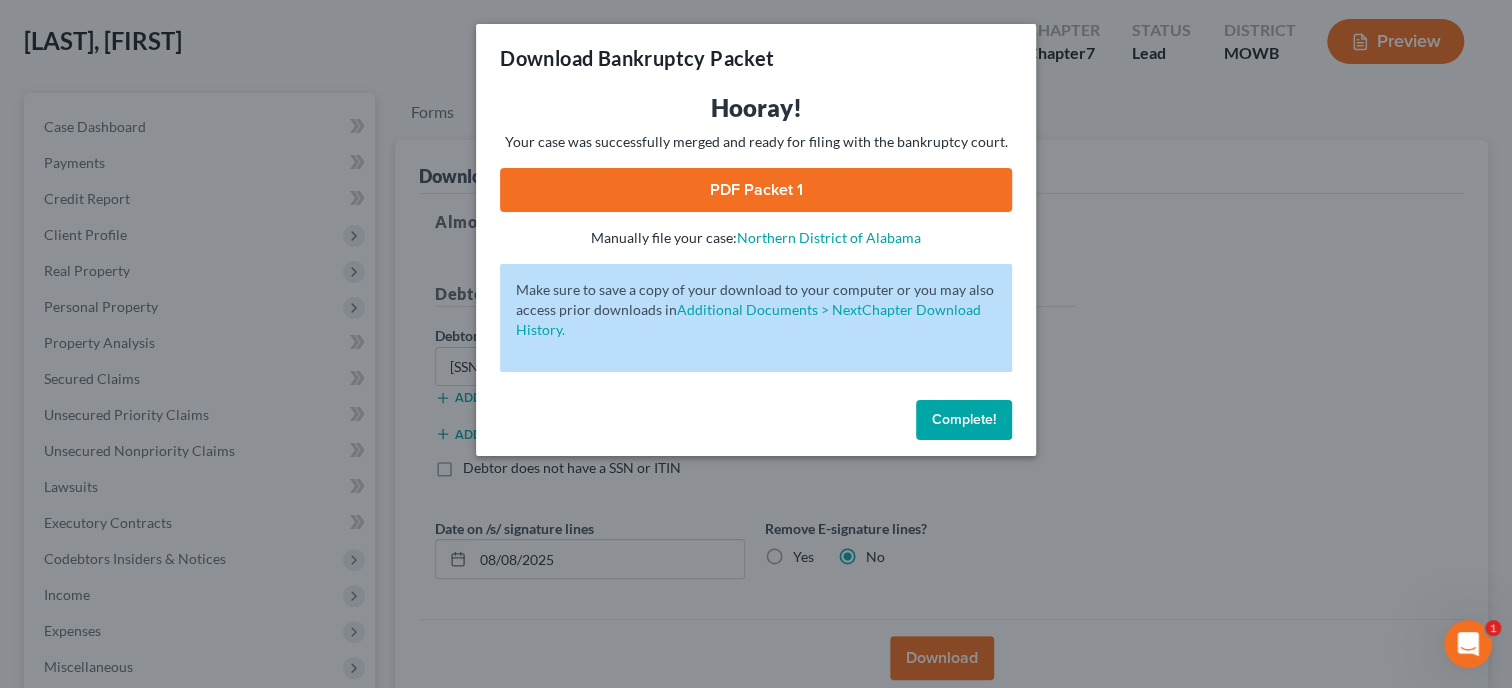 scroll, scrollTop: 99, scrollLeft: 0, axis: vertical 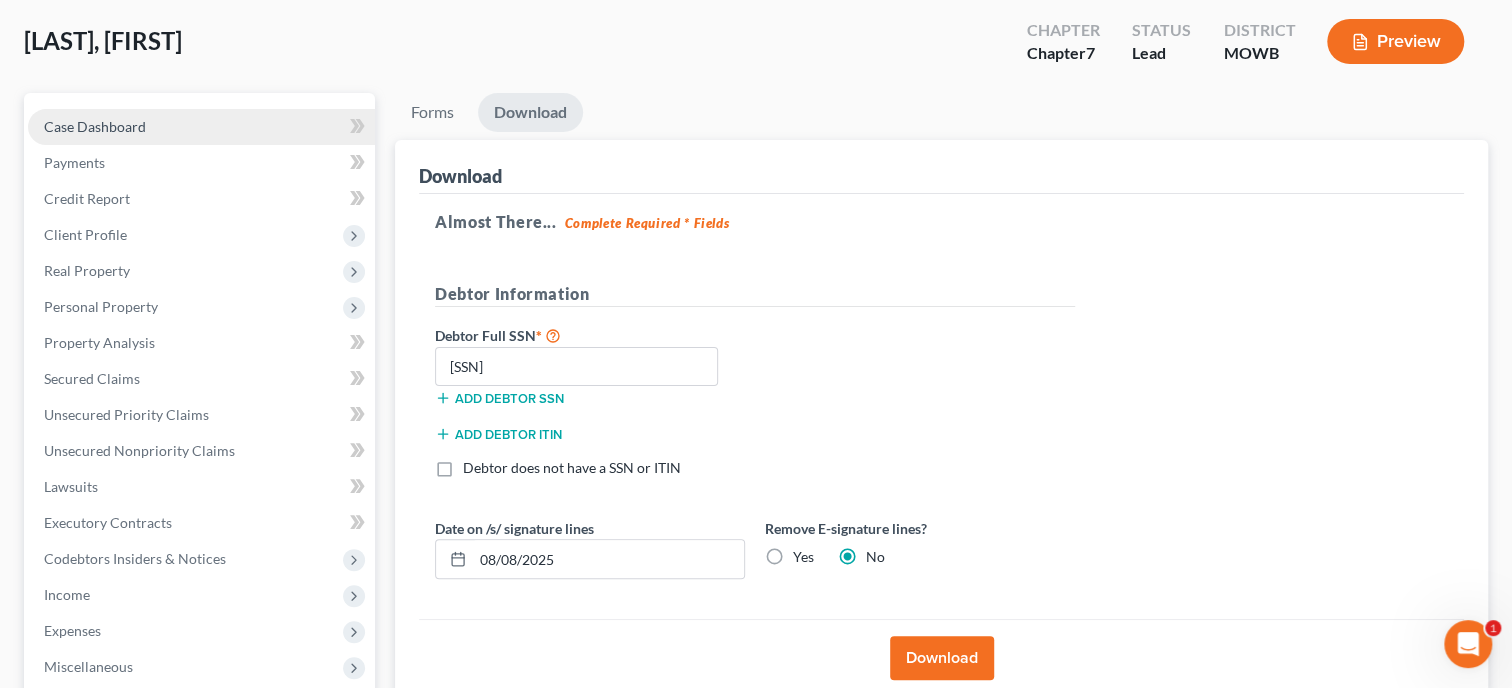 click on "Case Dashboard" at bounding box center (201, 127) 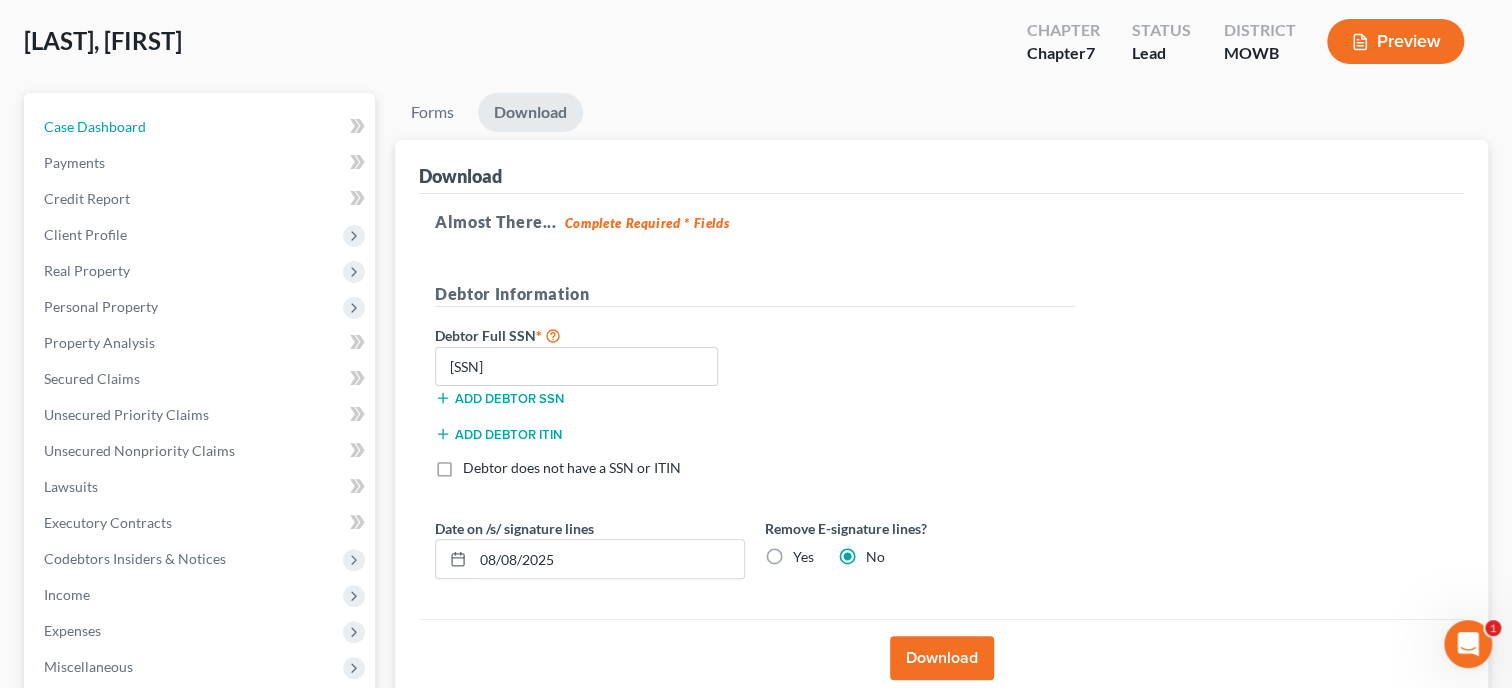 select on "6" 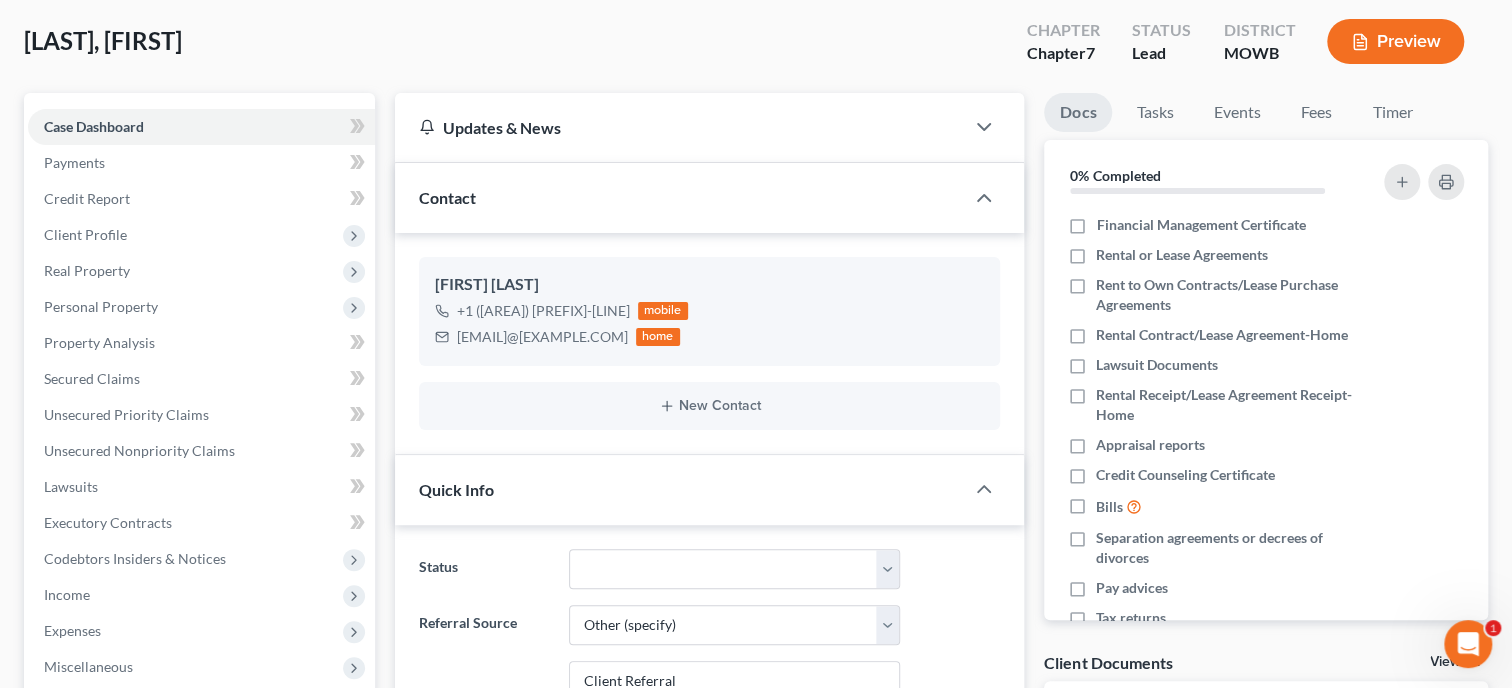 scroll, scrollTop: 0, scrollLeft: 0, axis: both 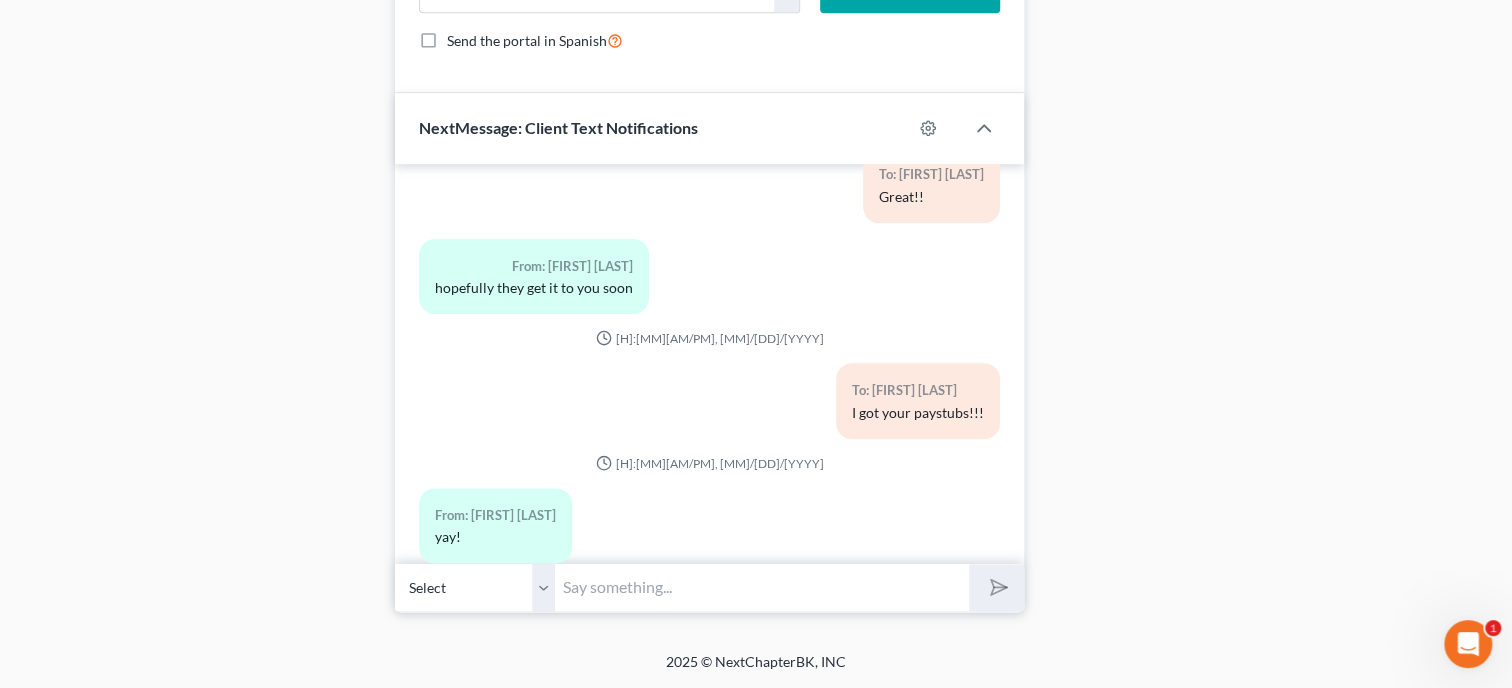 click at bounding box center [762, 587] 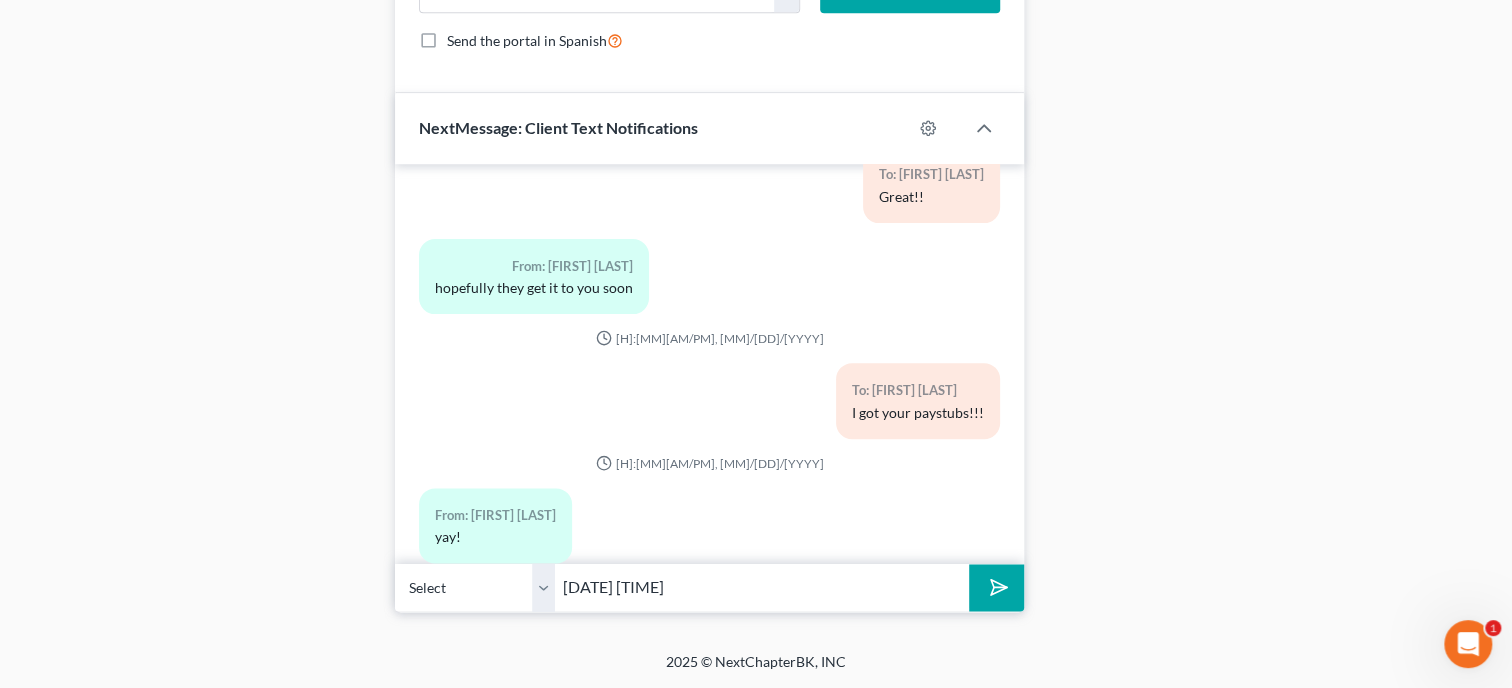 scroll, scrollTop: 0, scrollLeft: 155, axis: horizontal 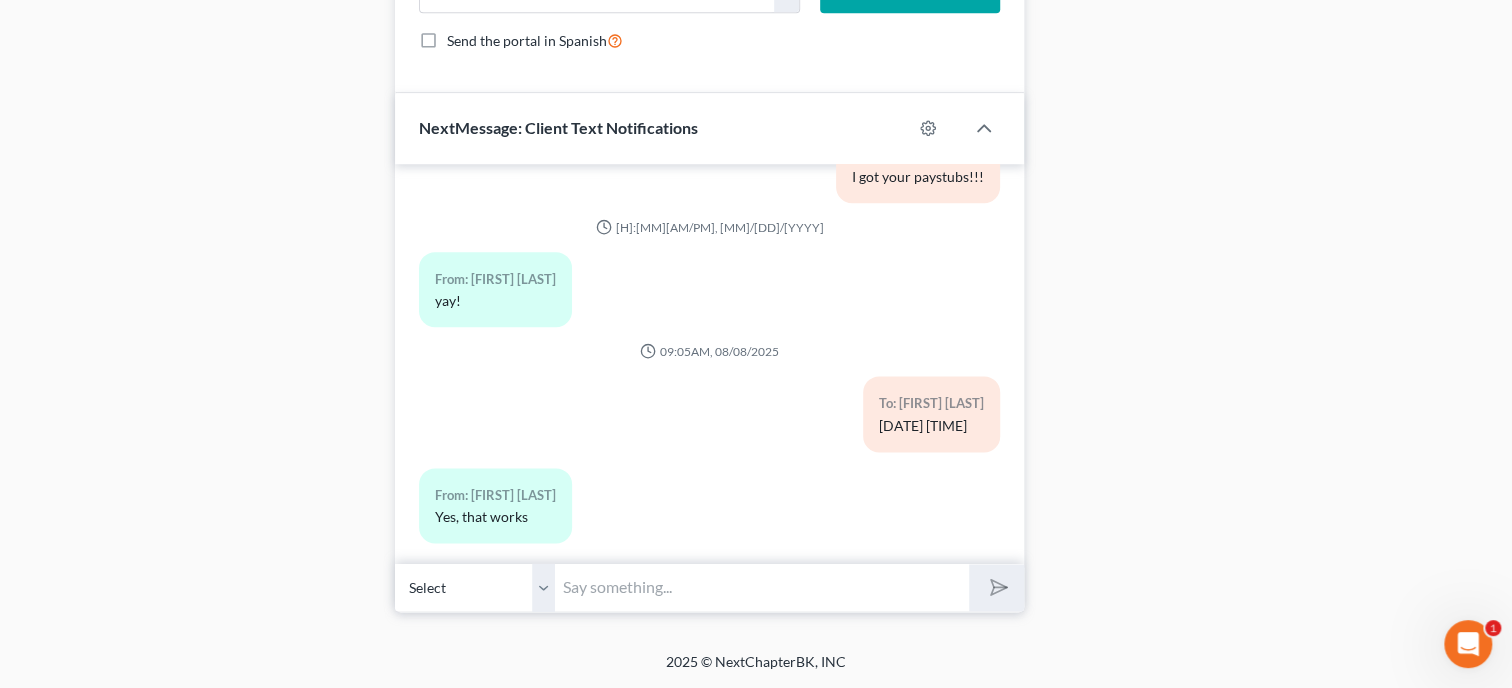 click at bounding box center [762, 587] 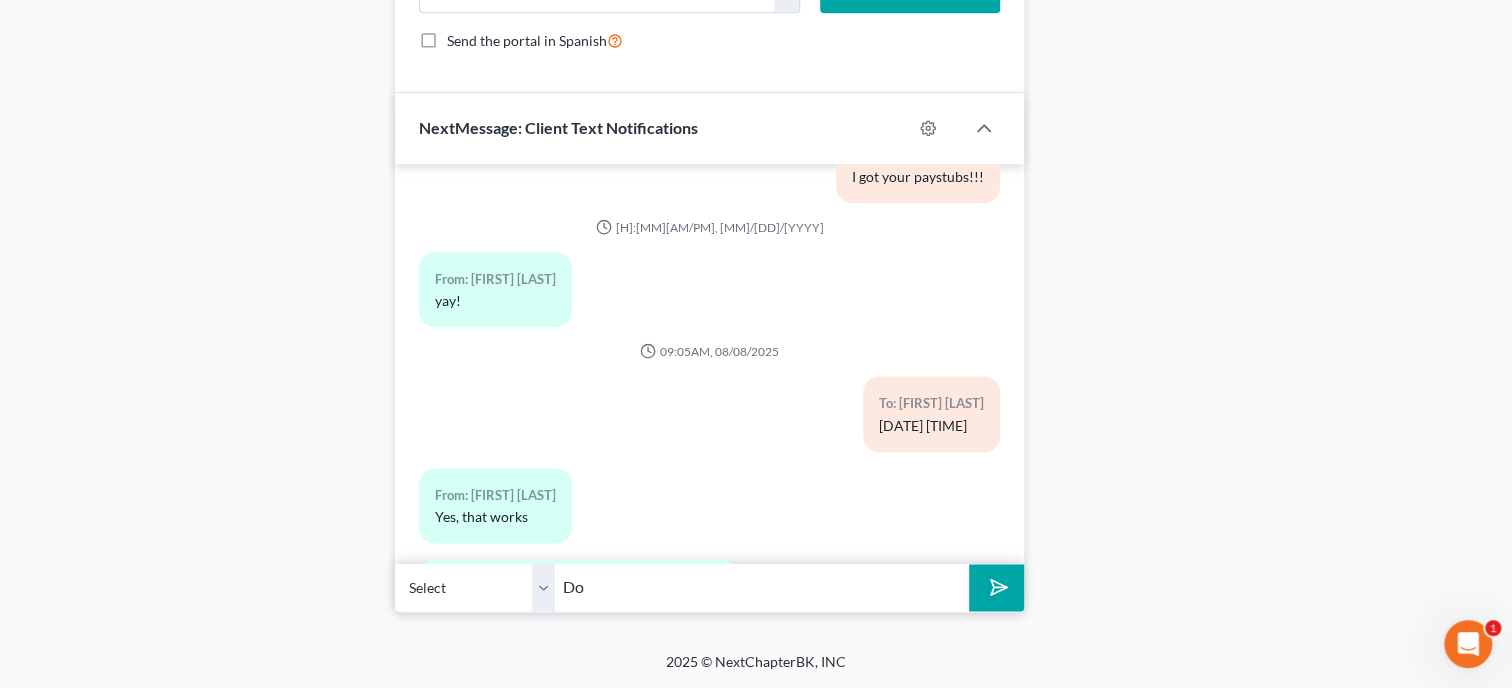 scroll, scrollTop: 4998, scrollLeft: 0, axis: vertical 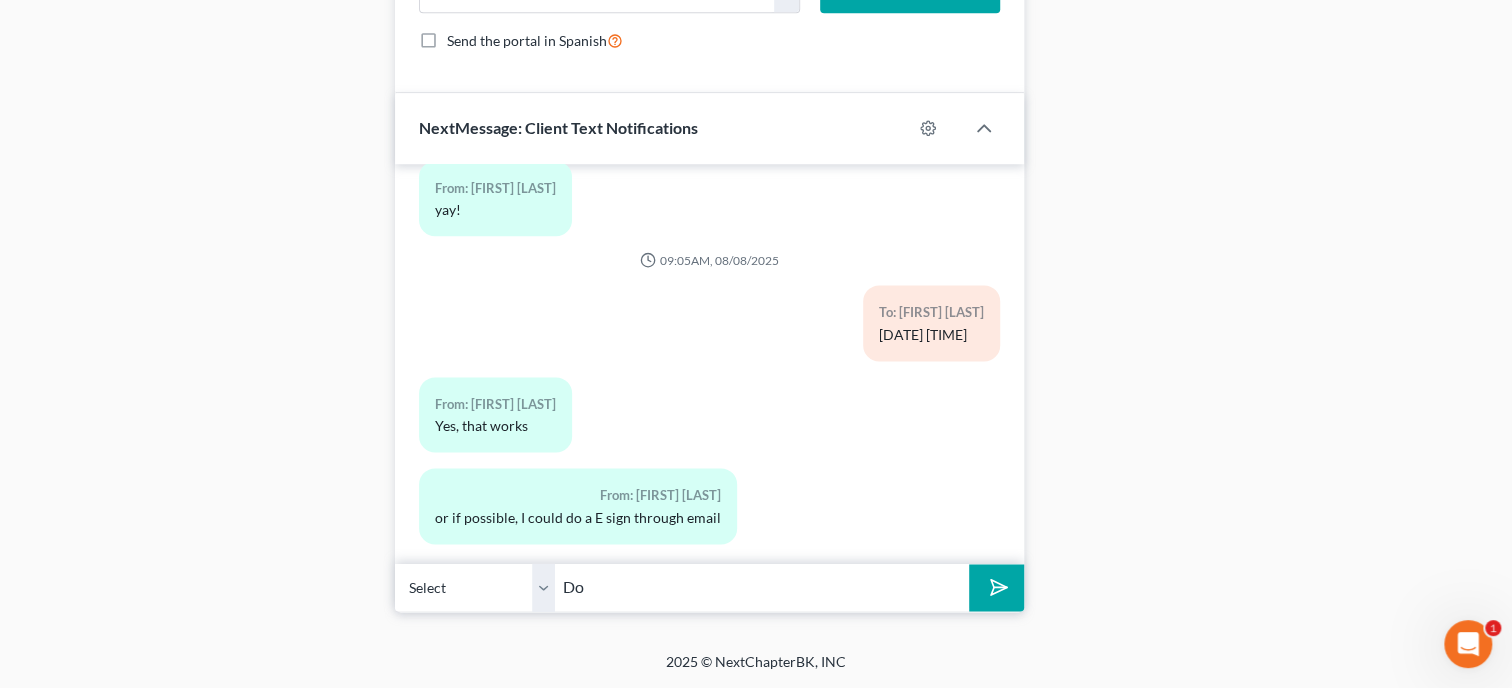 click on "Do" at bounding box center [762, 587] 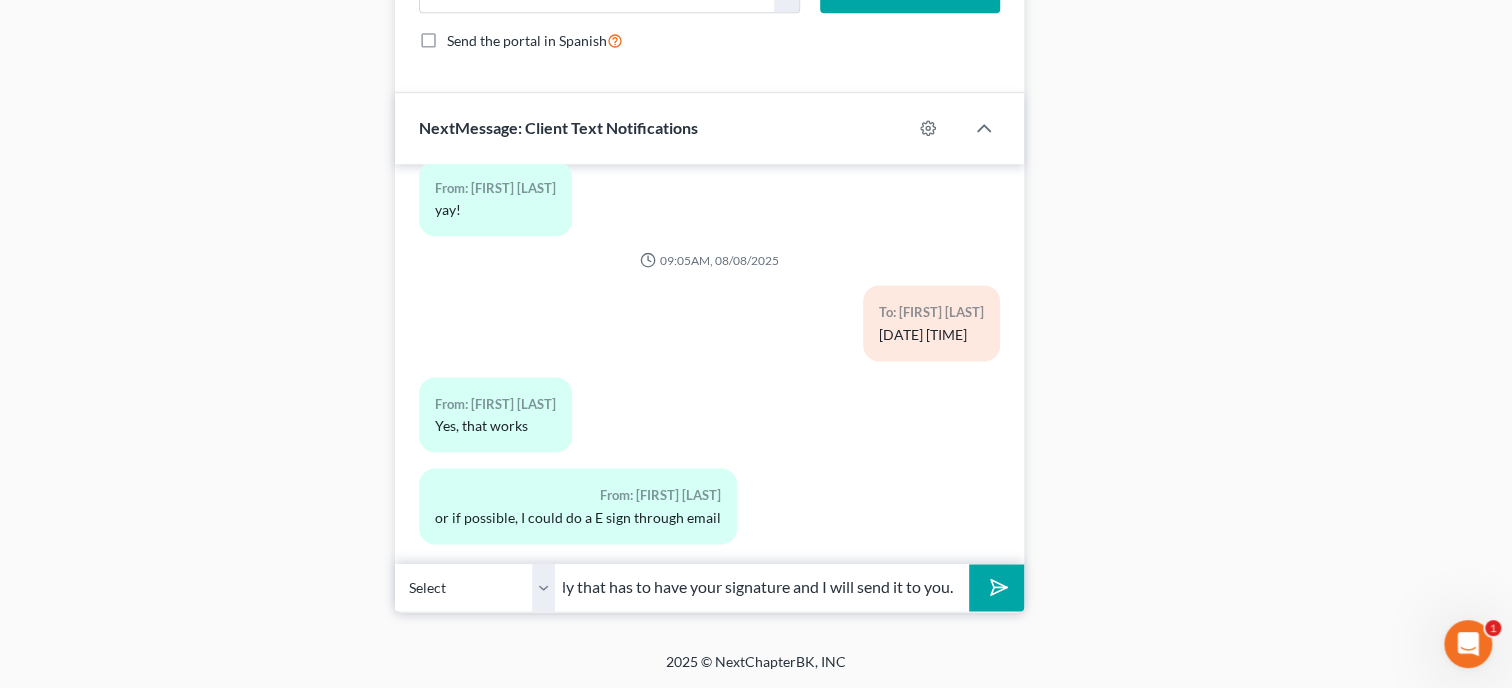 scroll, scrollTop: 0, scrollLeft: 266, axis: horizontal 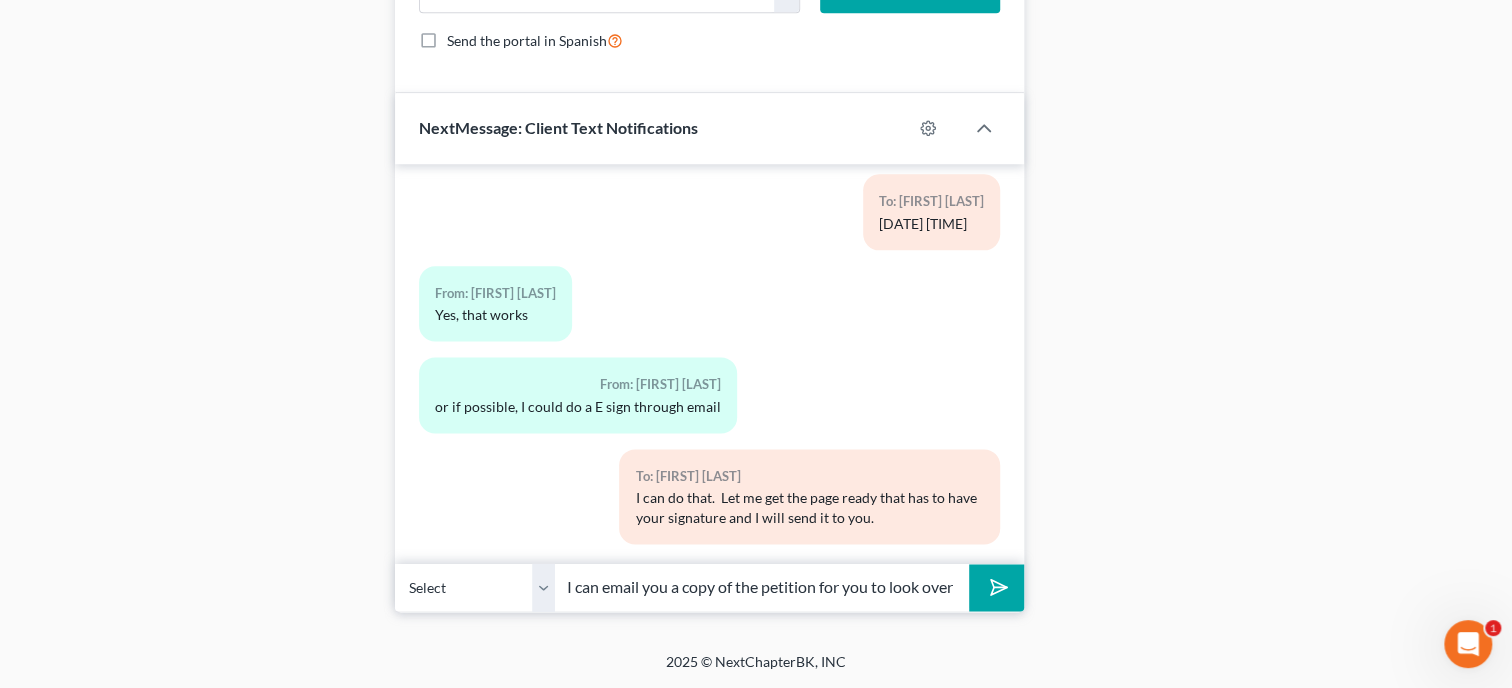 type on "Then I can email you a copy of the petition for you to look over" 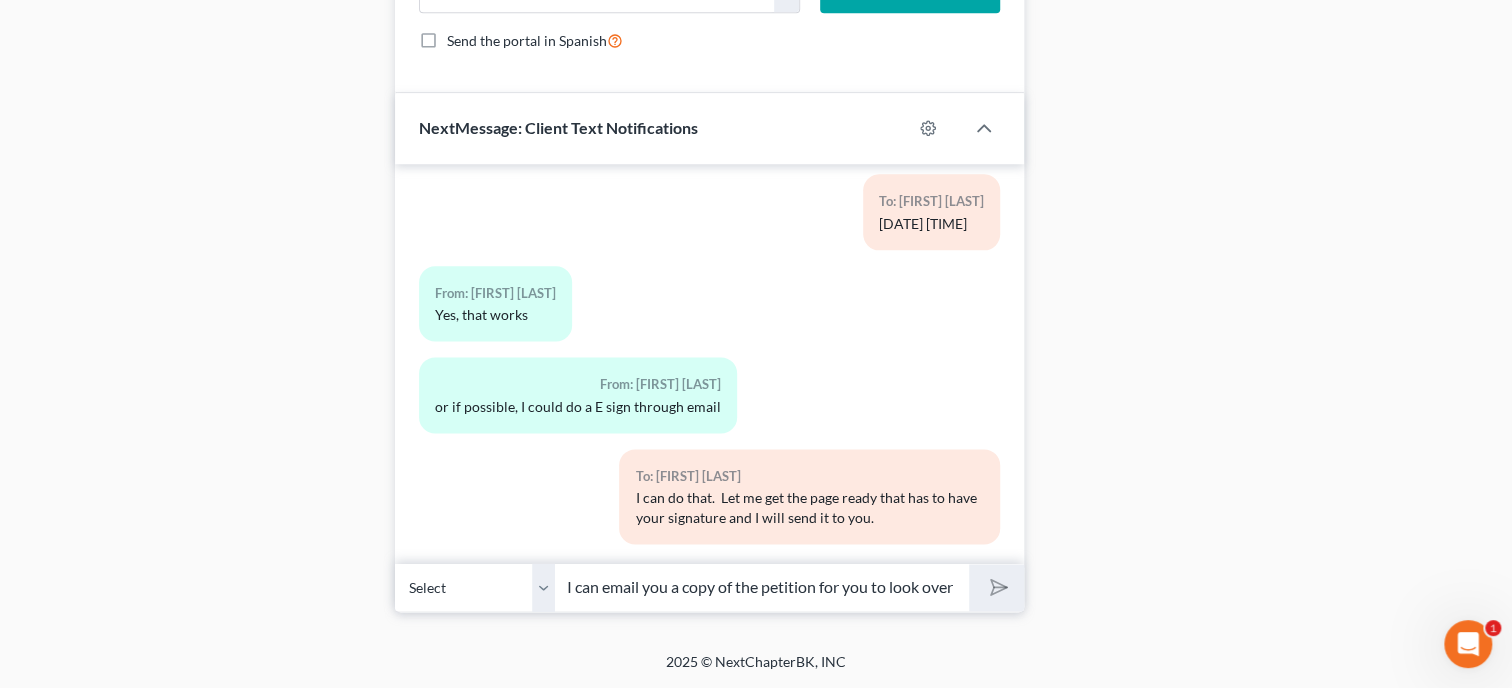 type 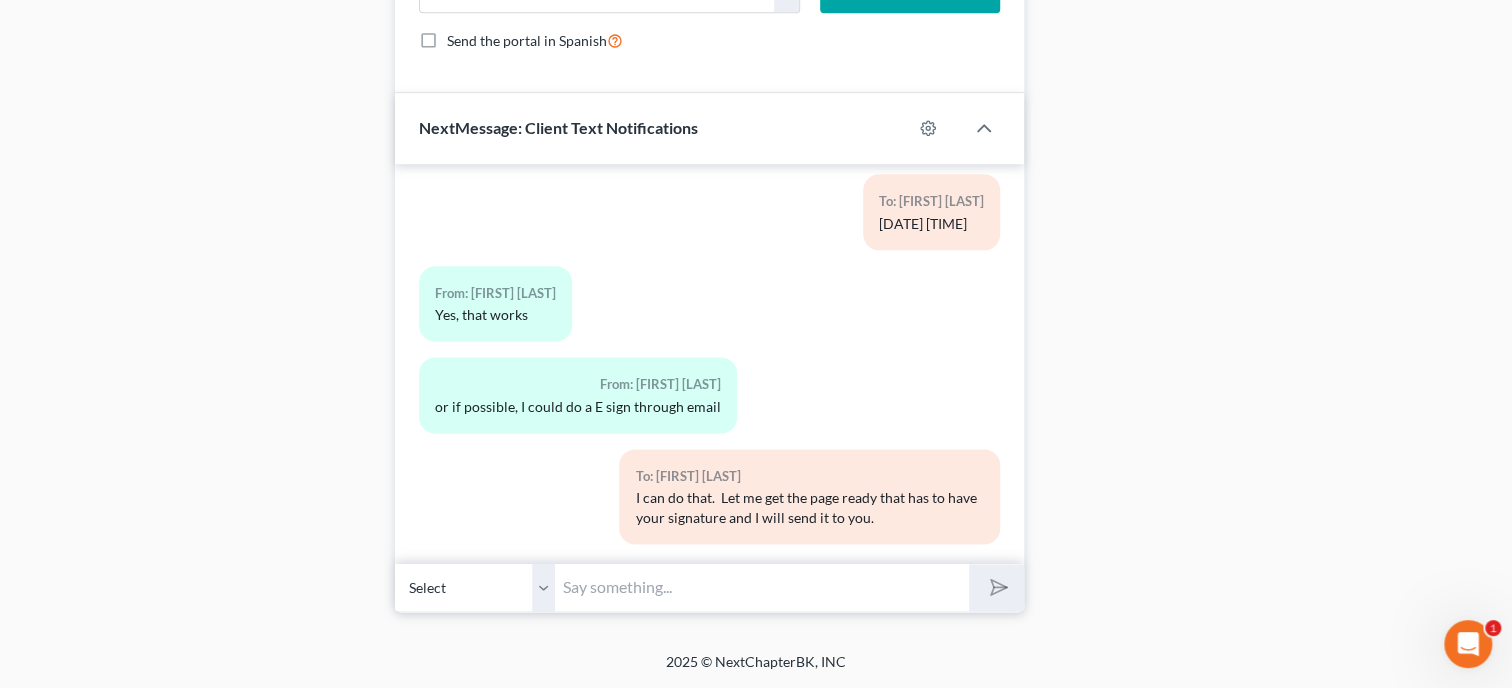 scroll, scrollTop: 0, scrollLeft: 0, axis: both 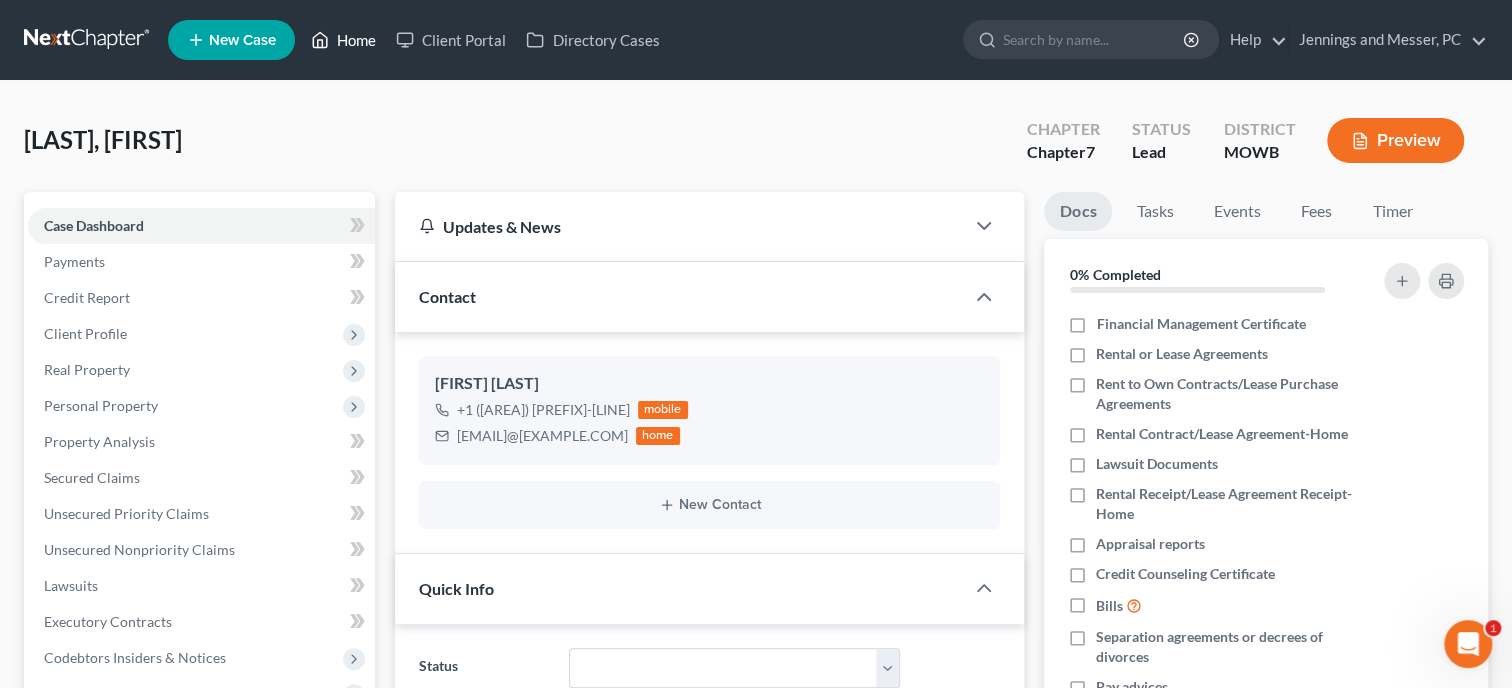 click on "Home" at bounding box center (343, 40) 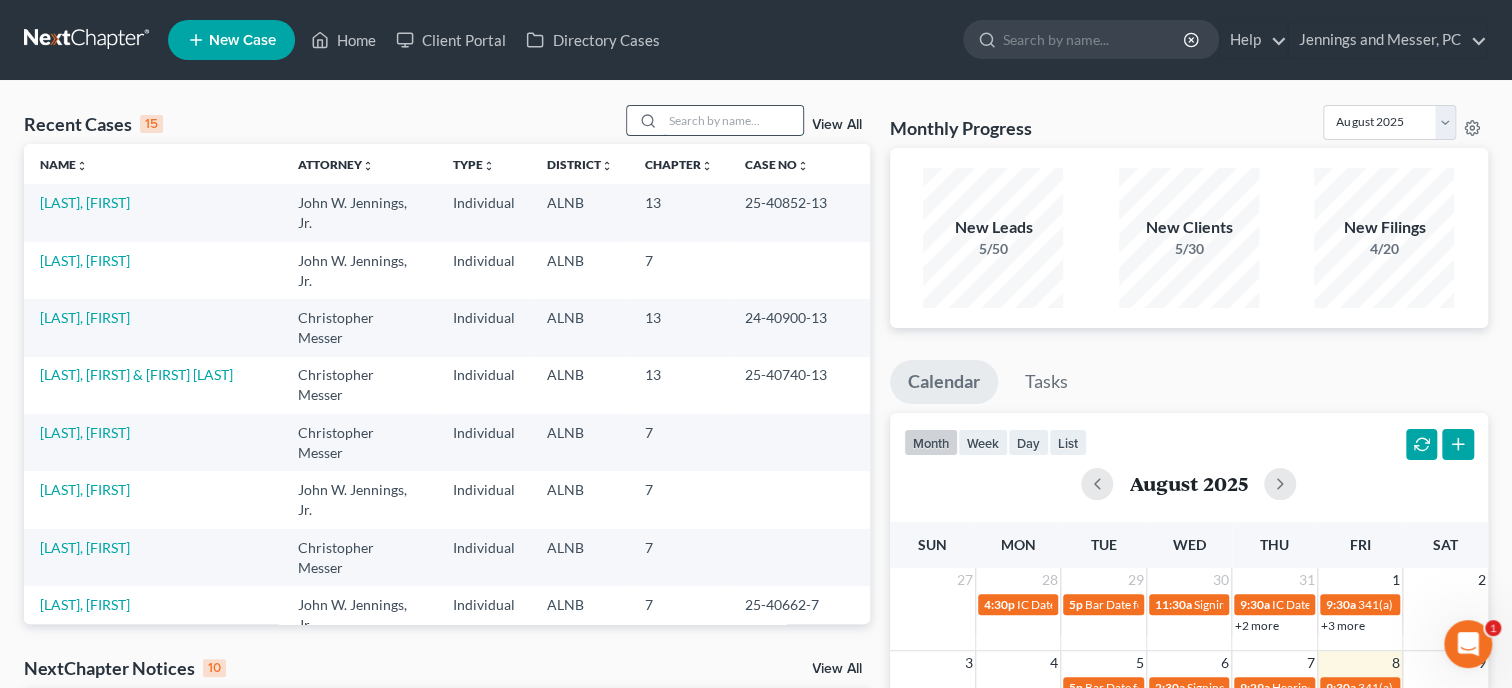 click at bounding box center [733, 120] 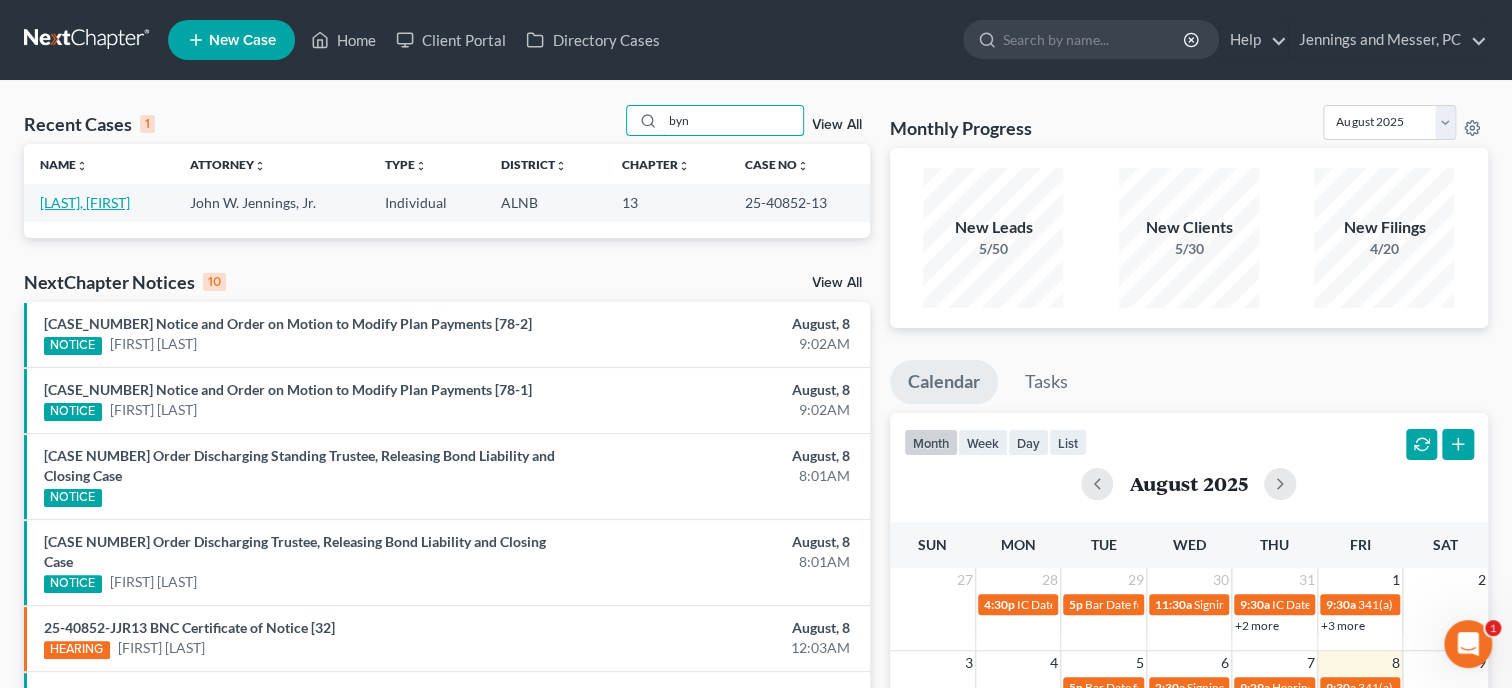 type on "byn" 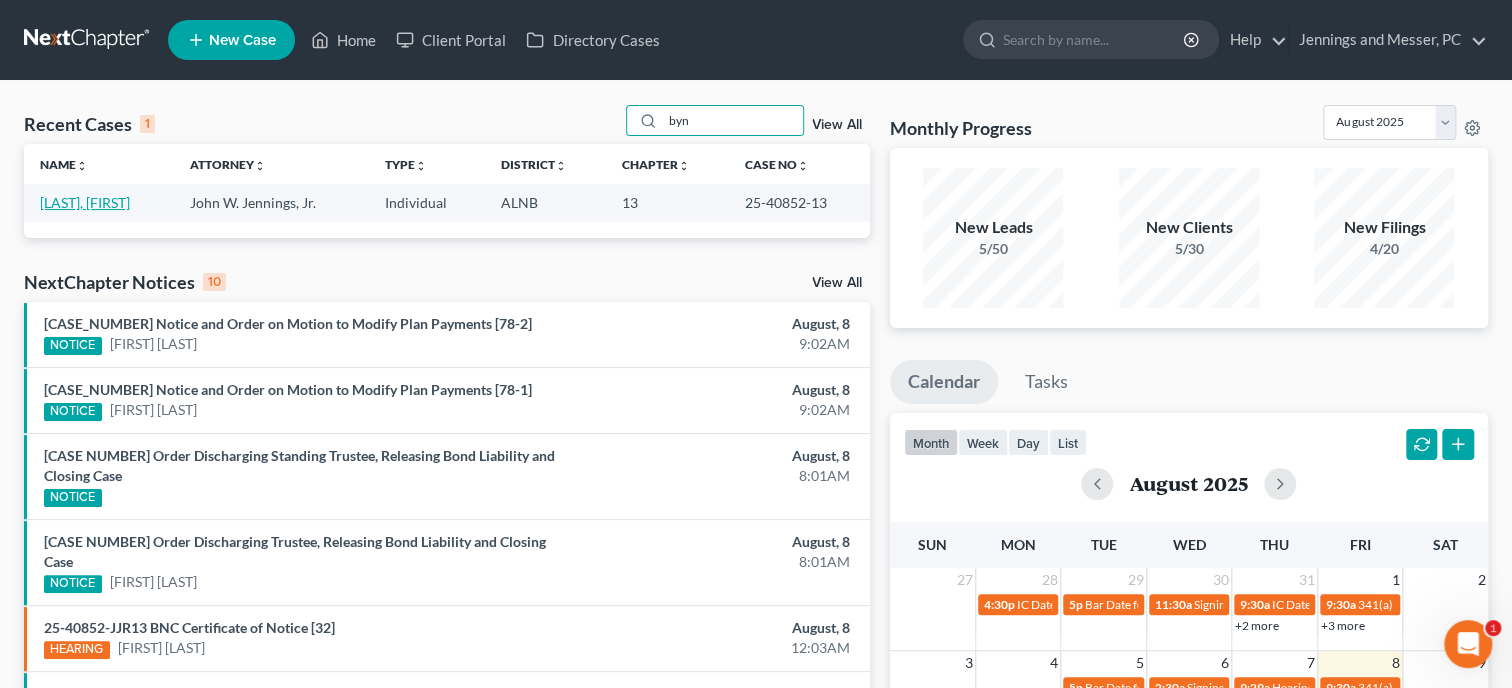 click on "[LAST], [FIRST]" at bounding box center (85, 202) 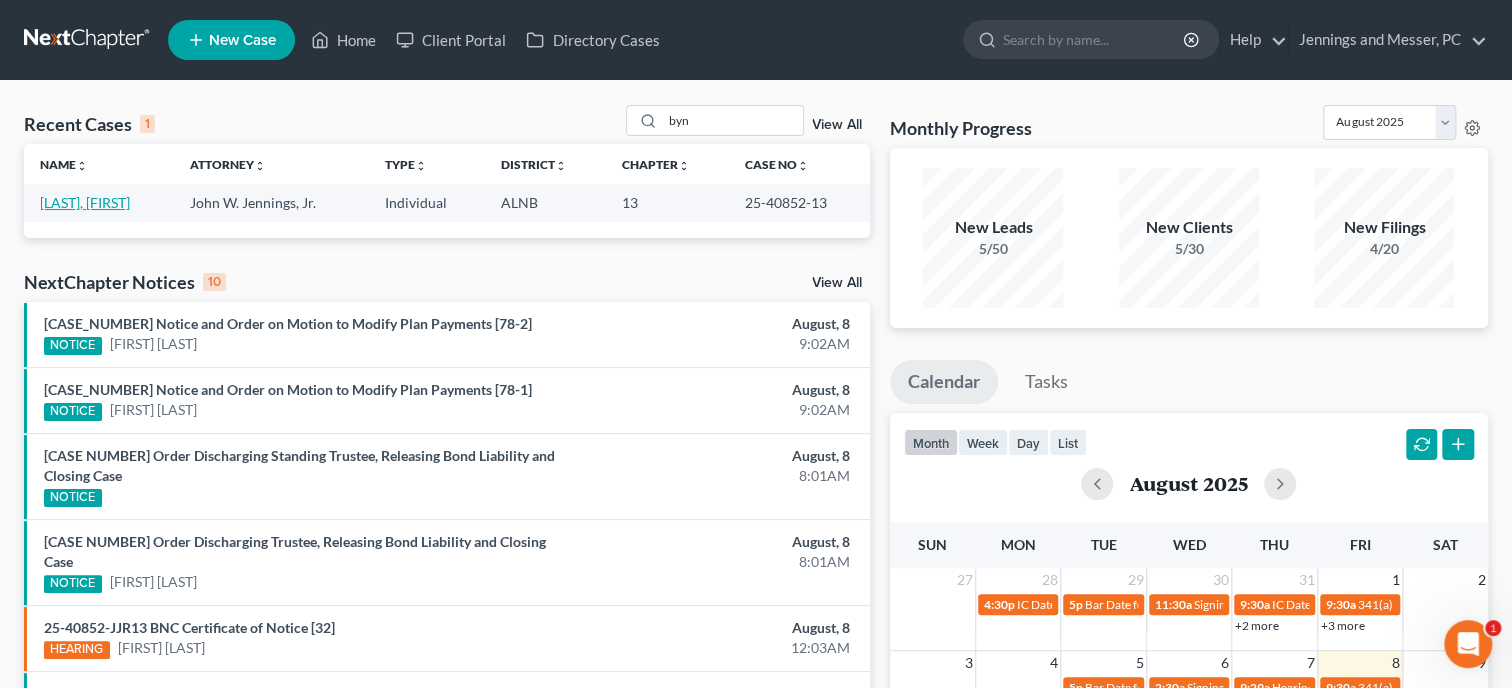 select on "6" 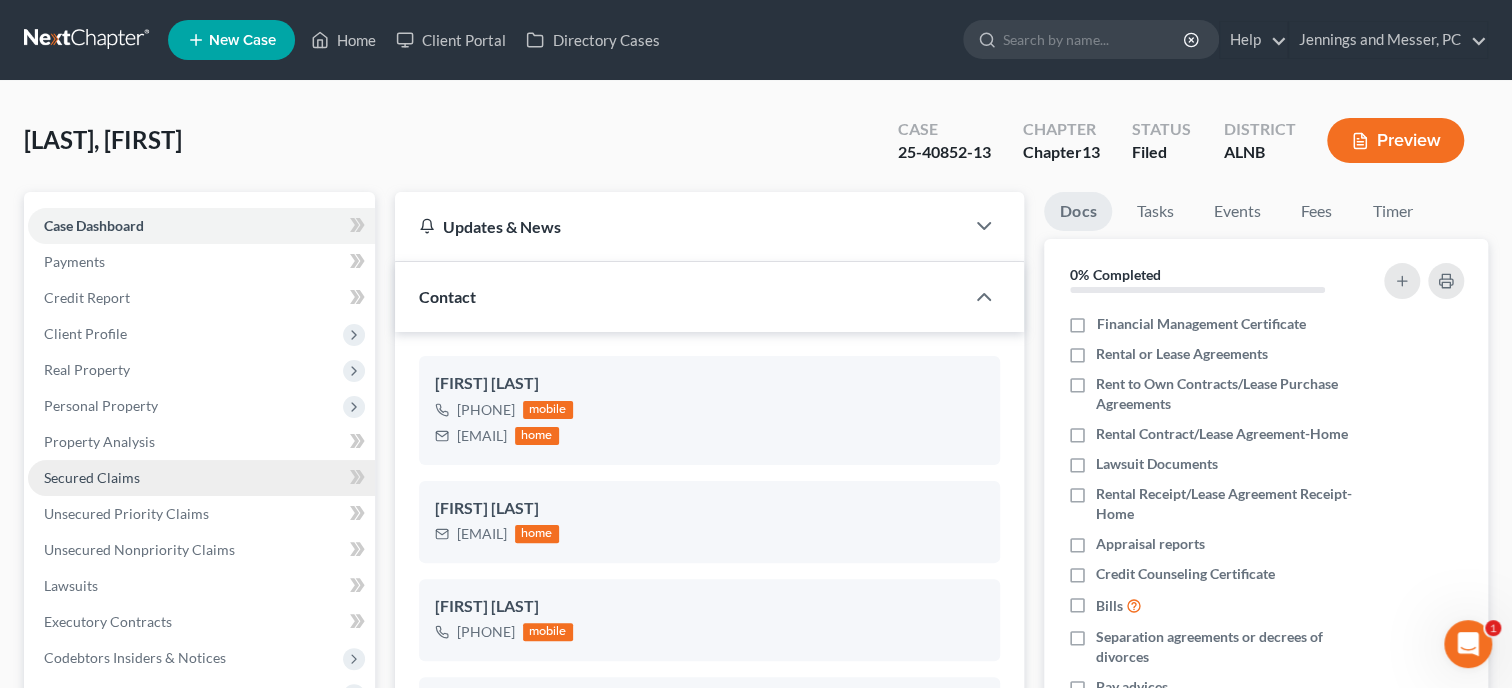 click on "Secured Claims" at bounding box center [201, 478] 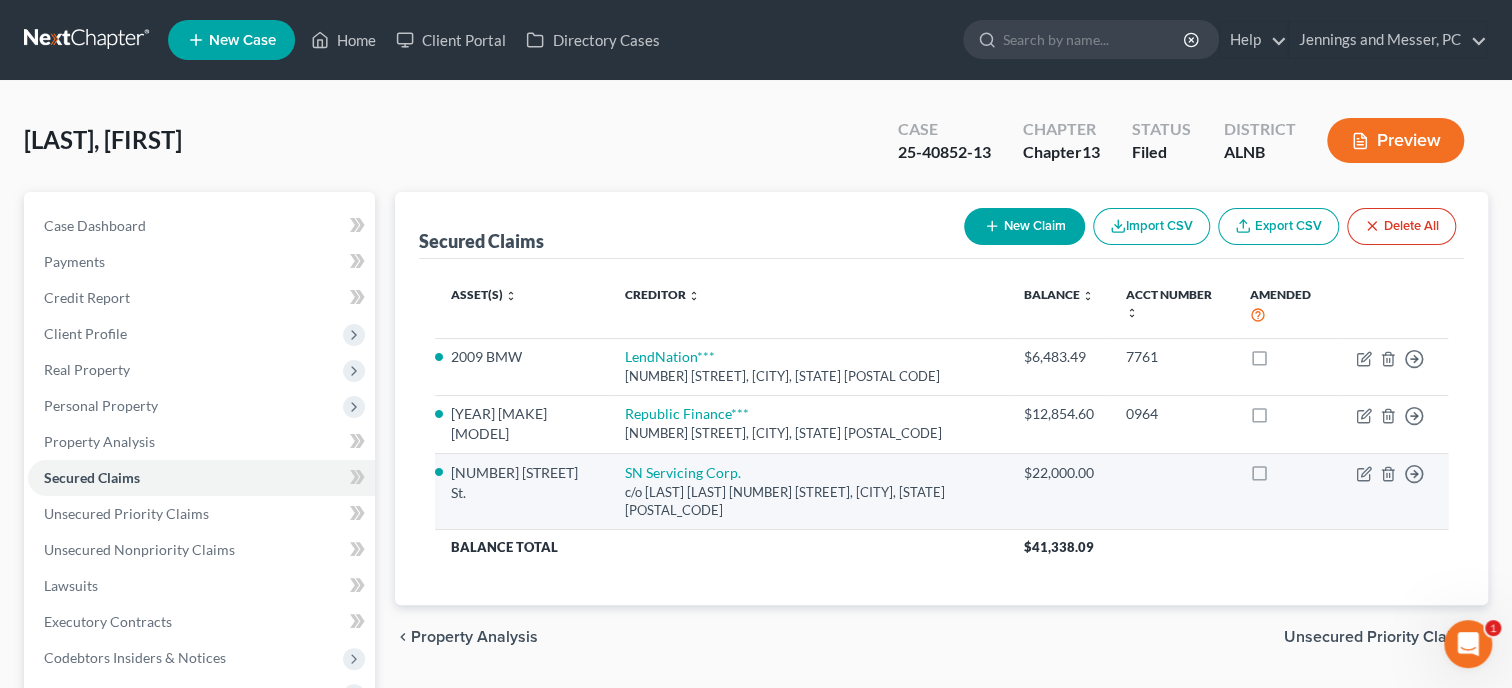 scroll, scrollTop: 411, scrollLeft: 0, axis: vertical 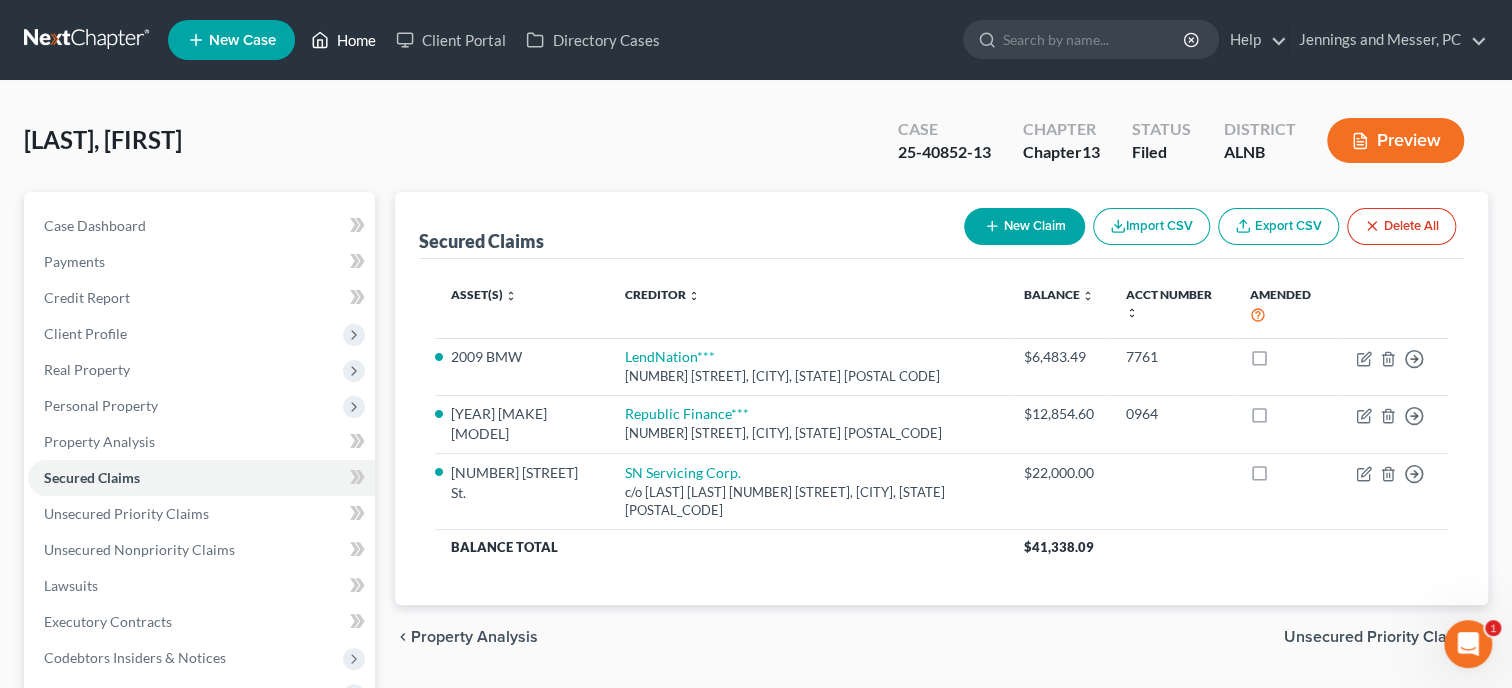 click on "Home" at bounding box center (343, 40) 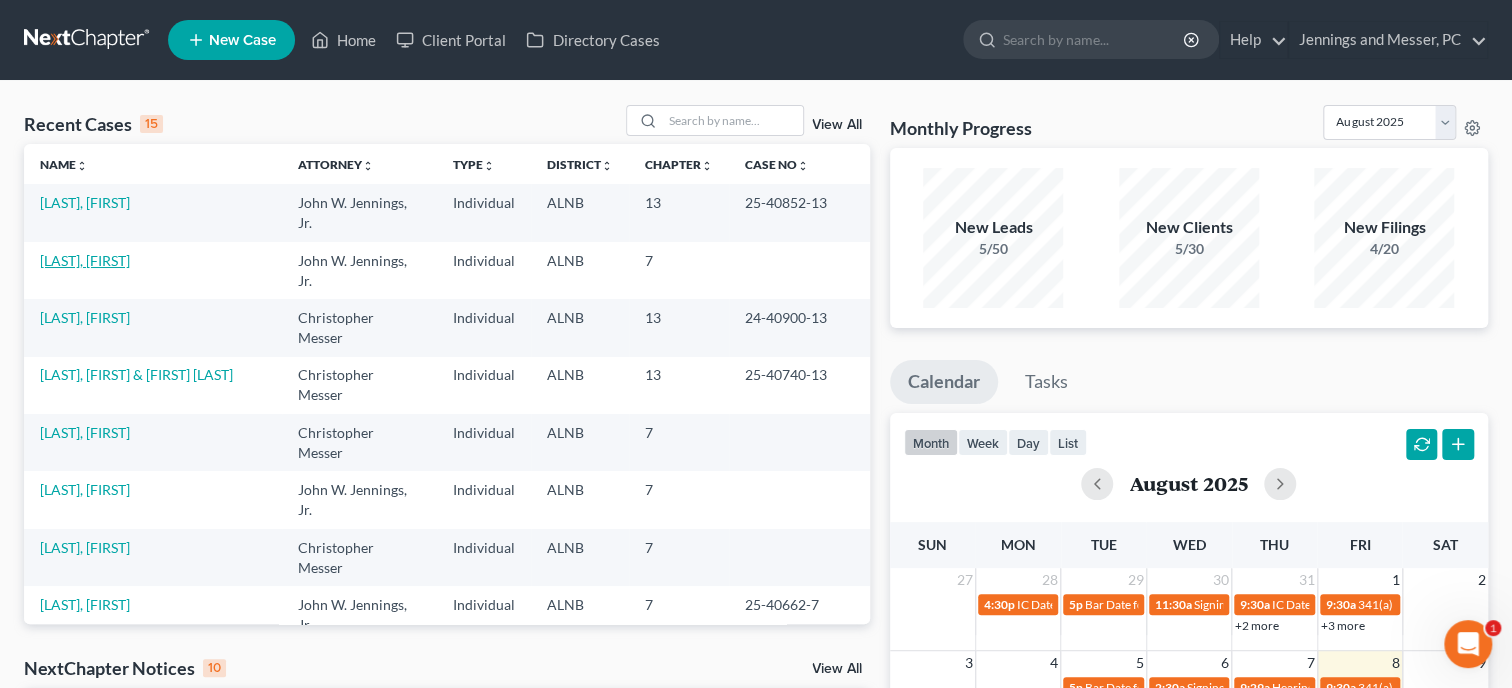 click on "[LAST], [FIRST]" at bounding box center [85, 260] 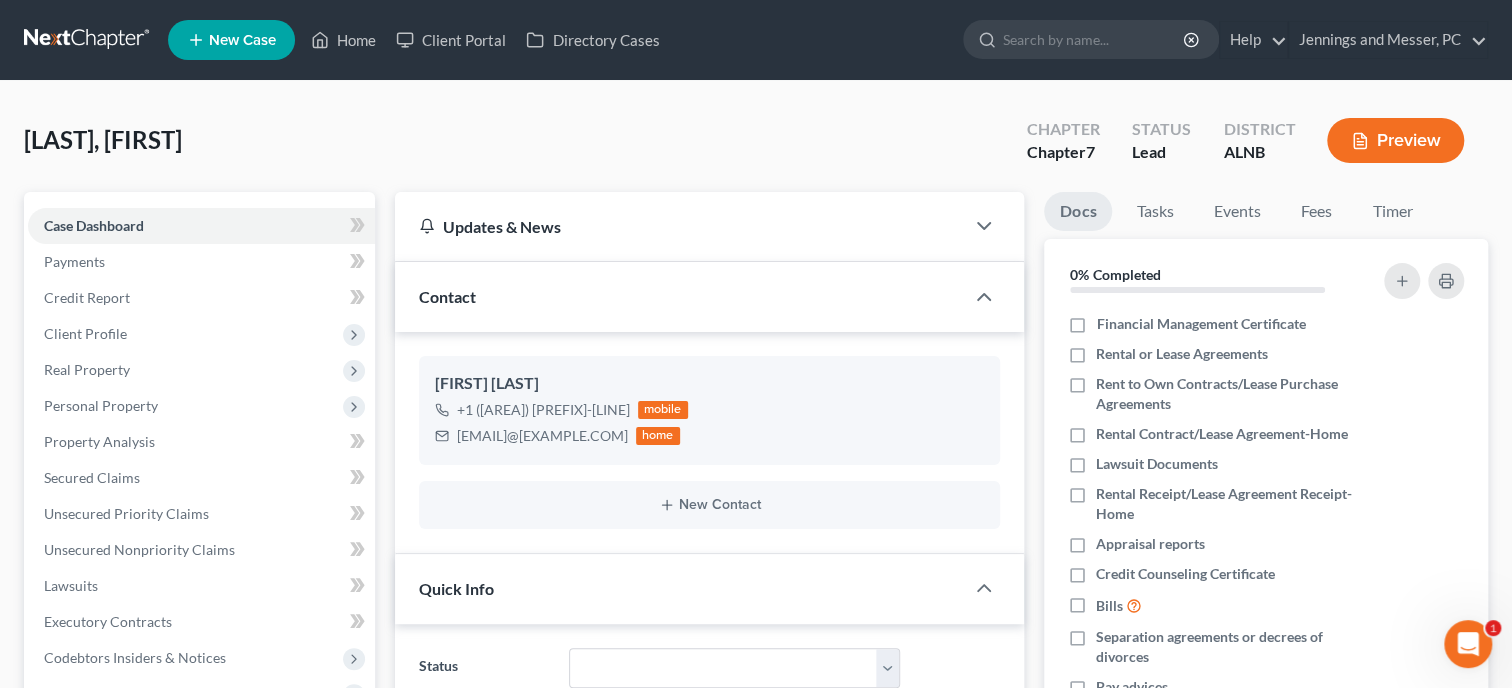 scroll, scrollTop: 5221, scrollLeft: 0, axis: vertical 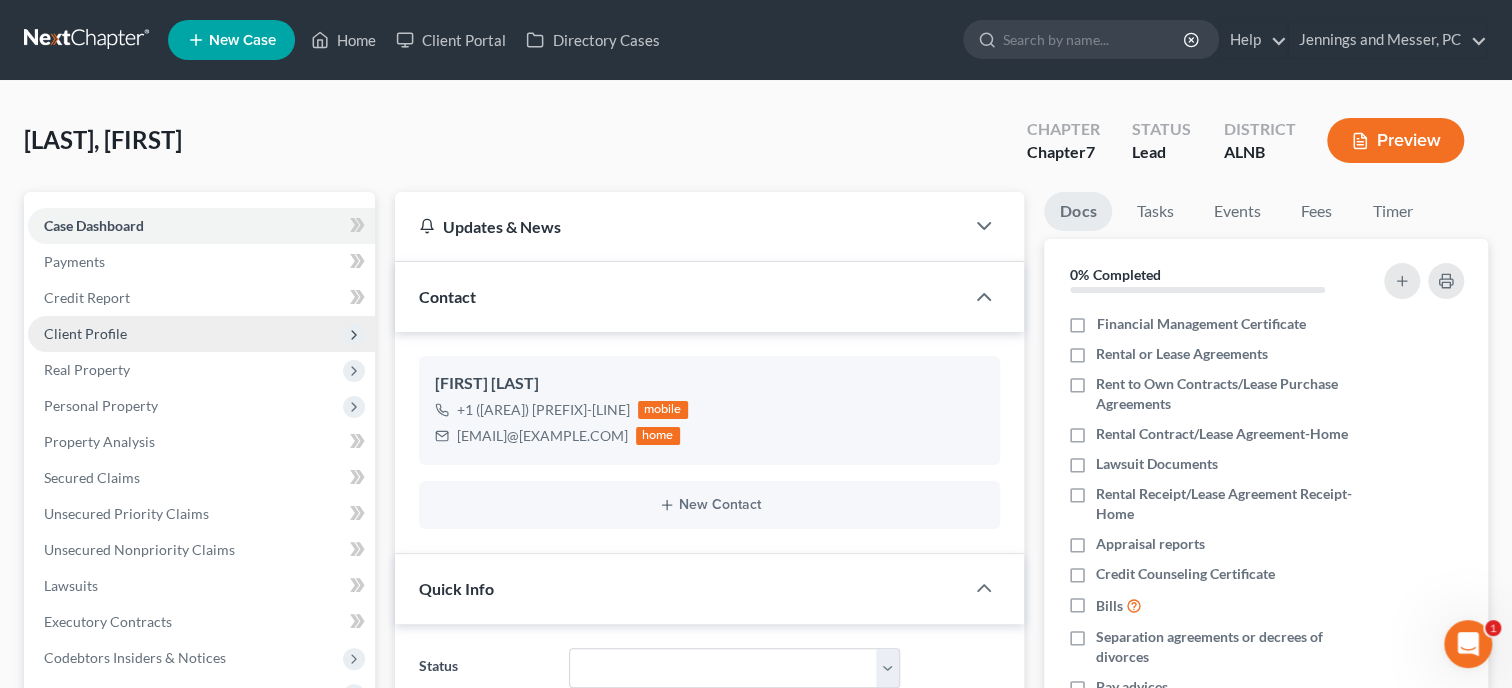 click on "Client Profile" at bounding box center [85, 333] 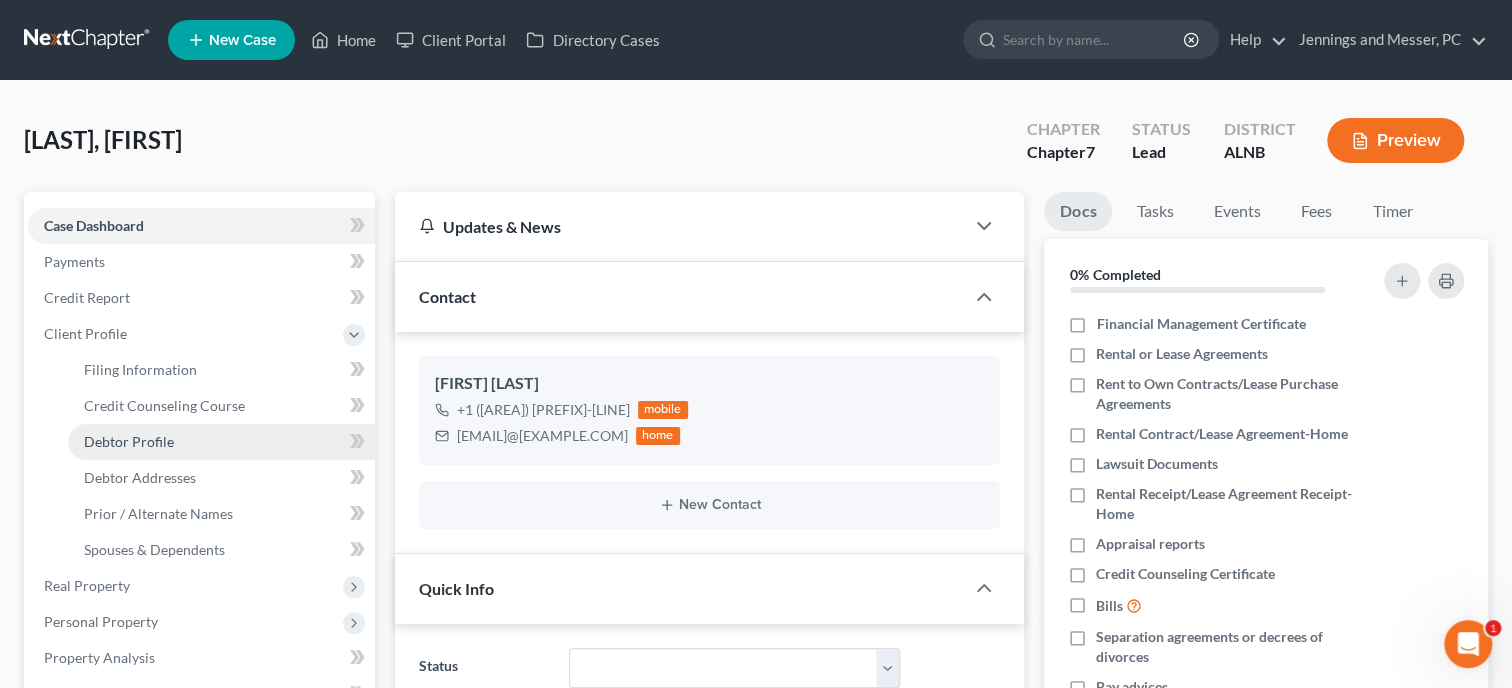 click on "Debtor Profile" at bounding box center (129, 441) 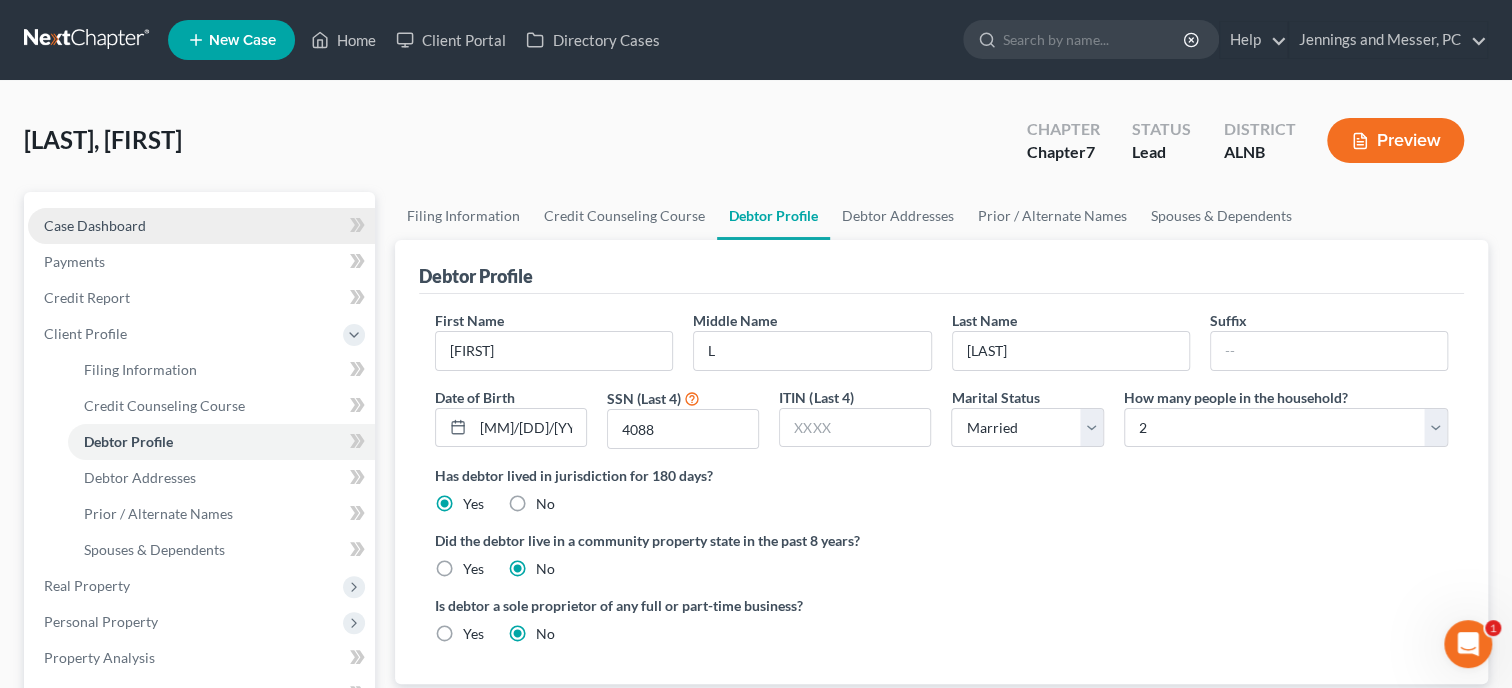 click on "Case Dashboard" at bounding box center [95, 225] 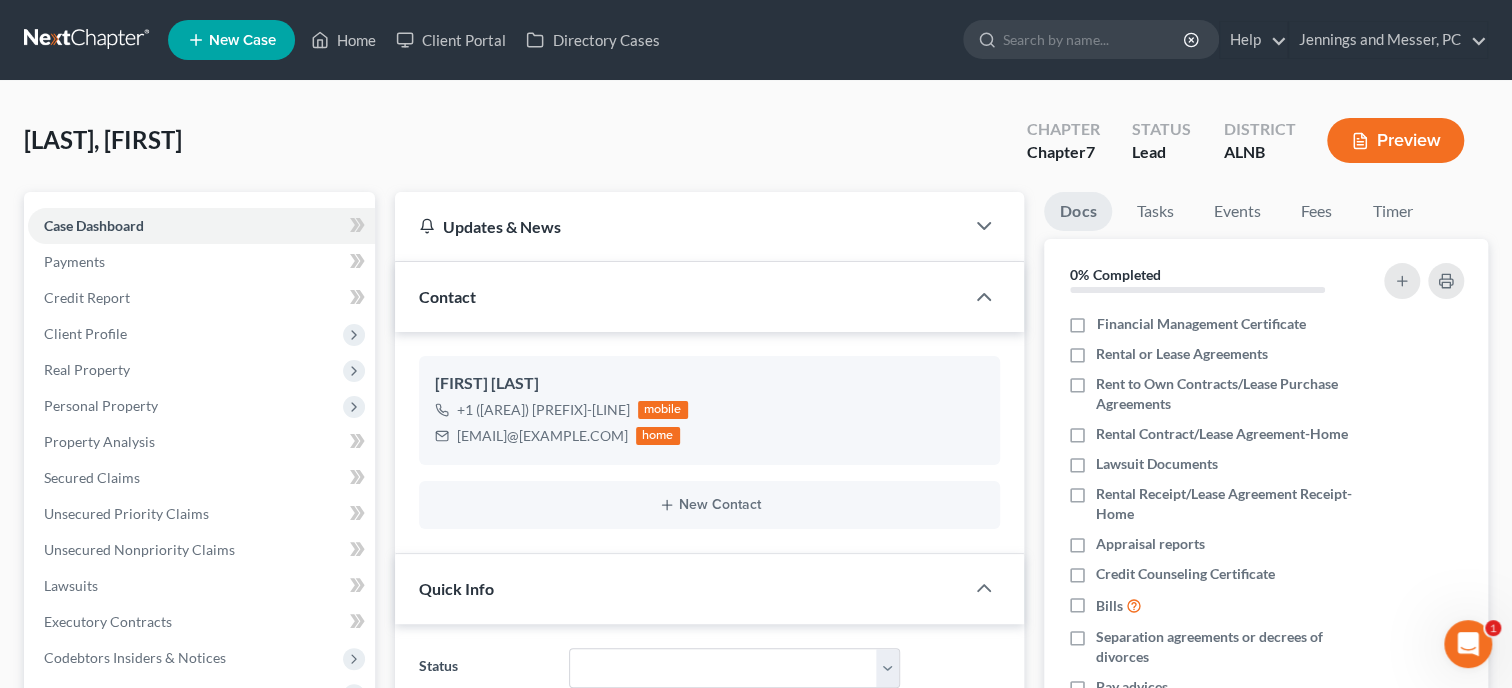 scroll, scrollTop: 5221, scrollLeft: 0, axis: vertical 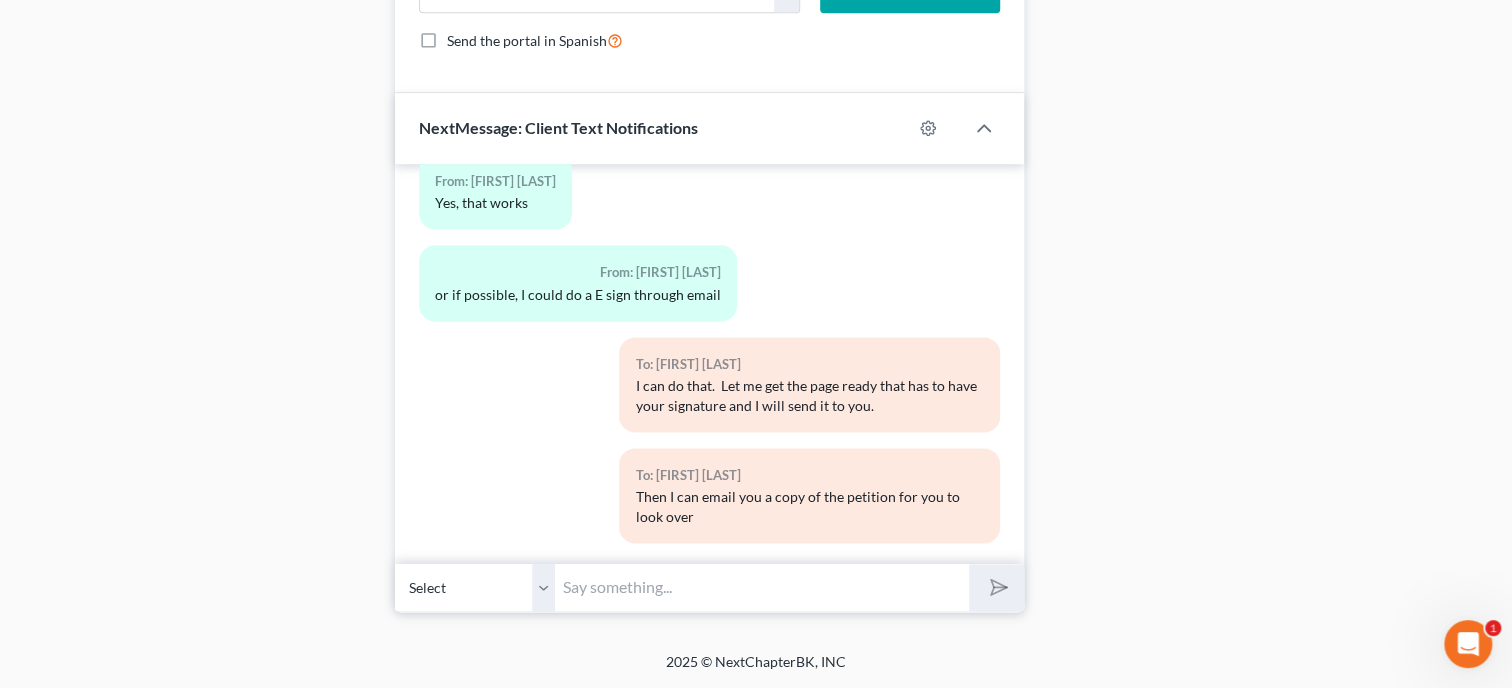click at bounding box center (762, 587) 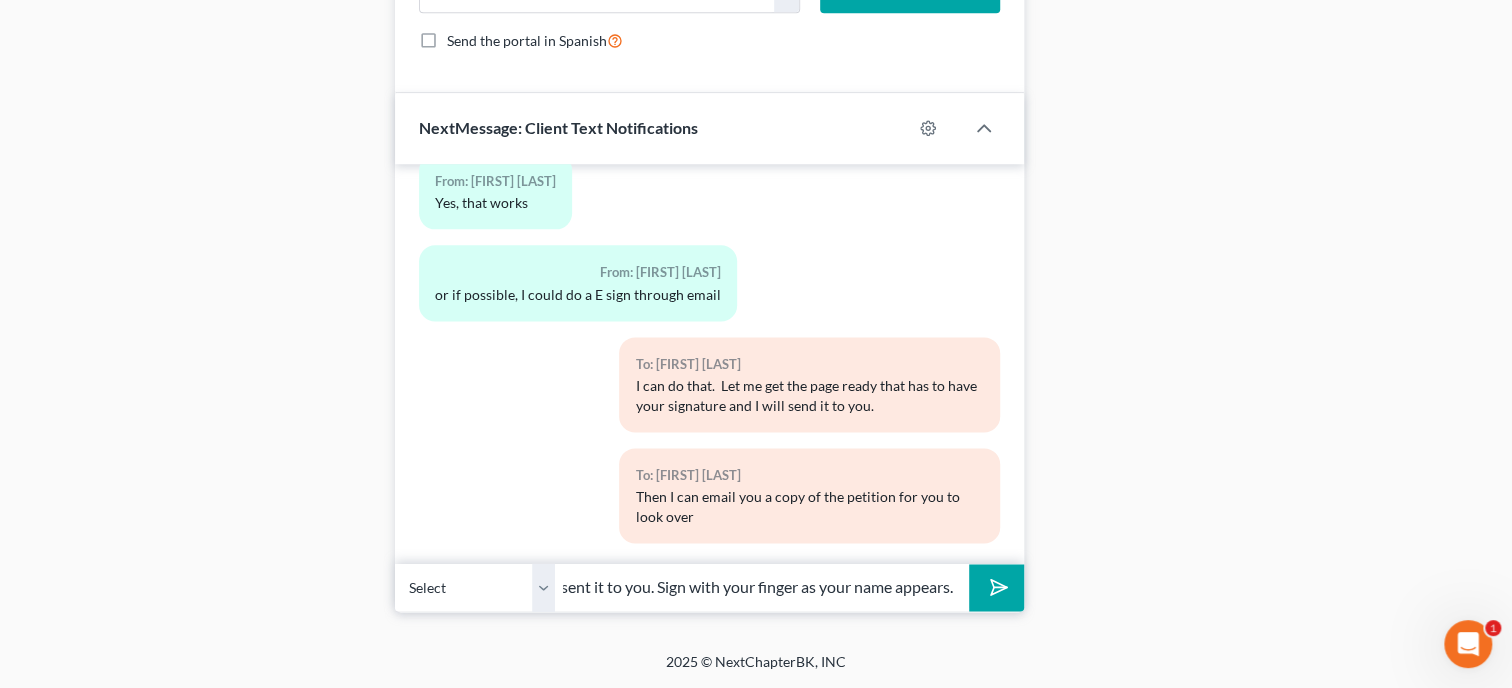 scroll, scrollTop: 0, scrollLeft: 42, axis: horizontal 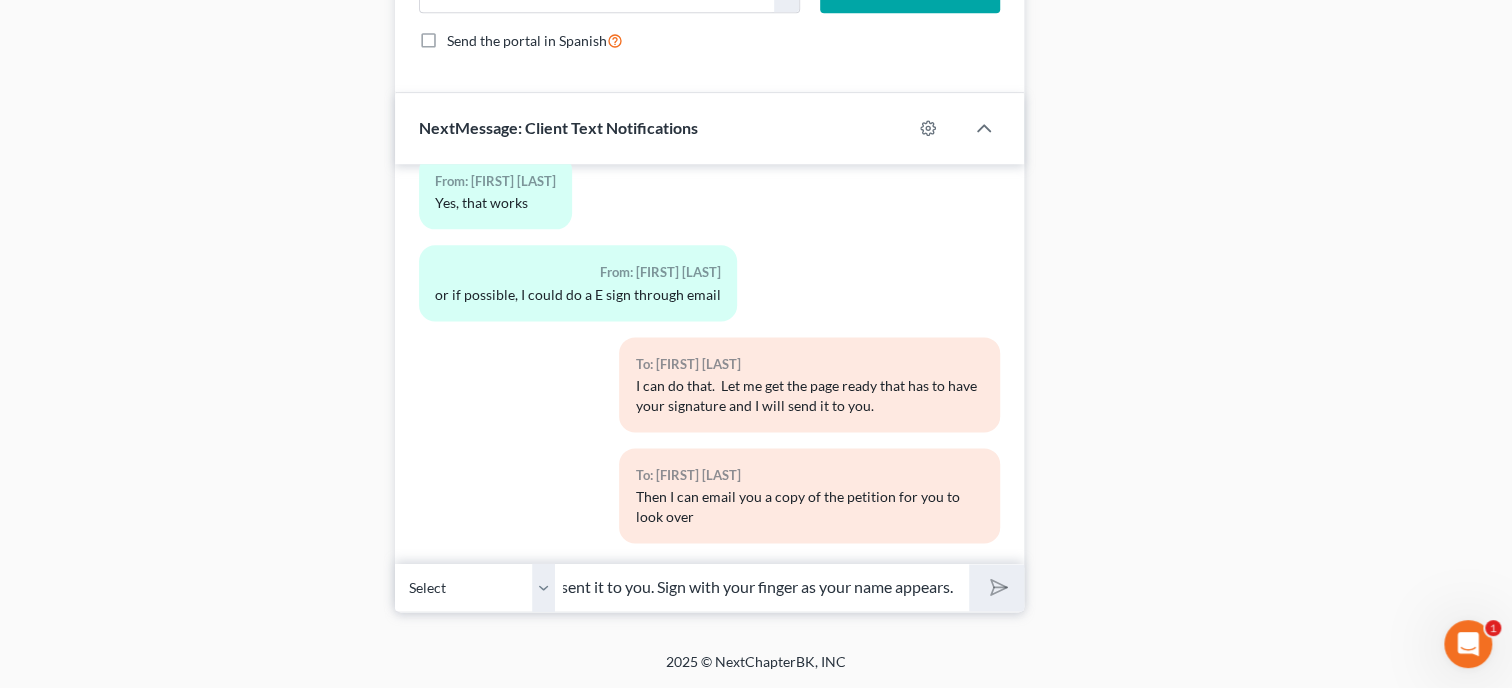 type 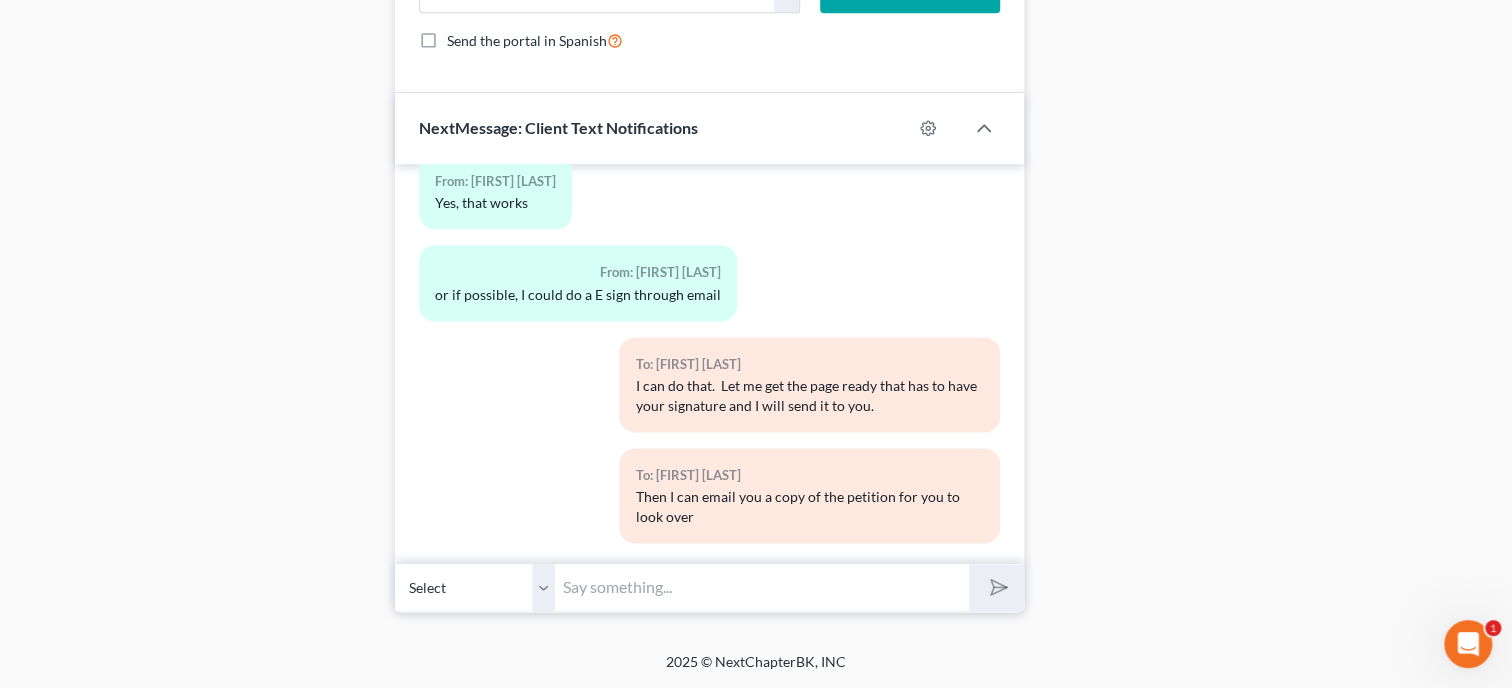 scroll, scrollTop: 0, scrollLeft: 0, axis: both 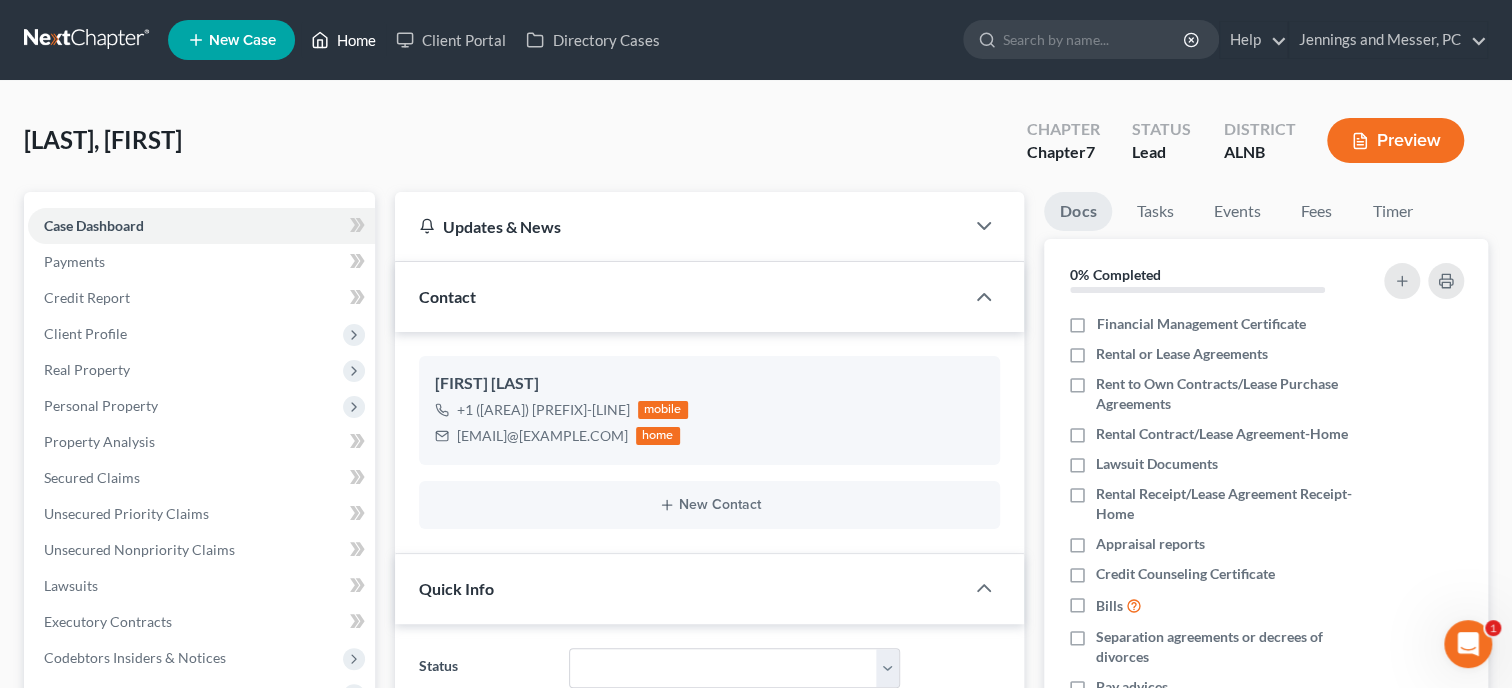 click on "Home" at bounding box center (343, 40) 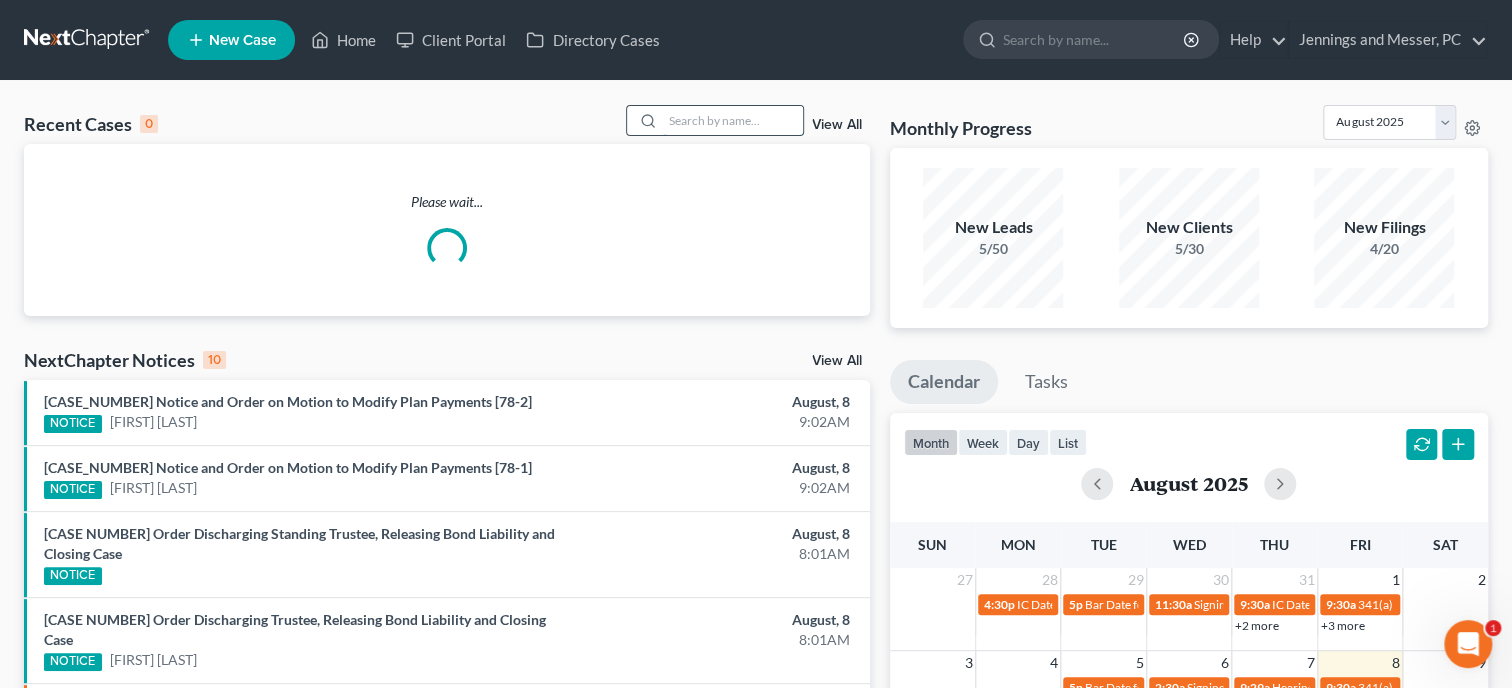click at bounding box center (733, 120) 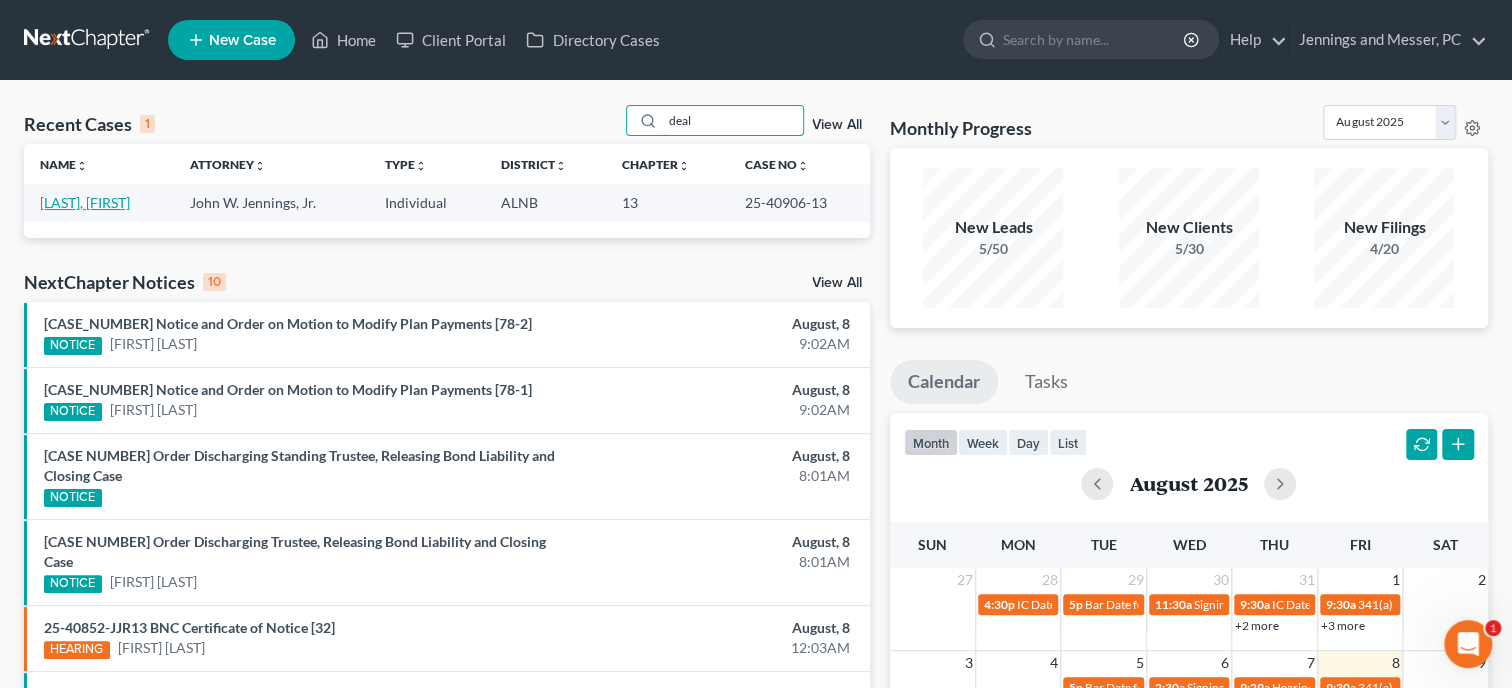 type on "deal" 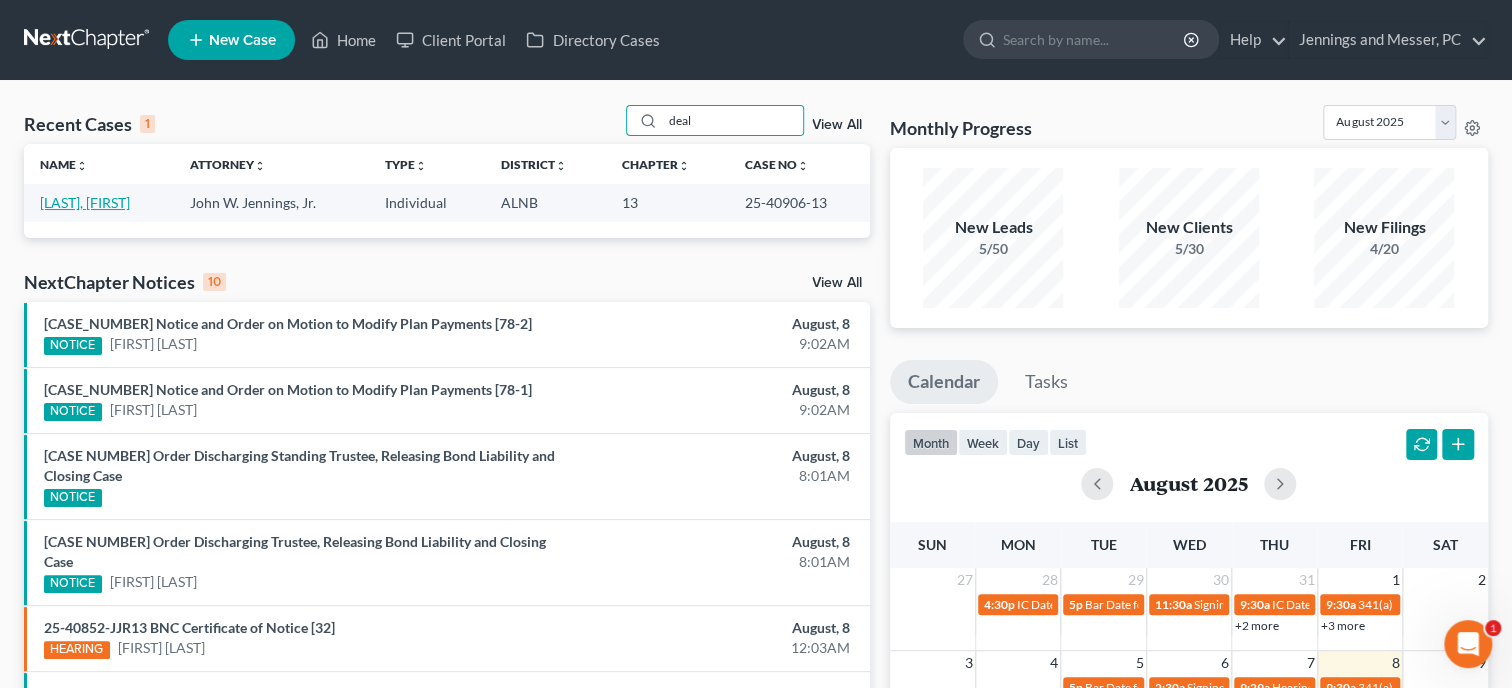 click on "[LAST], [FIRST]" at bounding box center [85, 202] 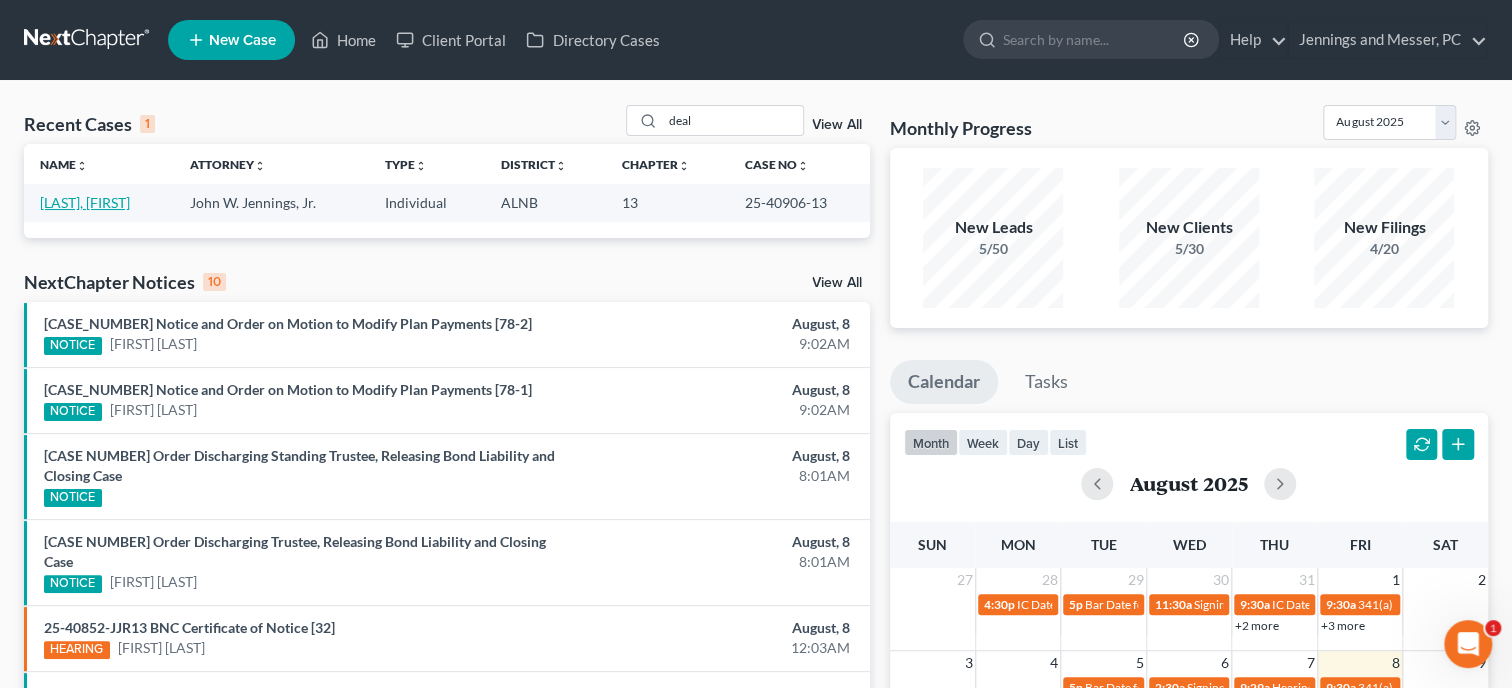 select on "6" 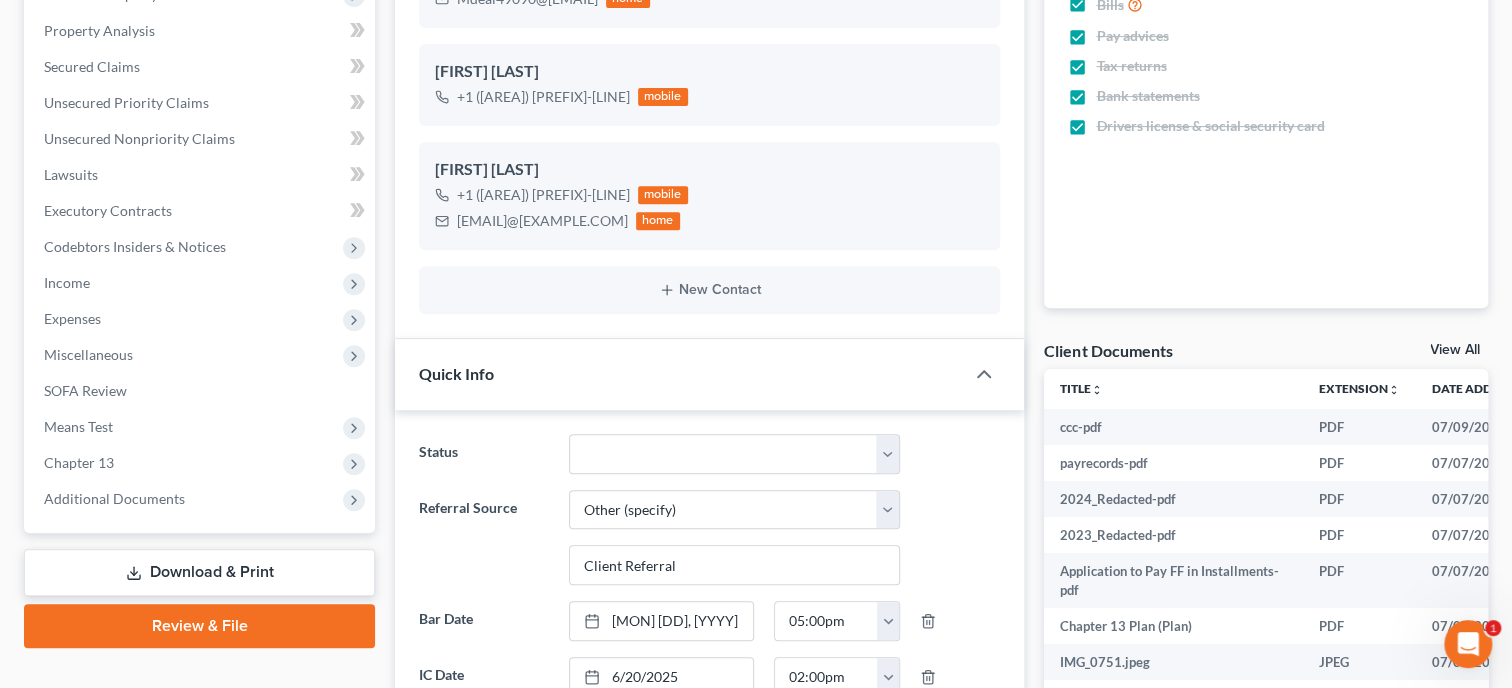 scroll, scrollTop: 823, scrollLeft: 0, axis: vertical 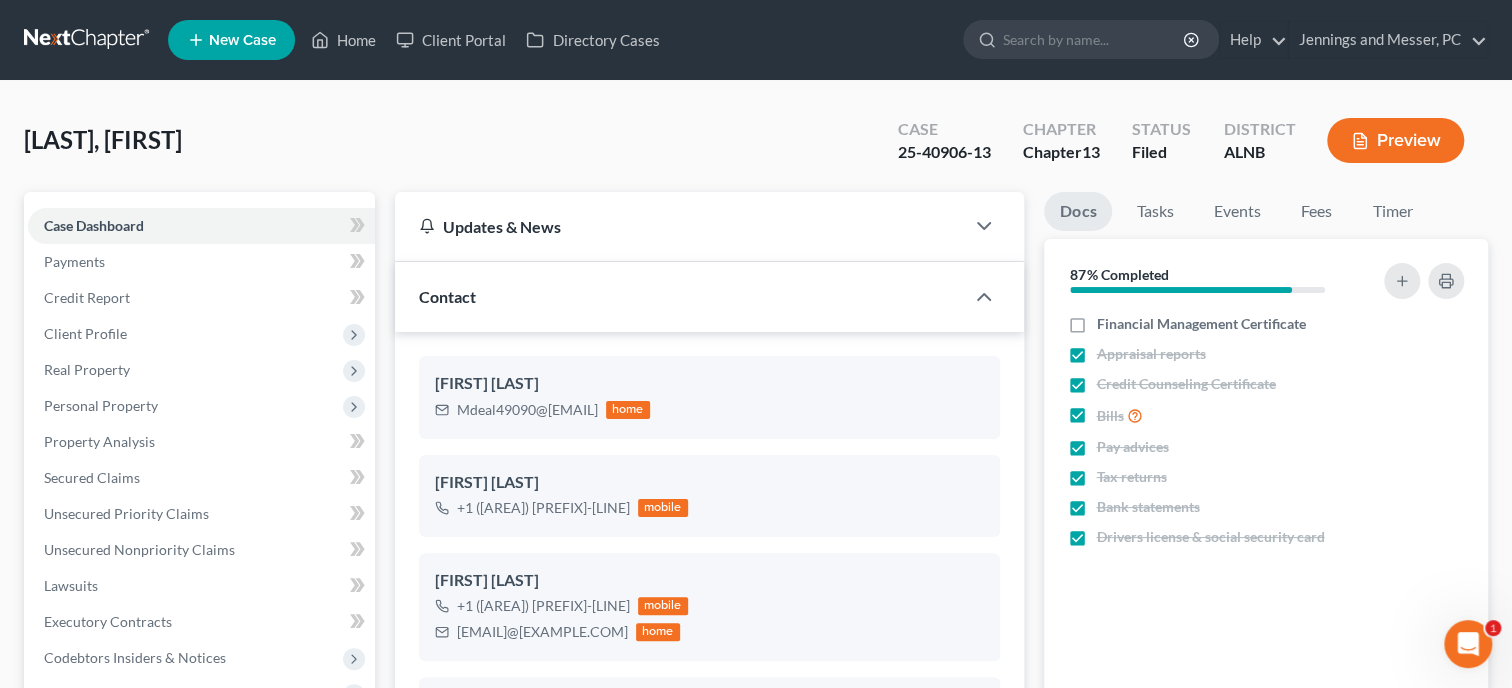 click on "Home" at bounding box center [343, 40] 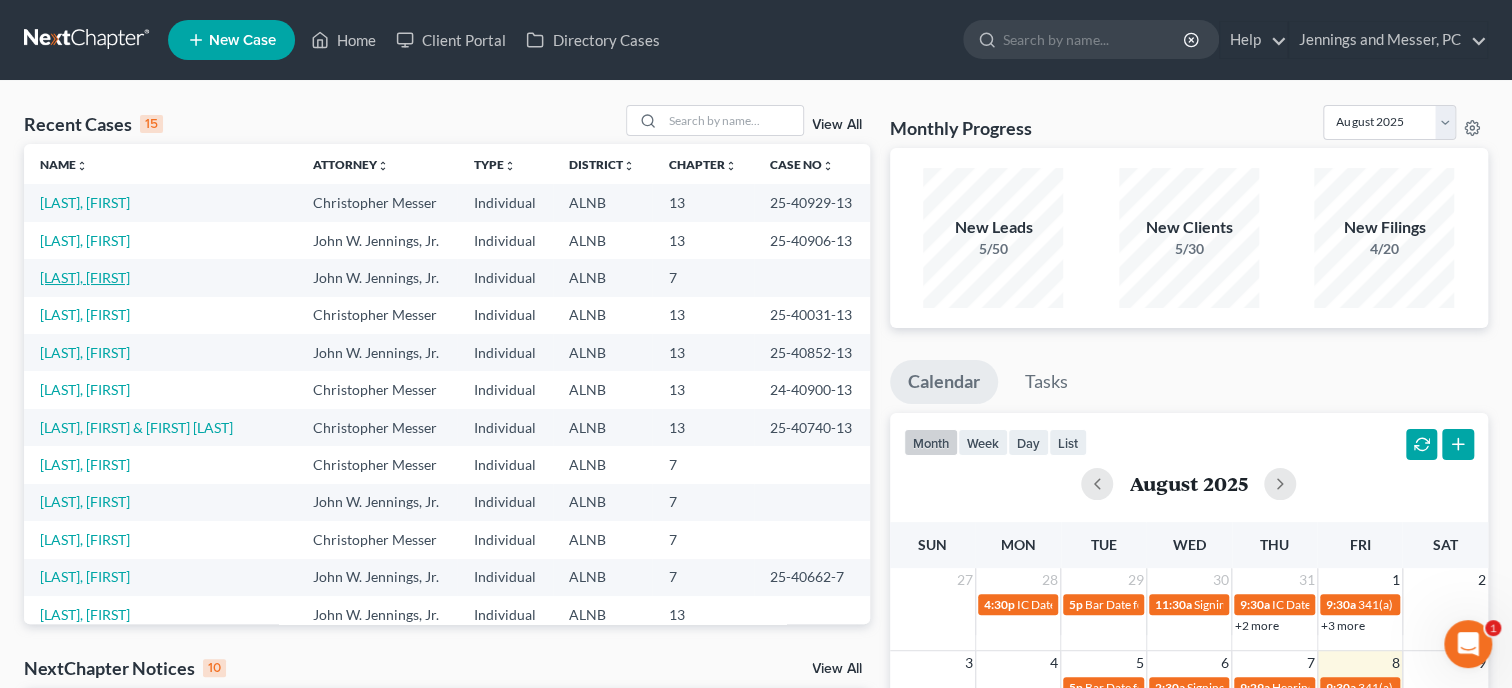 click on "[LAST], [FIRST]" at bounding box center [85, 277] 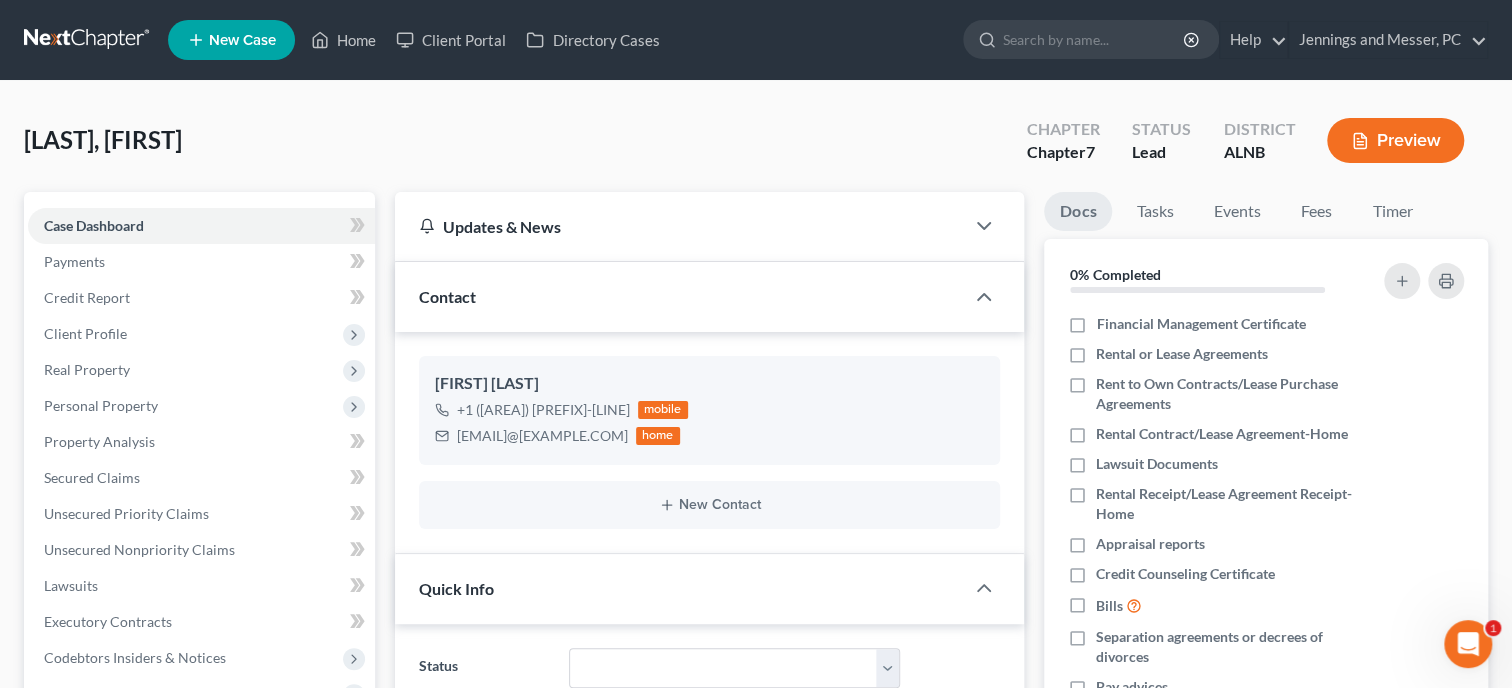 scroll, scrollTop: 1291, scrollLeft: 0, axis: vertical 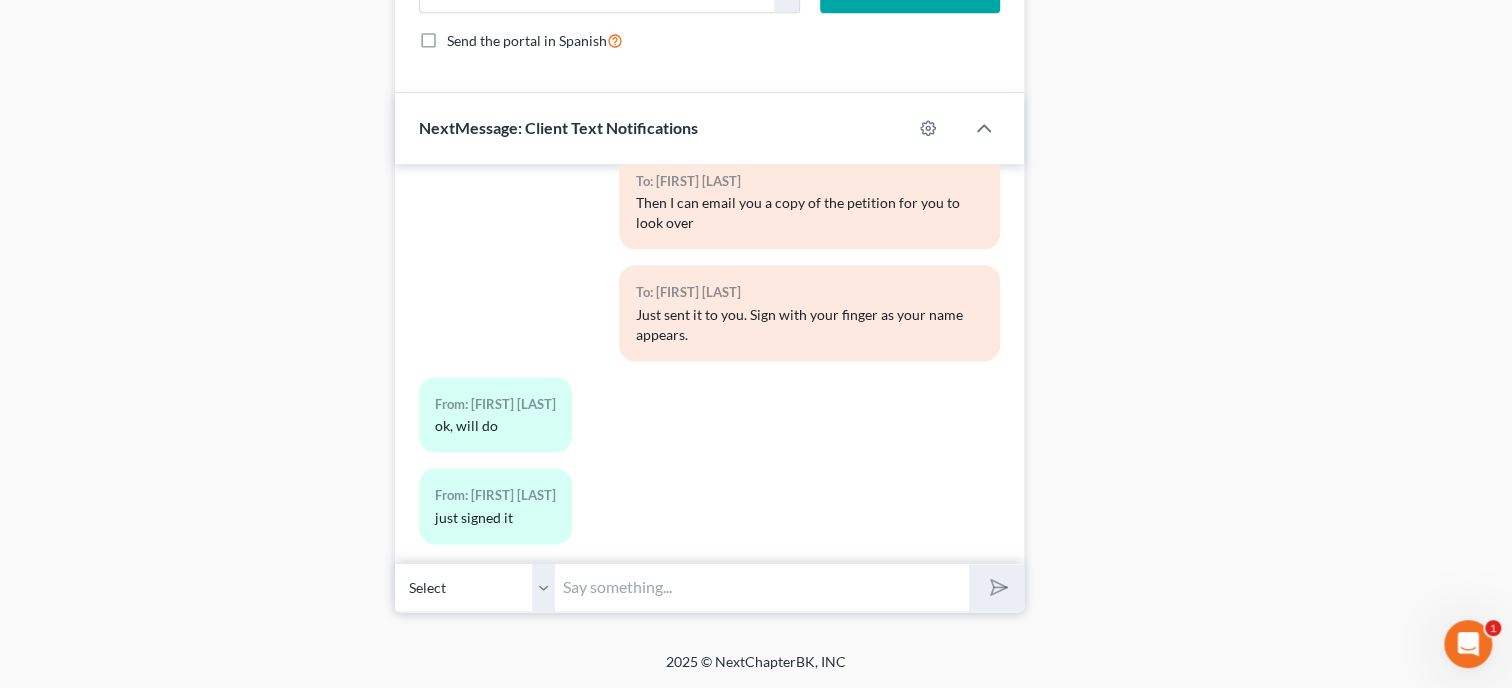 click at bounding box center [762, 587] 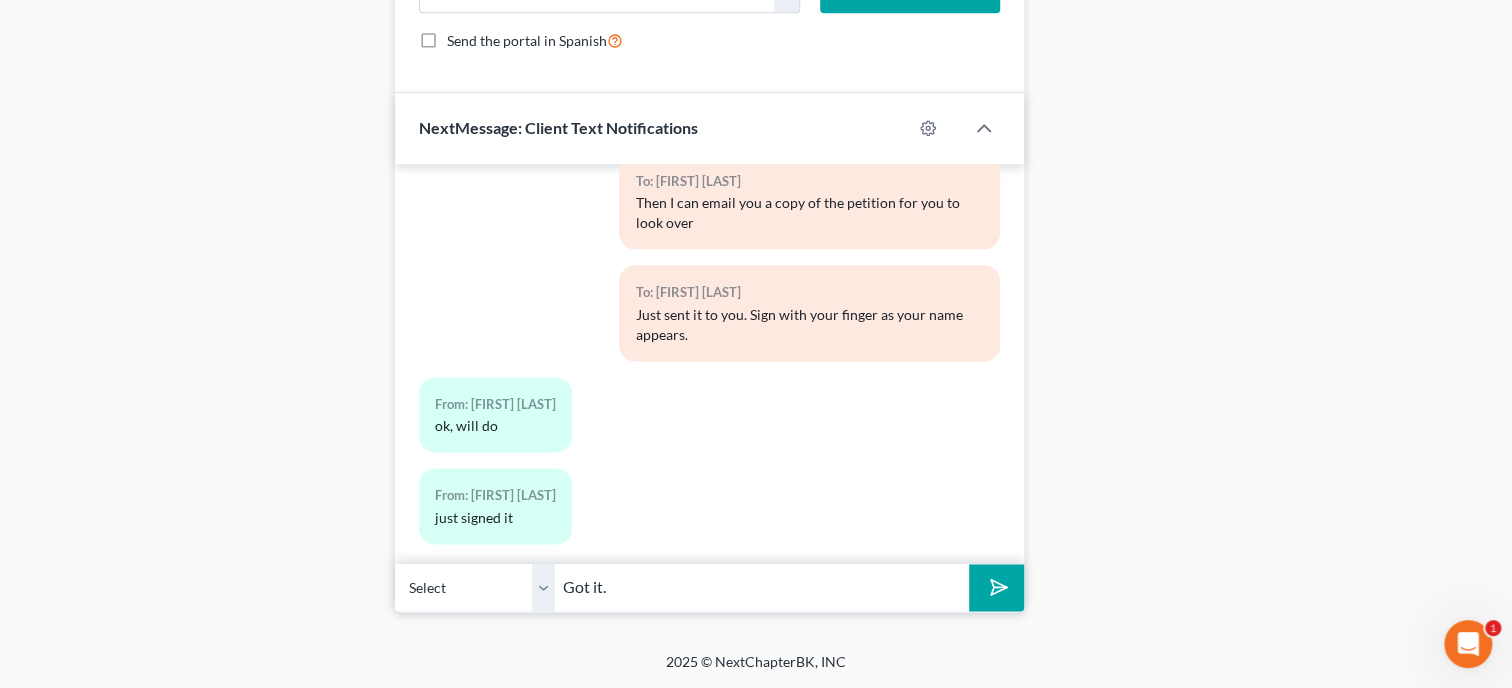 type on "Got it." 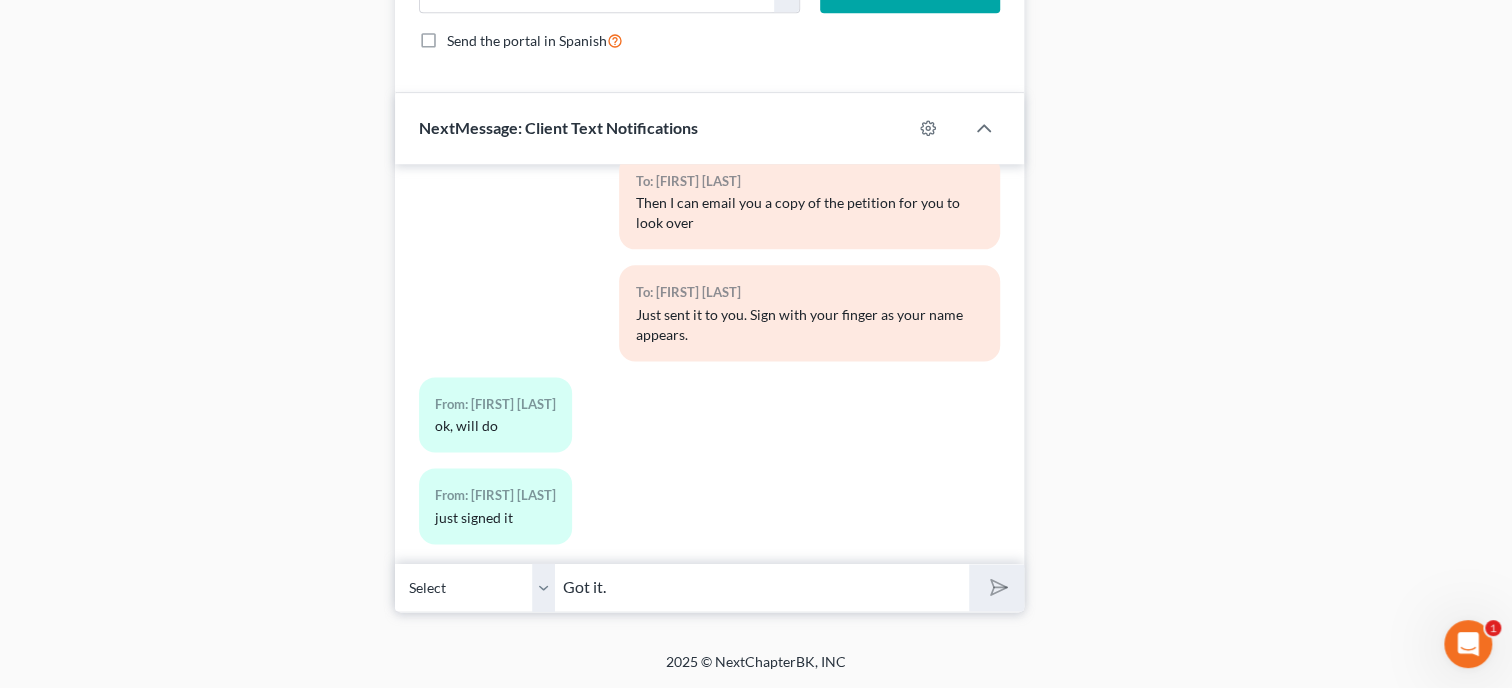 type 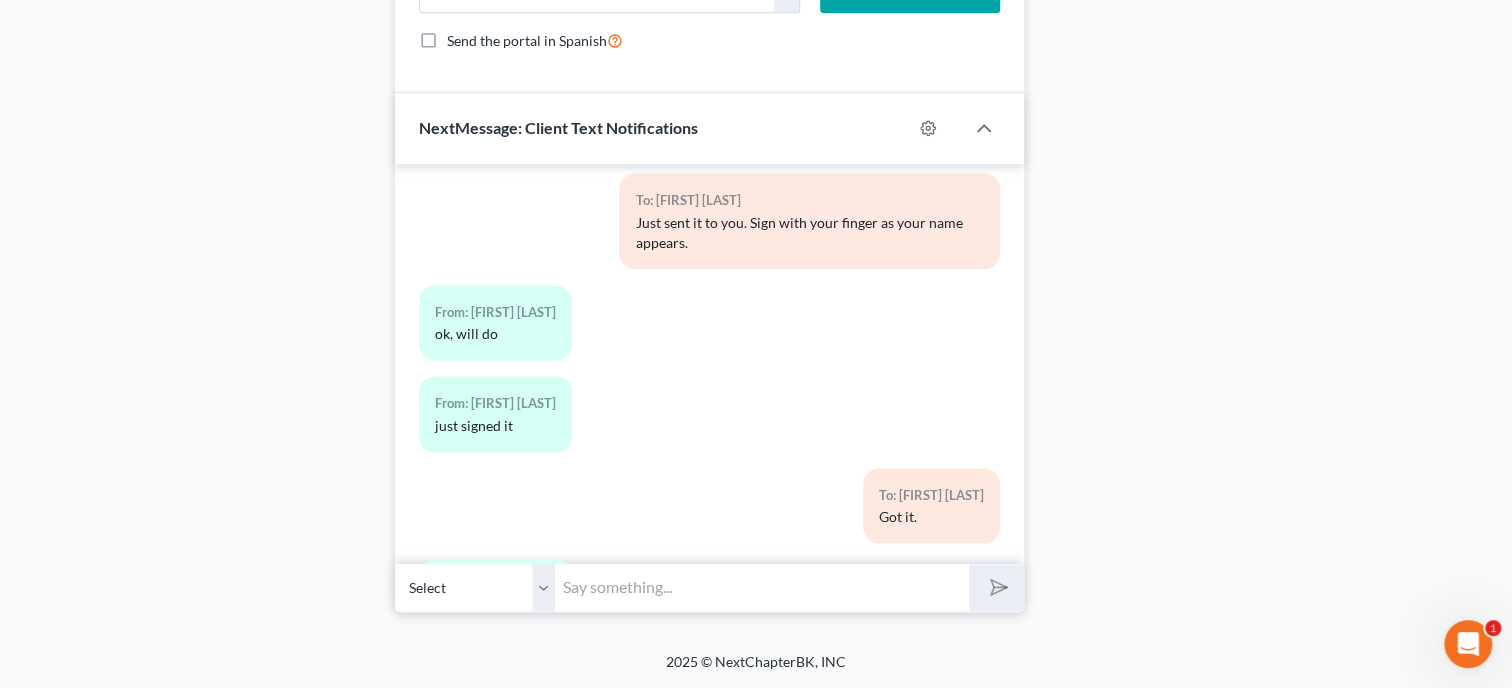 scroll, scrollTop: 5698, scrollLeft: 0, axis: vertical 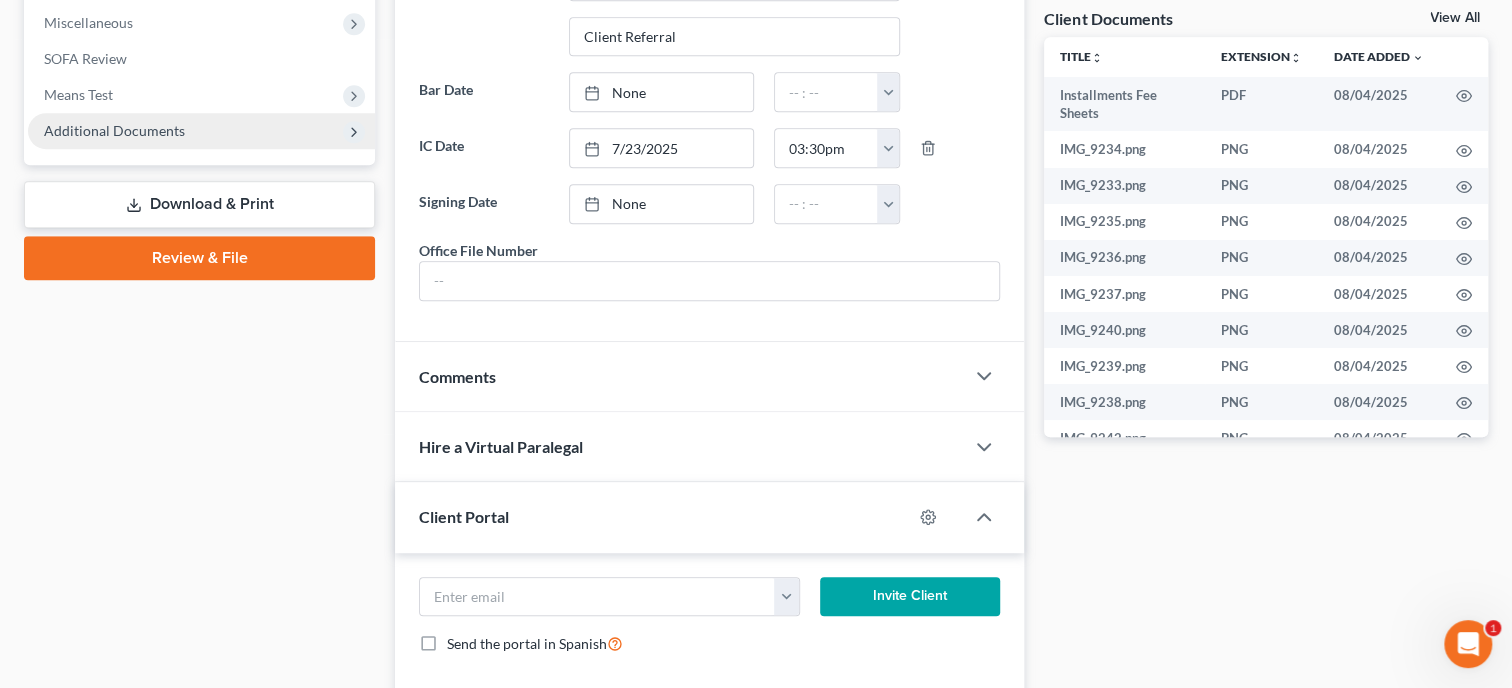 click on "Additional Documents" at bounding box center [114, 130] 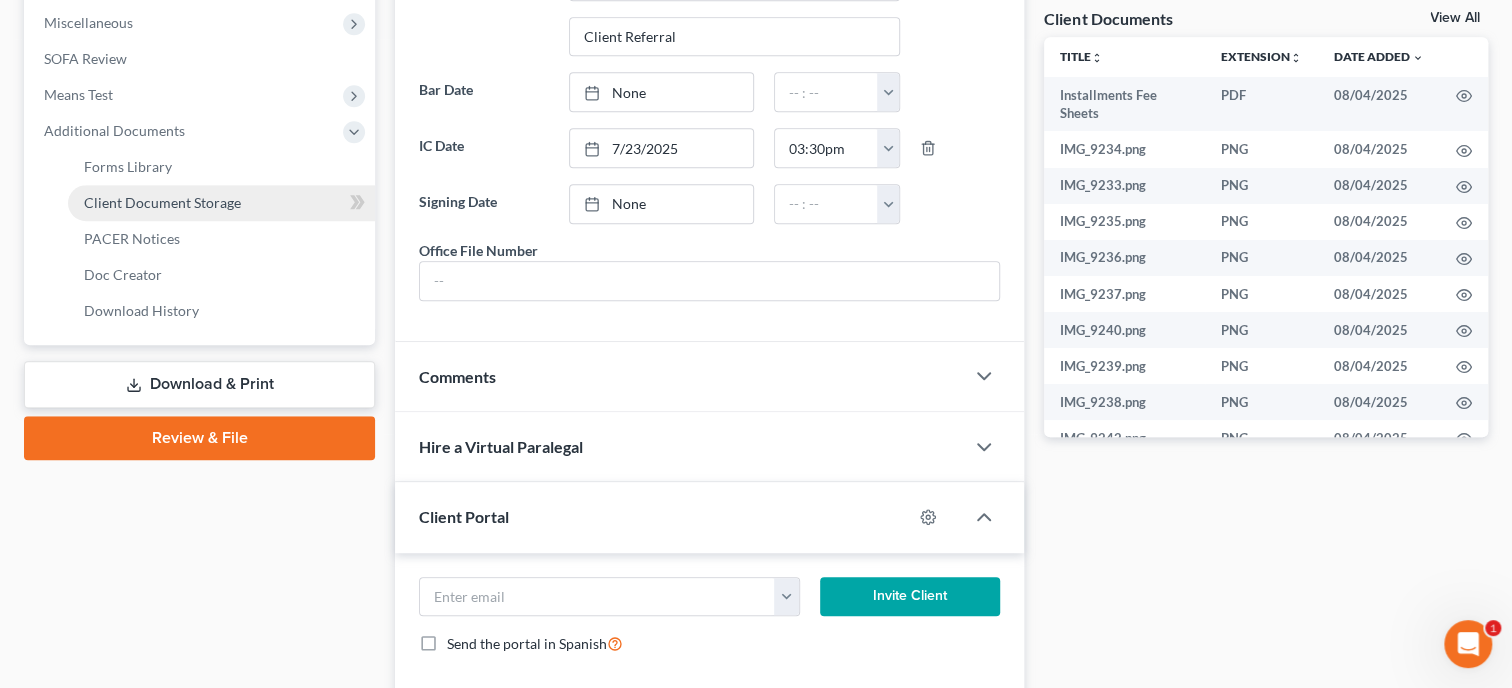 click on "Client Document Storage" at bounding box center [162, 202] 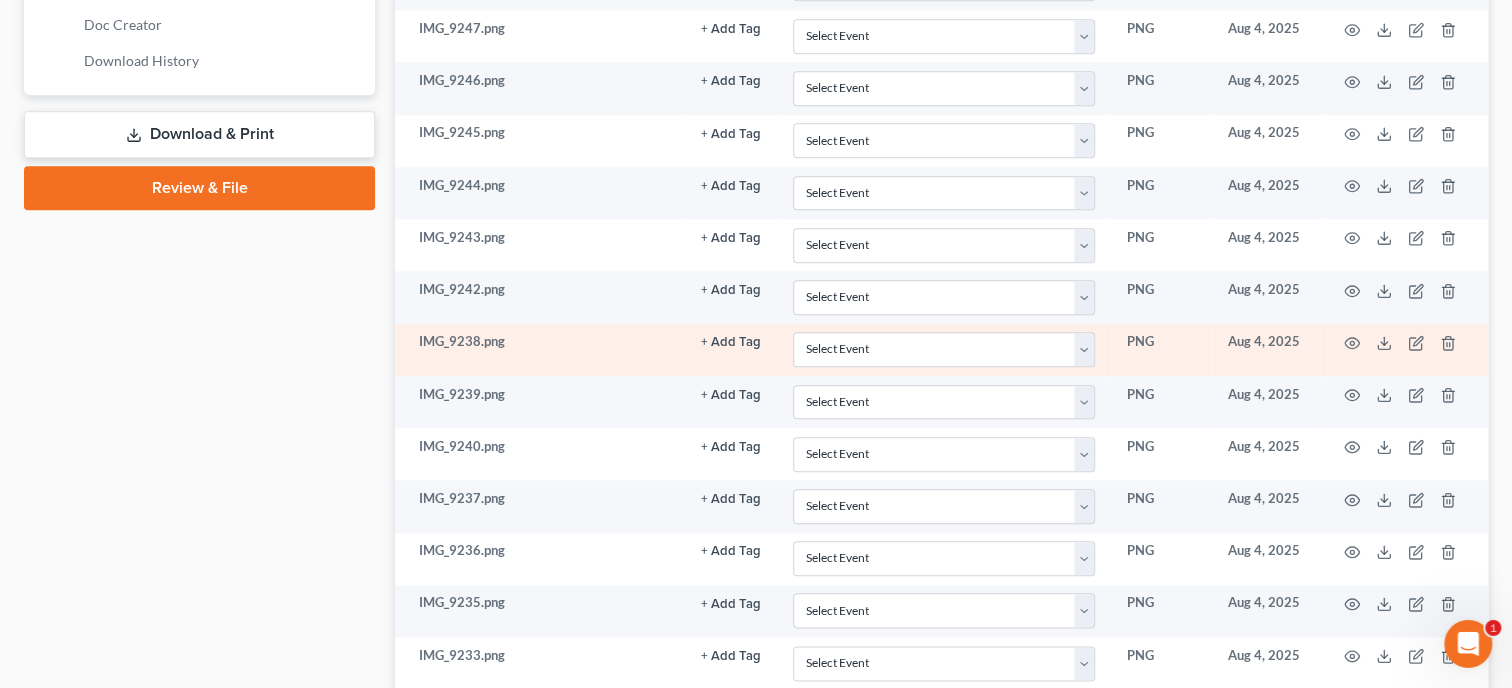 scroll, scrollTop: 1246, scrollLeft: 0, axis: vertical 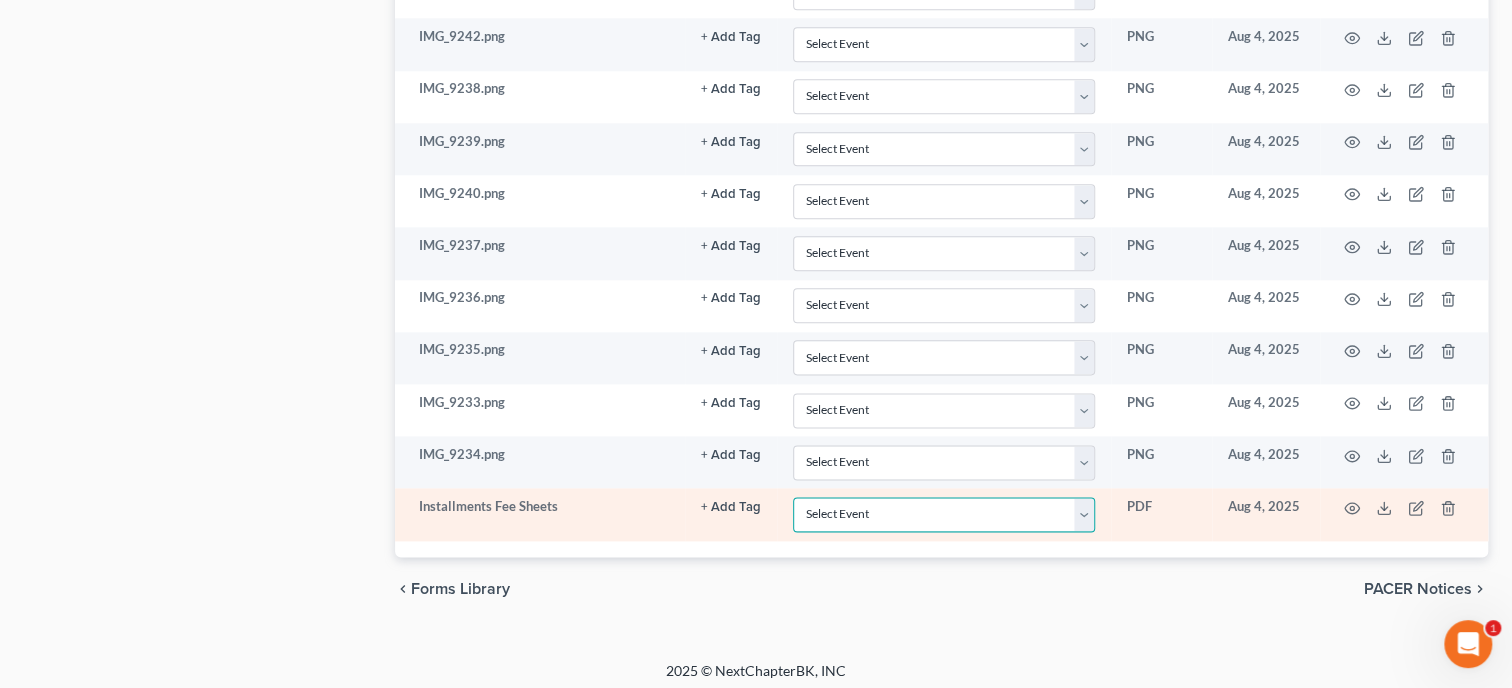 select on "23" 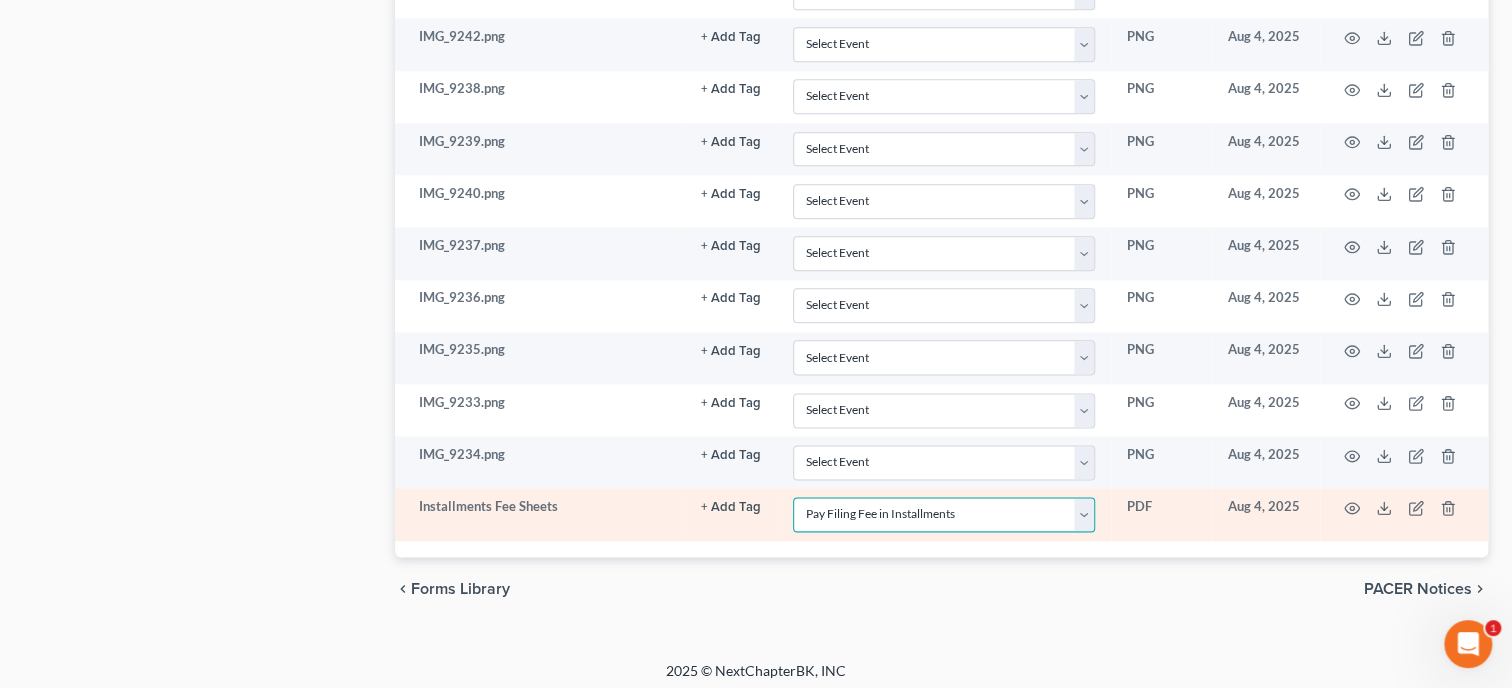 click on "Pay Filing Fee in Installments" at bounding box center (0, 0) 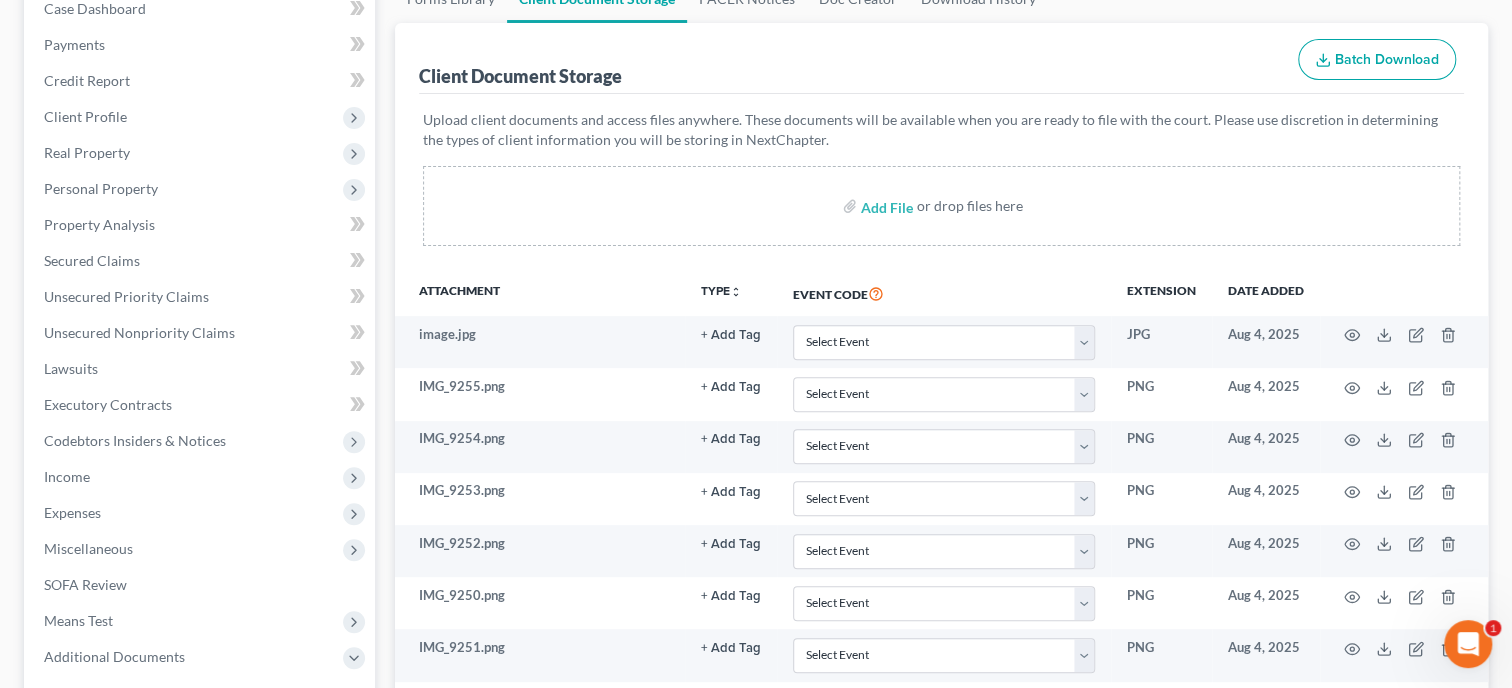 scroll, scrollTop: 0, scrollLeft: 0, axis: both 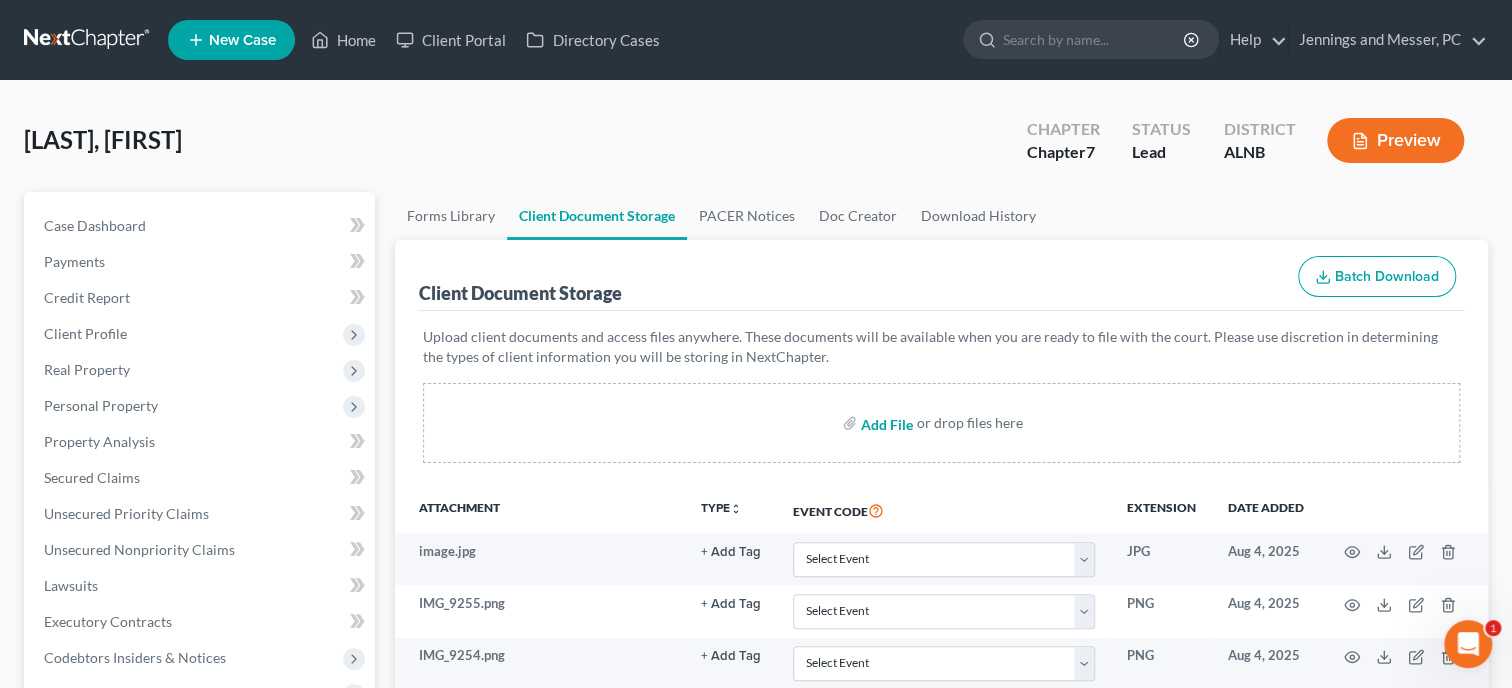 click at bounding box center (885, 423) 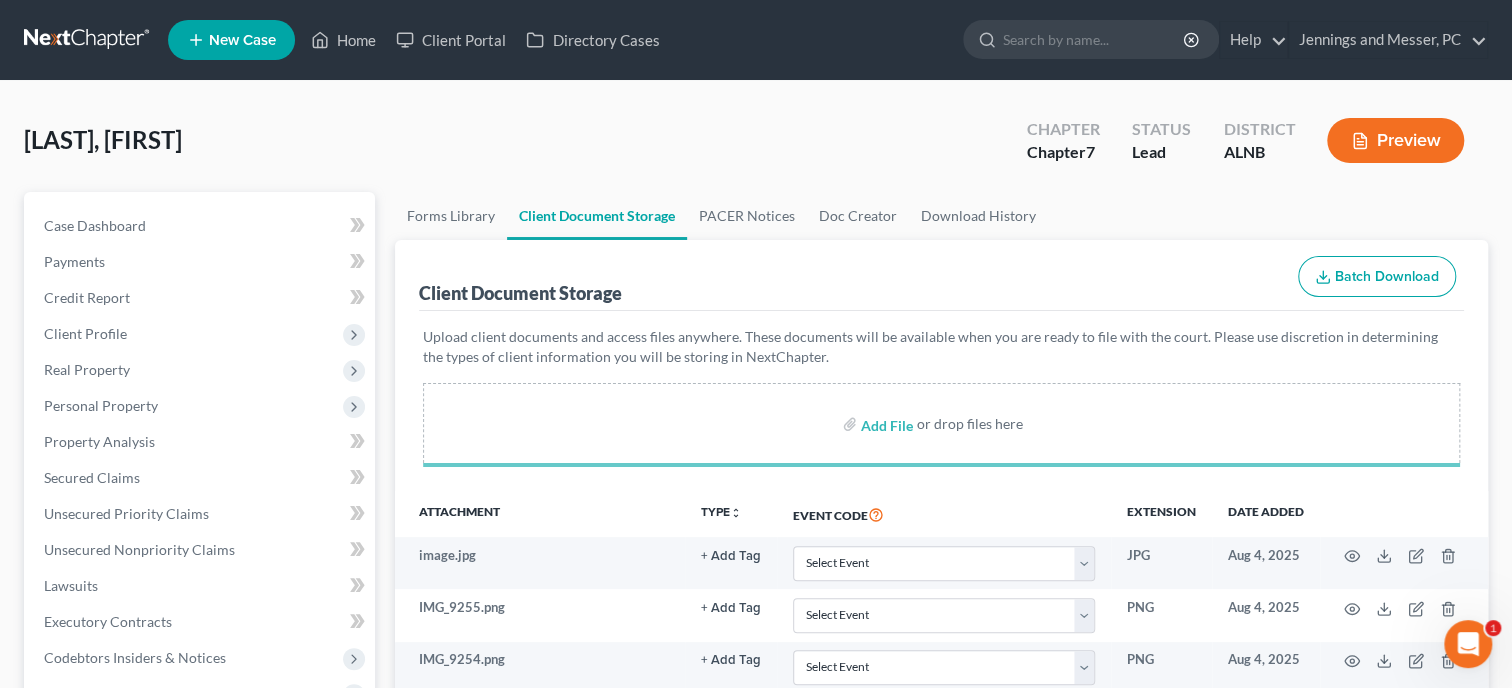 select on "23" 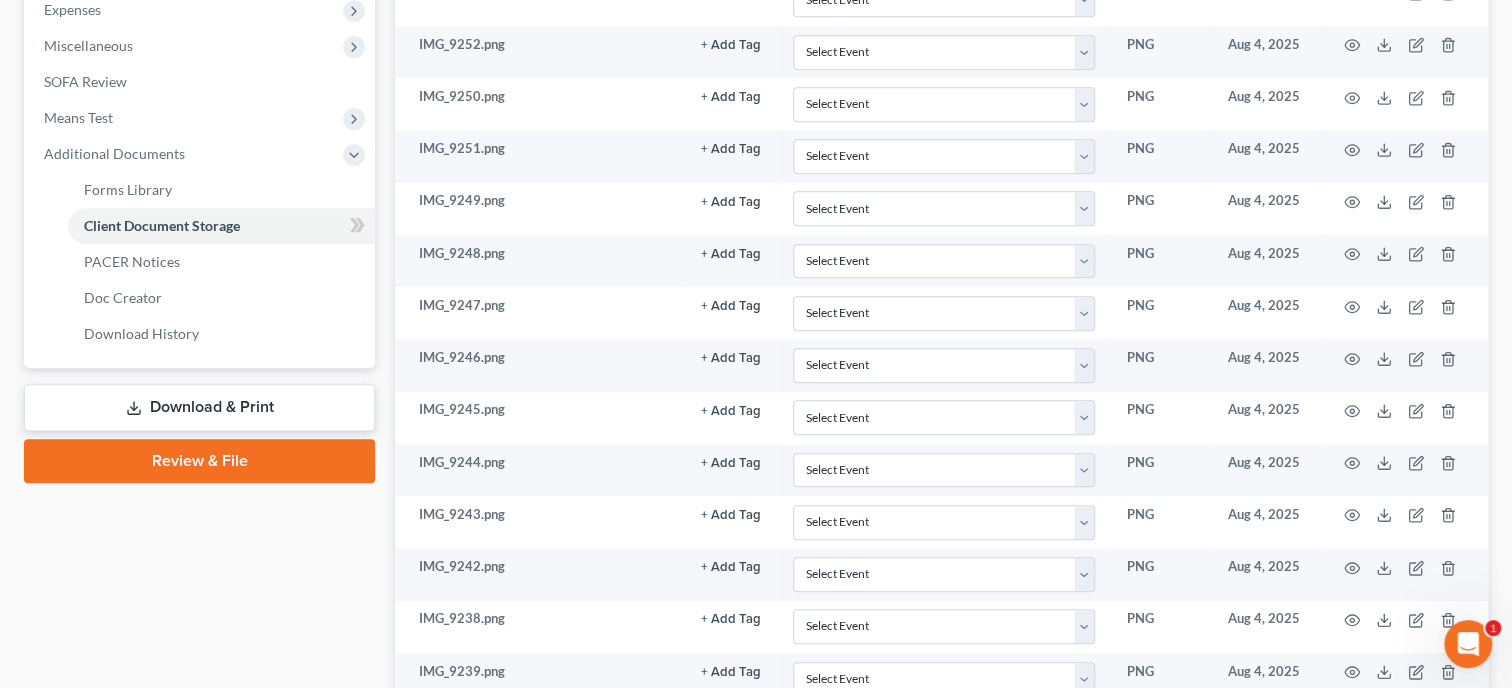 select on "23" 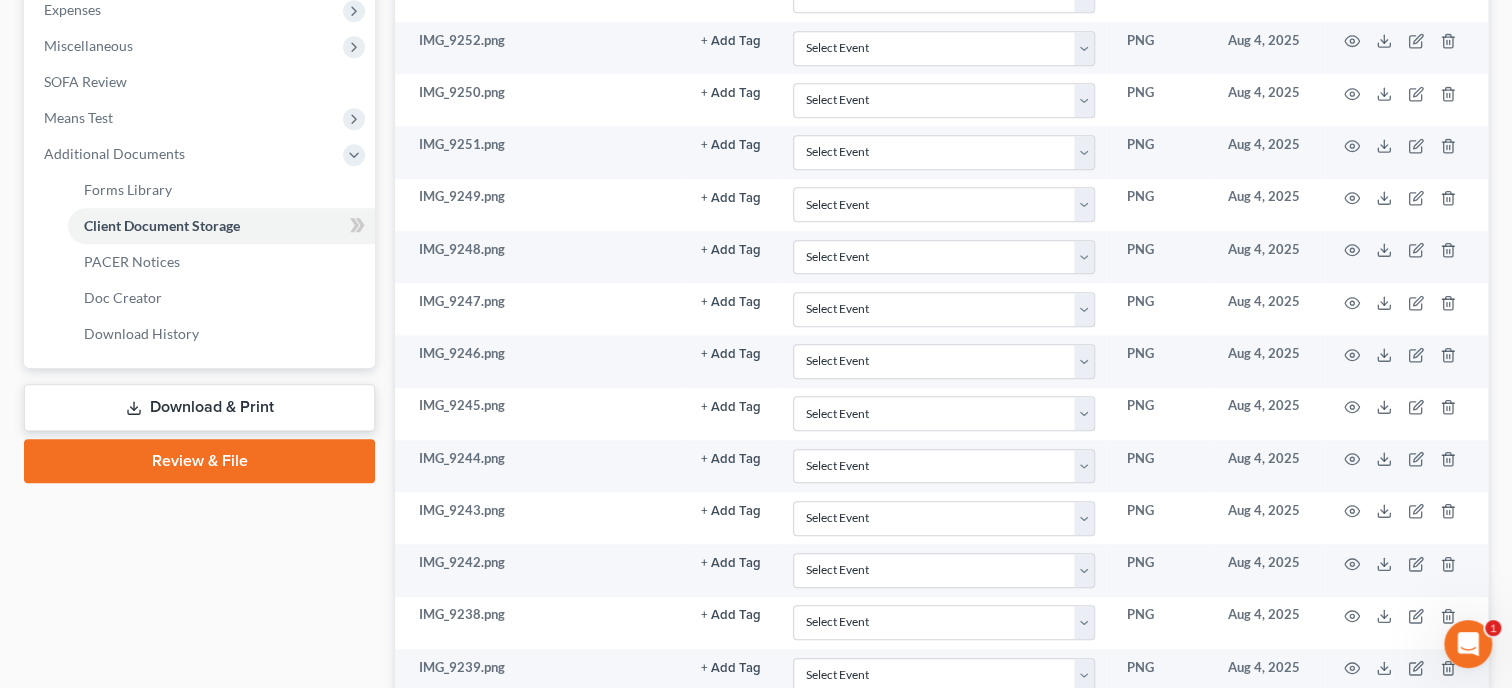 scroll, scrollTop: 932, scrollLeft: 0, axis: vertical 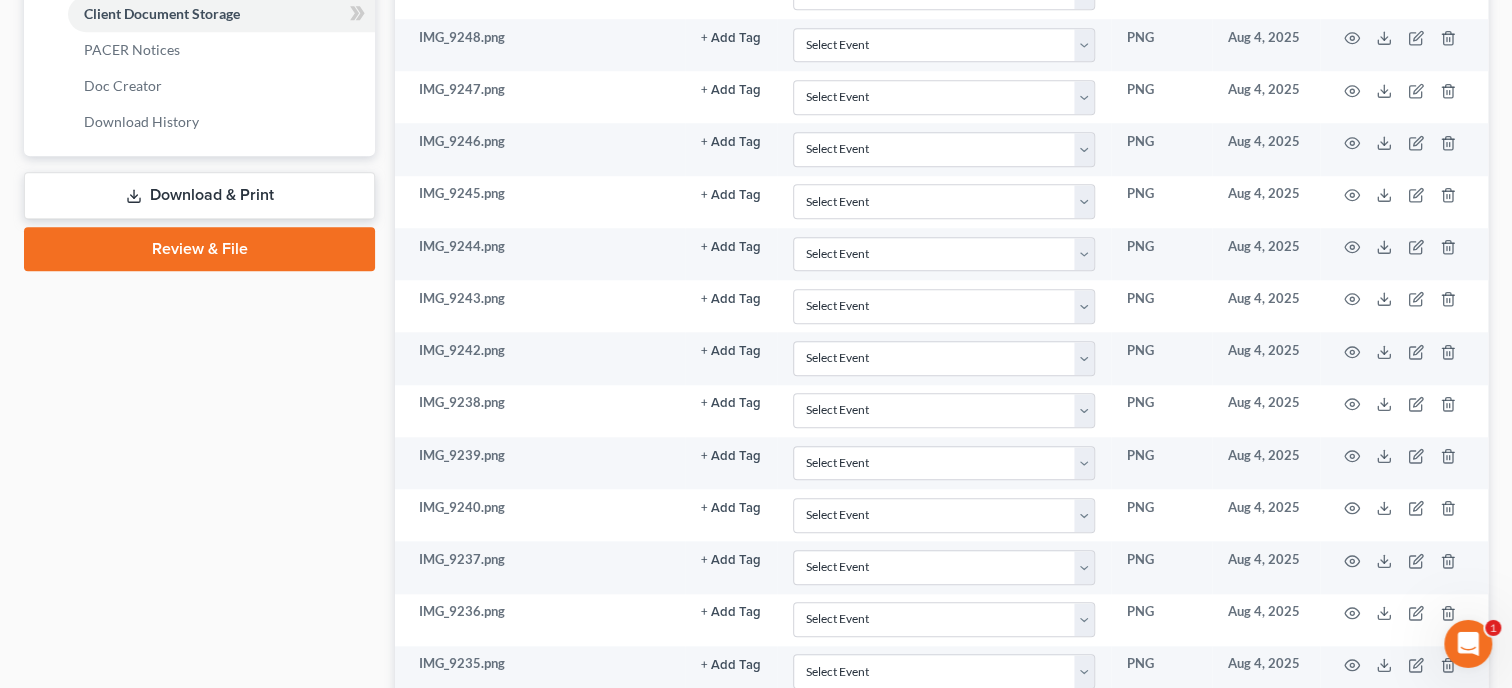 select on "23" 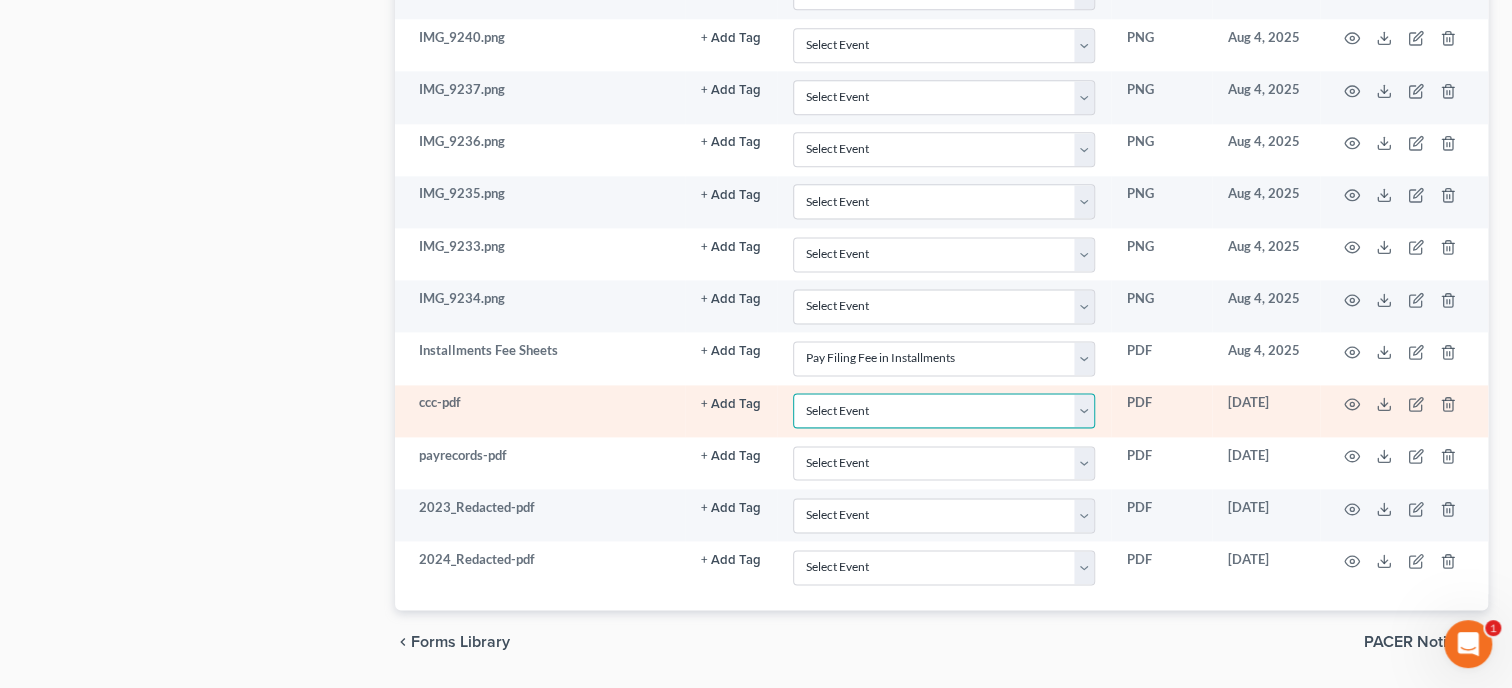 select on "5" 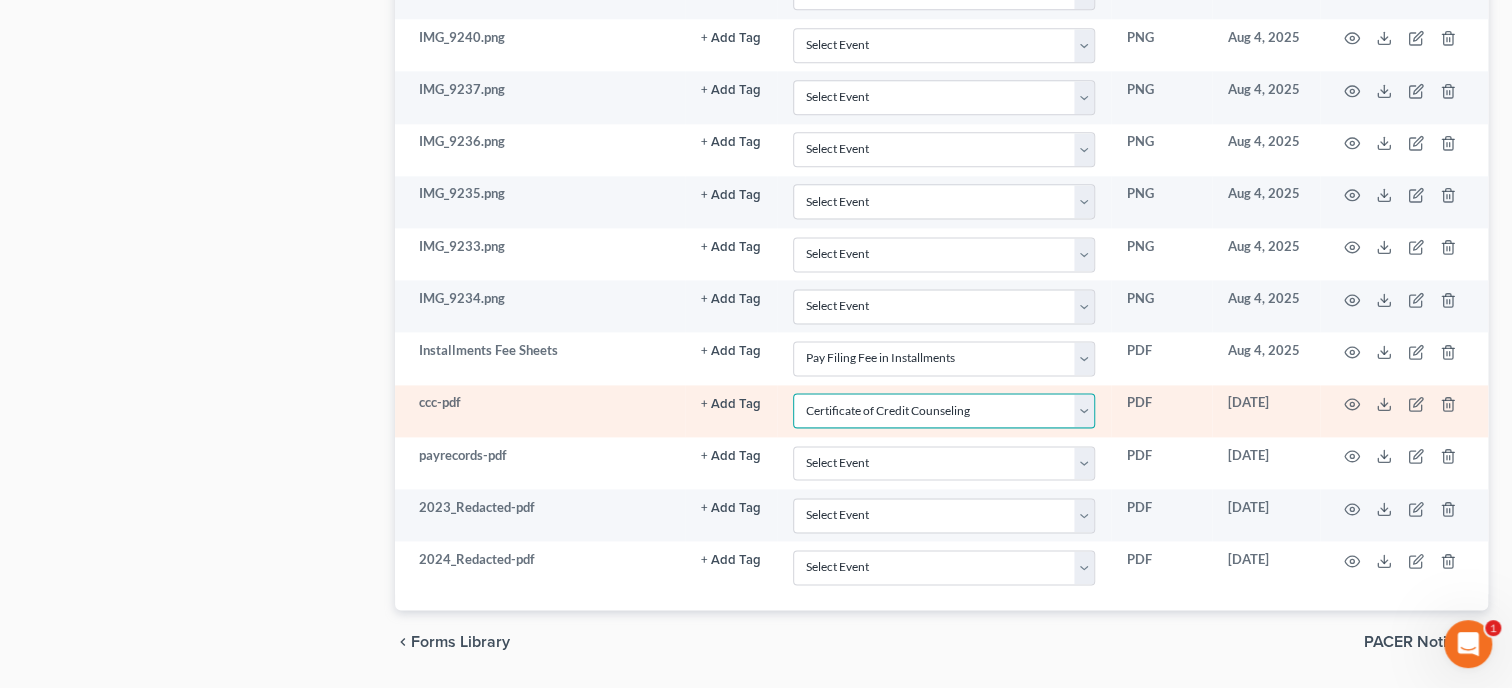 click on "Certificate of Credit Counseling" at bounding box center [0, 0] 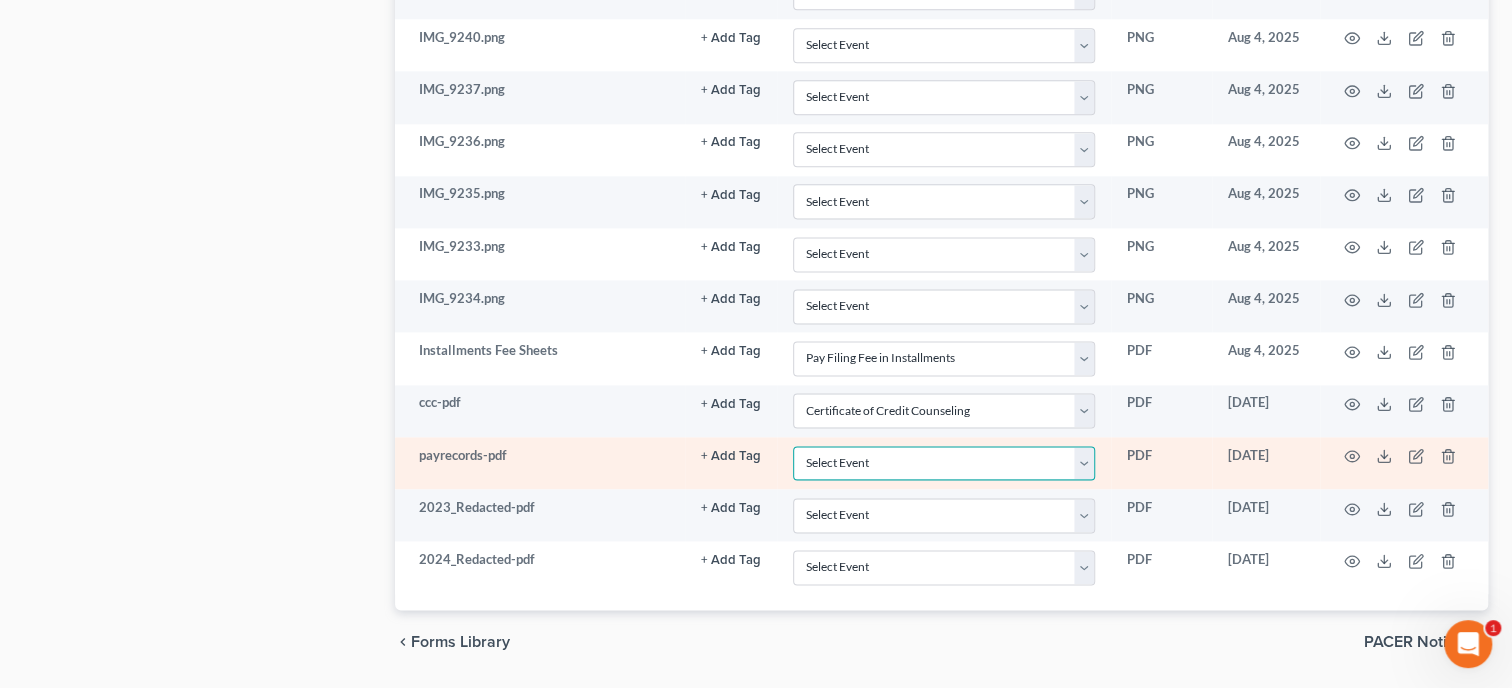 select on "19" 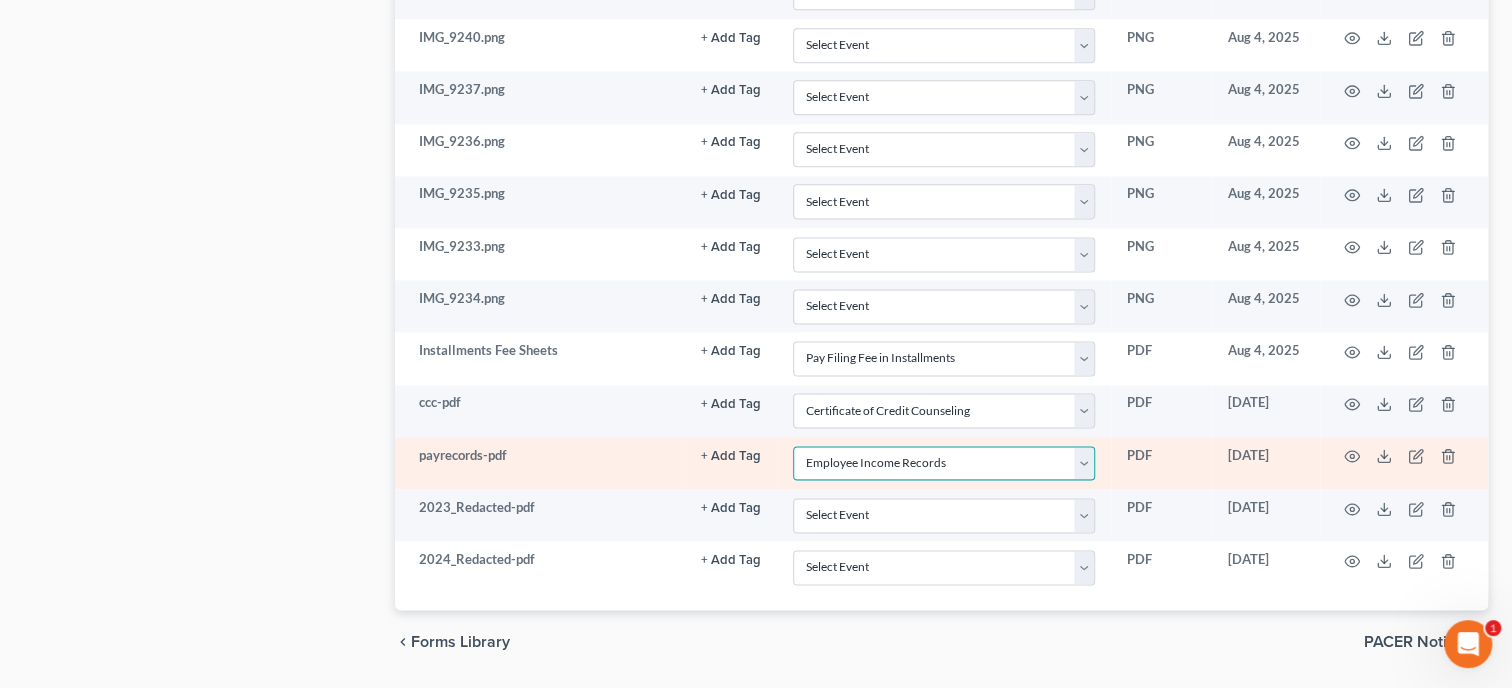 click on "Employee Income Records" at bounding box center (0, 0) 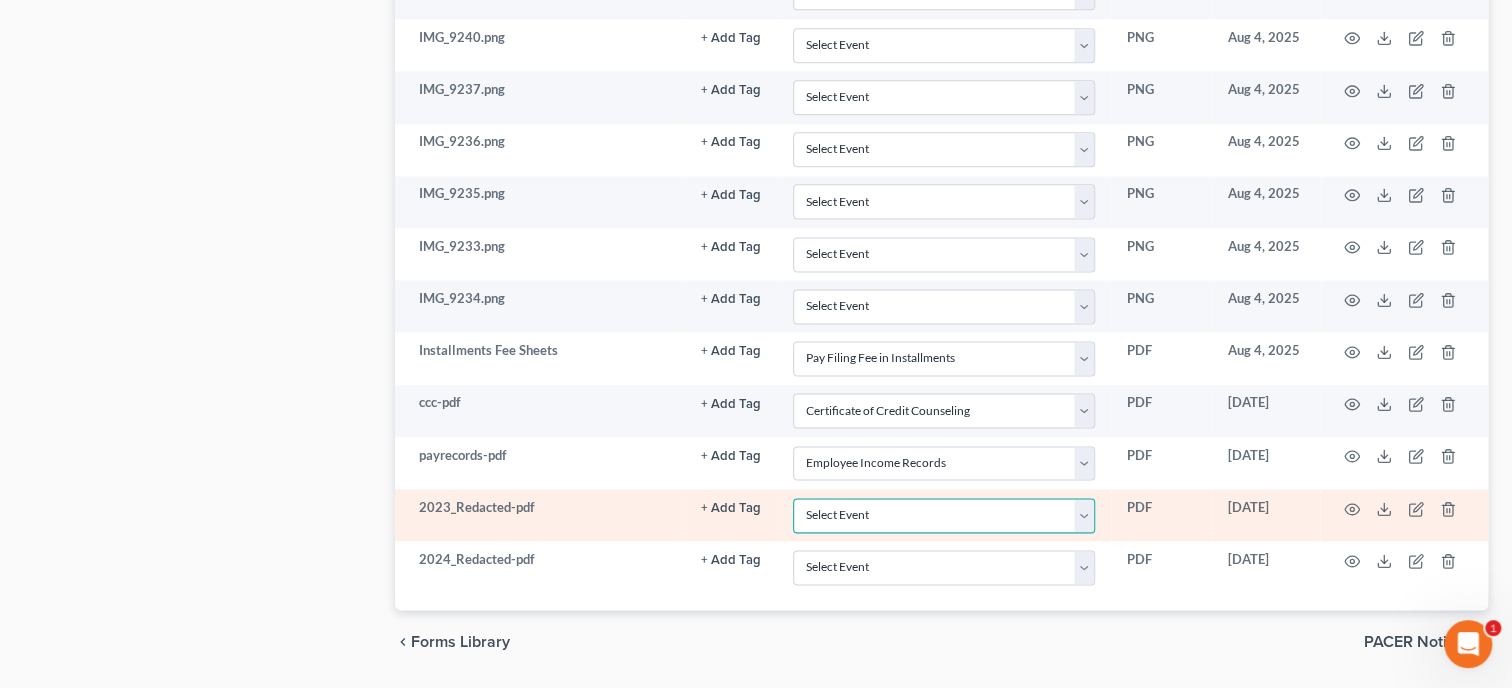 select on "40" 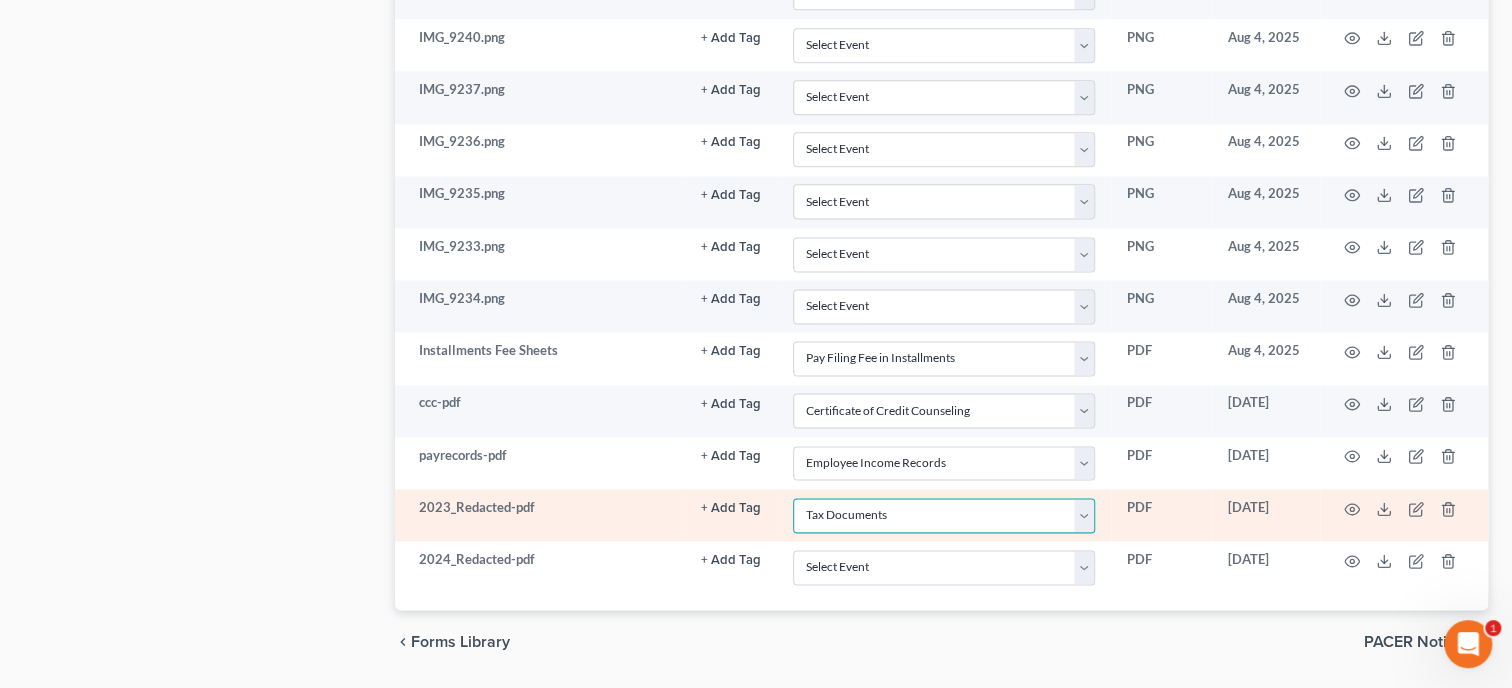 click on "Tax Documents" at bounding box center [0, 0] 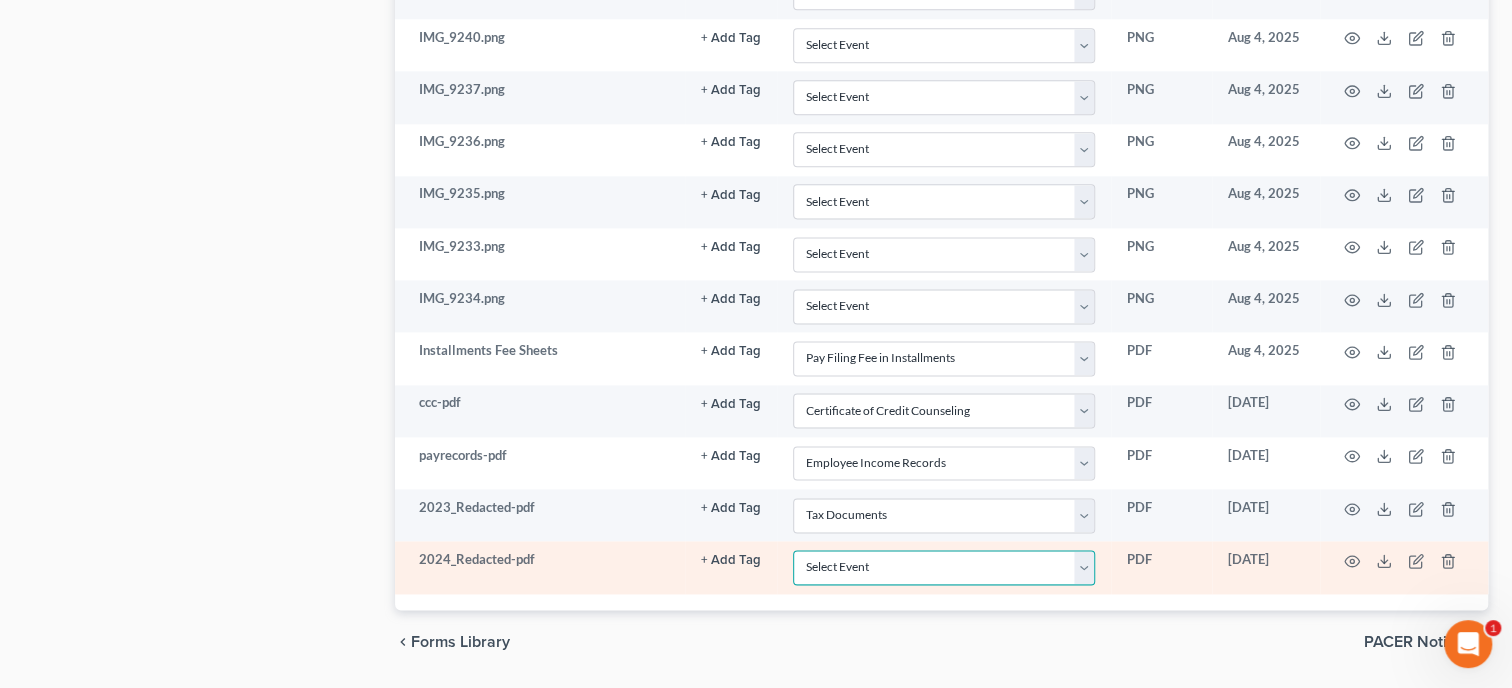 select on "40" 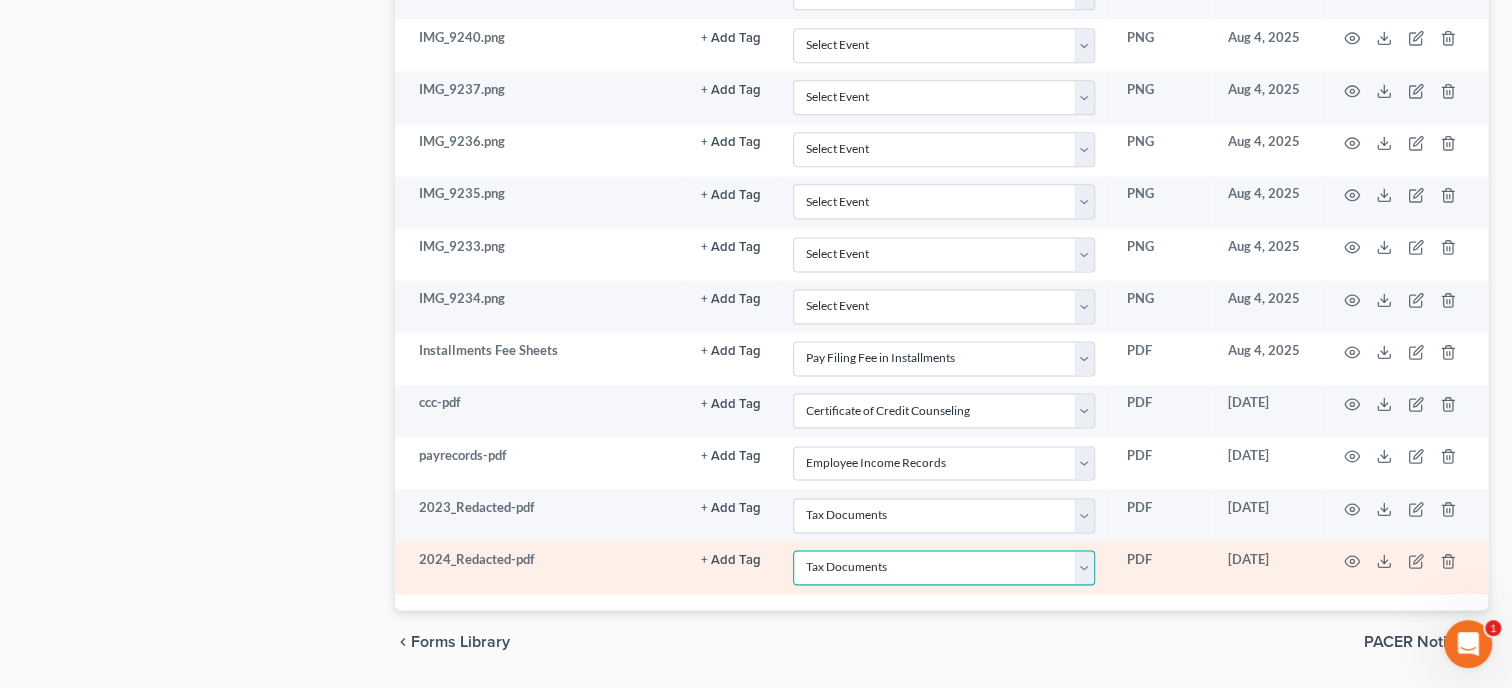 click on "Tax Documents" at bounding box center [0, 0] 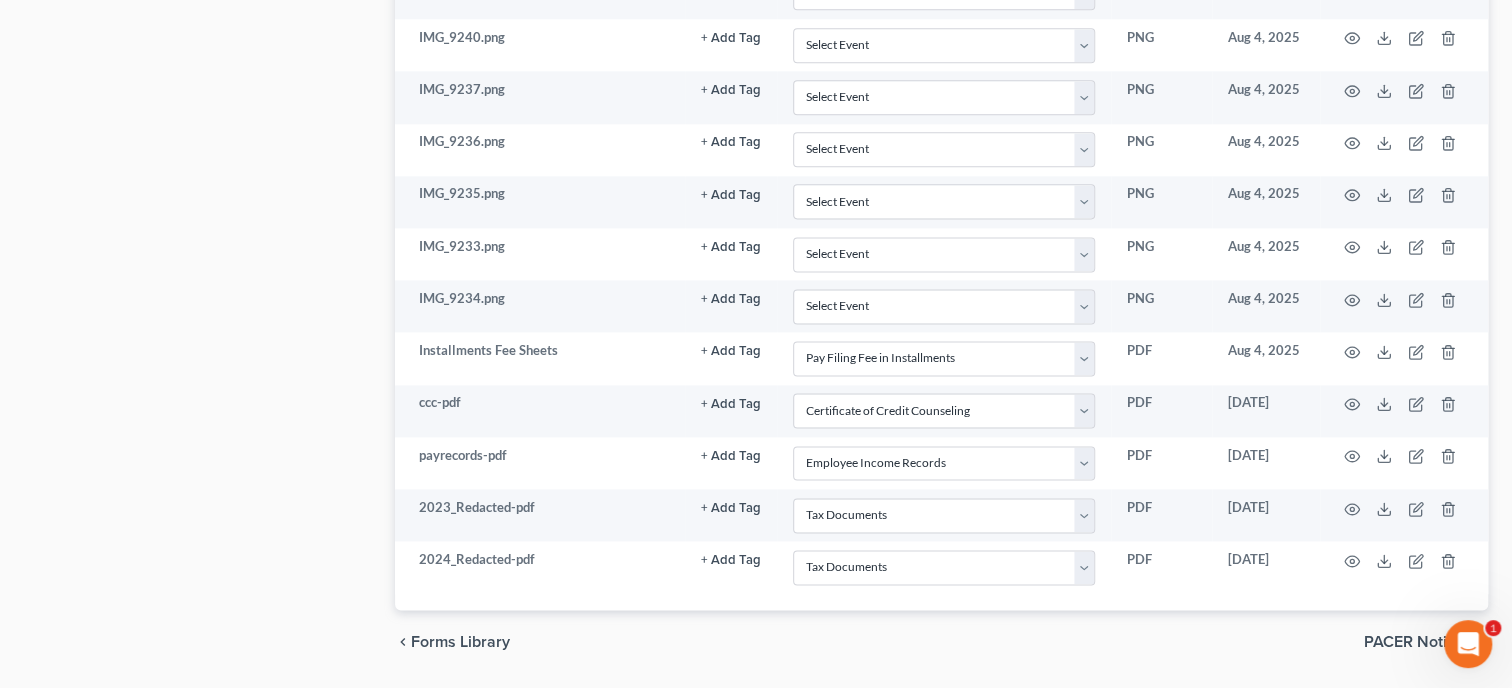 click on "Attachment TYPE unfold_more NONE 341 Notice Amended Ch 7 Means Test Amended Plan Application to Pay FF In Installments Discharge Order Filing Fee Payment FM Cert Hearing License and SS Card Notice Order to Pay FF in Installments Proof of Claim Reaffirmation Agreement Requirement to Complete FM Course Response to Objection to Claim SSN Statement Event Code Extension Date added image.jpg + Add Tag Select an option or create one 341 Notice Amended Ch 7 Means Test Amended Plan Application to Pay FF In Installments Discharge Order Filing Fee Payment FM Cert Hearing License and SS Card Notice Order to Pay FF in Installments Proof of Claim Reaffirmation Agreement Requirement to Complete FM Course Response to Objection to Claim SSN Statement Select Event 20 Largest Unsecured Creditors Amended Schedules (Fee) Attachment to Voluntary Petition for Non-Individuals Ch 11 Balance Sheet Cash Flow Statement Certificate of Credit Counseling Certificate of Financial Management Course Chapter 13 Plan Employee Income Records" at bounding box center (941, -153) 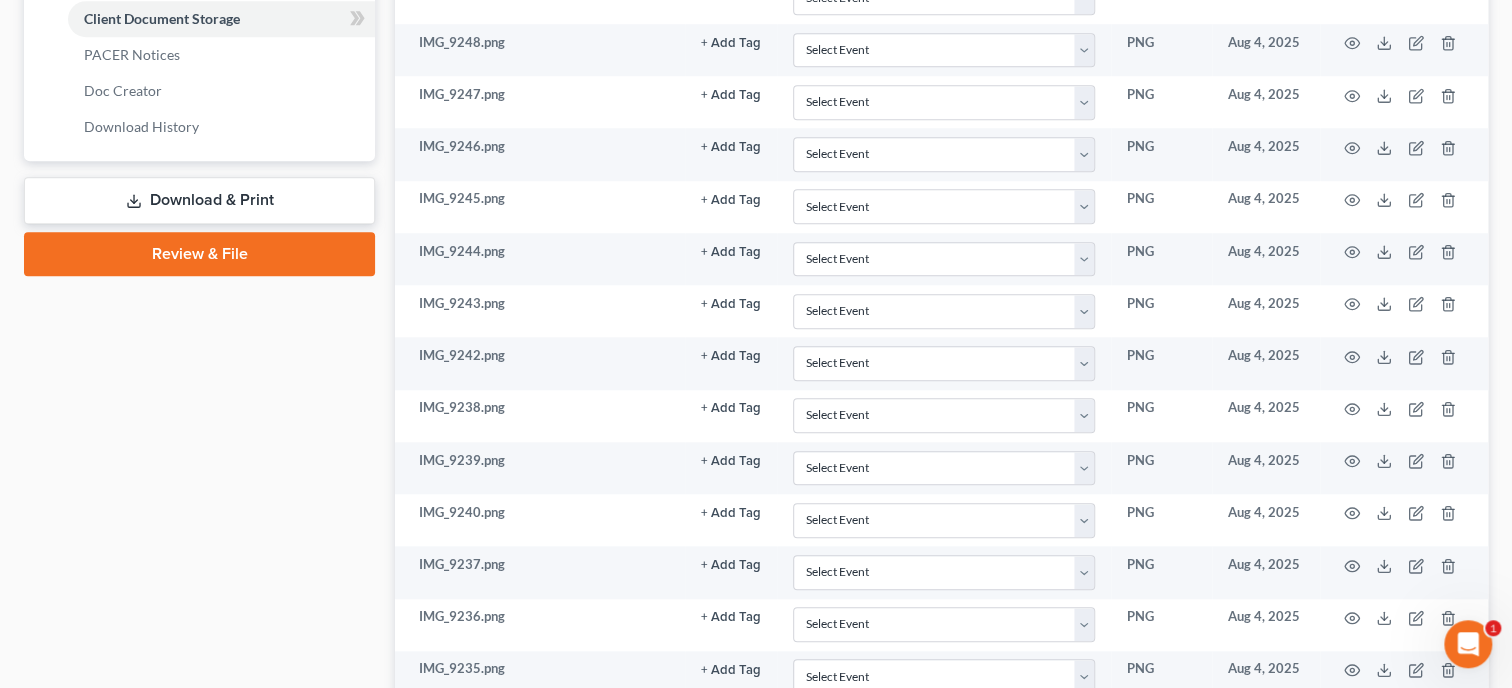 scroll, scrollTop: 990, scrollLeft: 0, axis: vertical 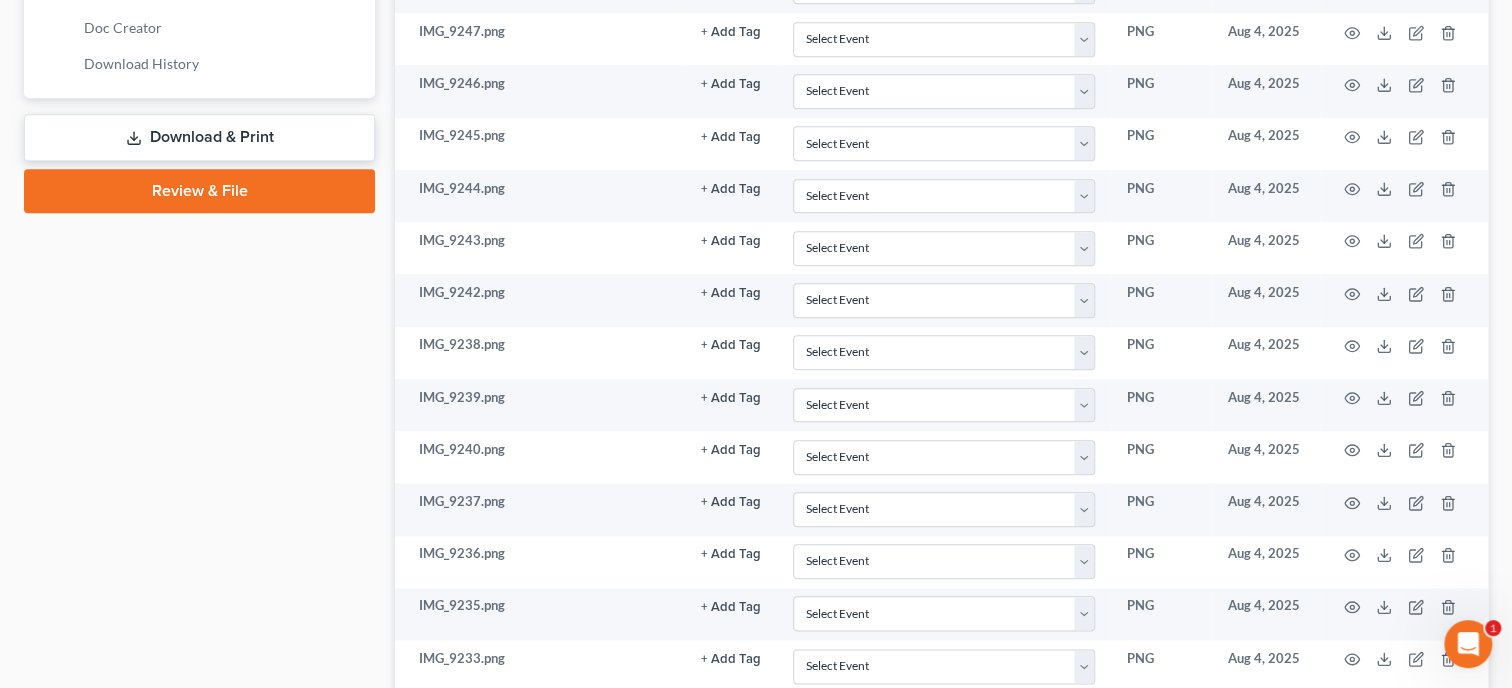 click on "Review & File" at bounding box center (199, 191) 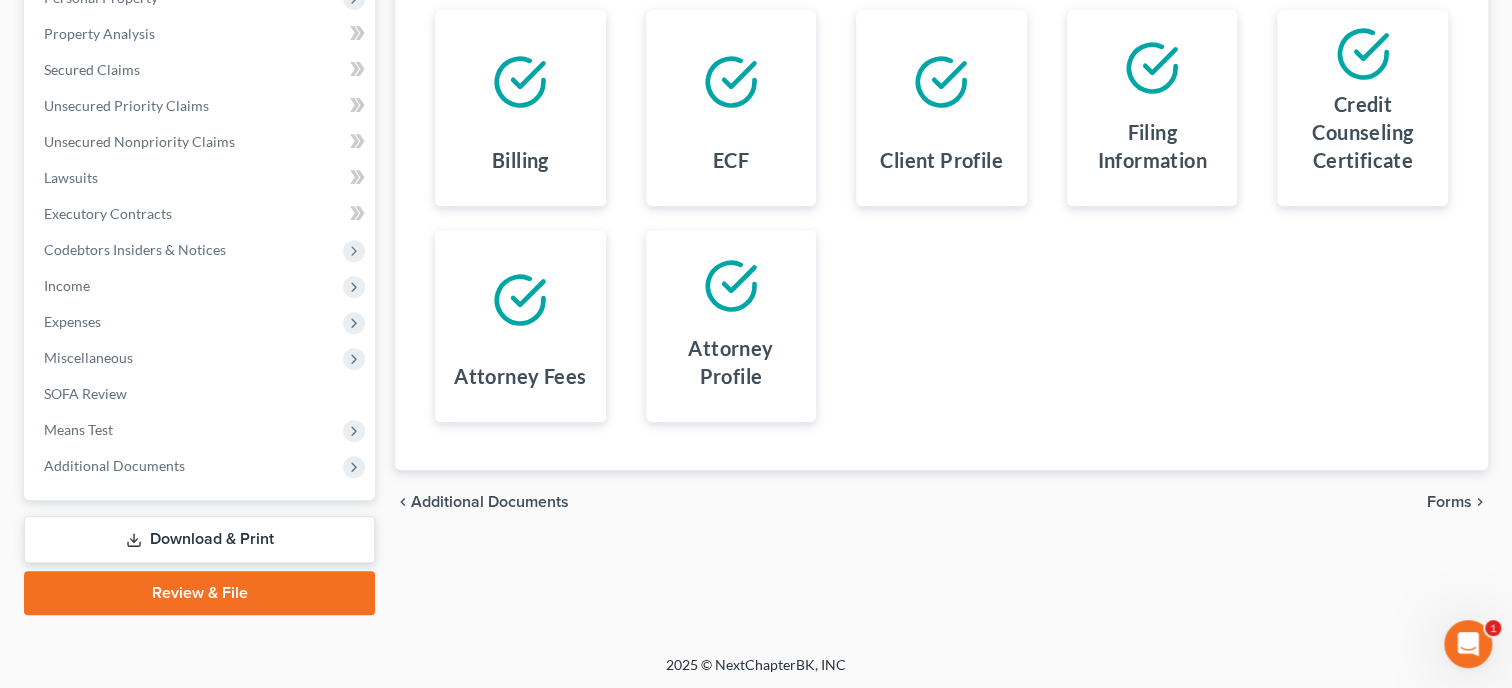 scroll, scrollTop: 0, scrollLeft: 0, axis: both 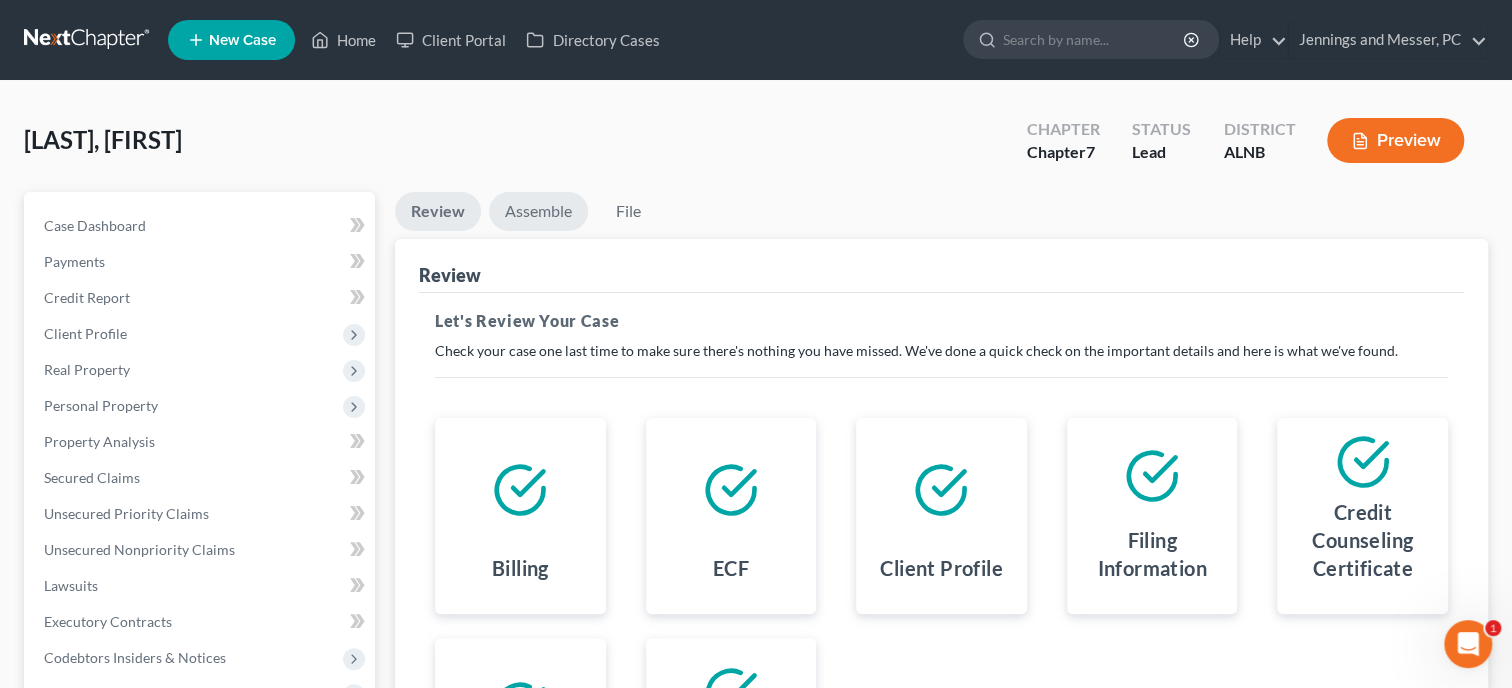 click on "Assemble" at bounding box center [538, 211] 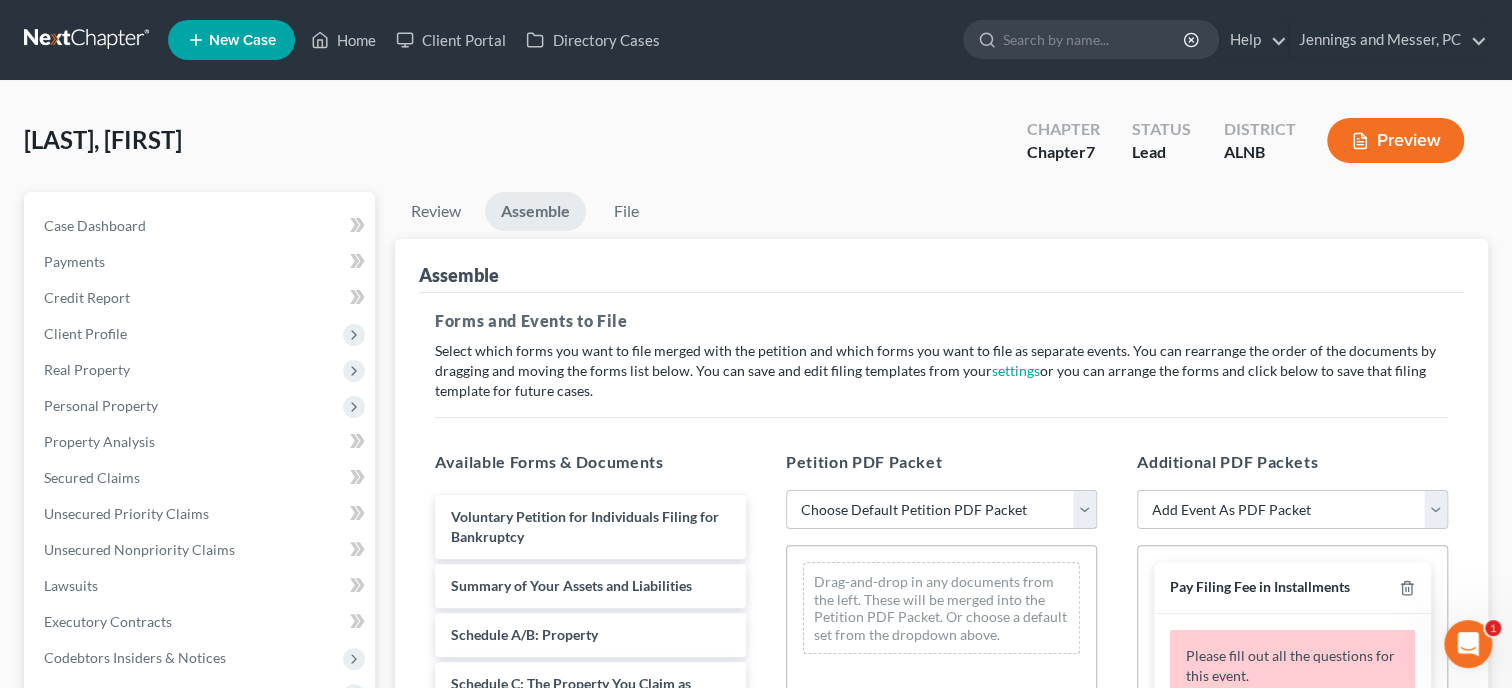 select on "0" 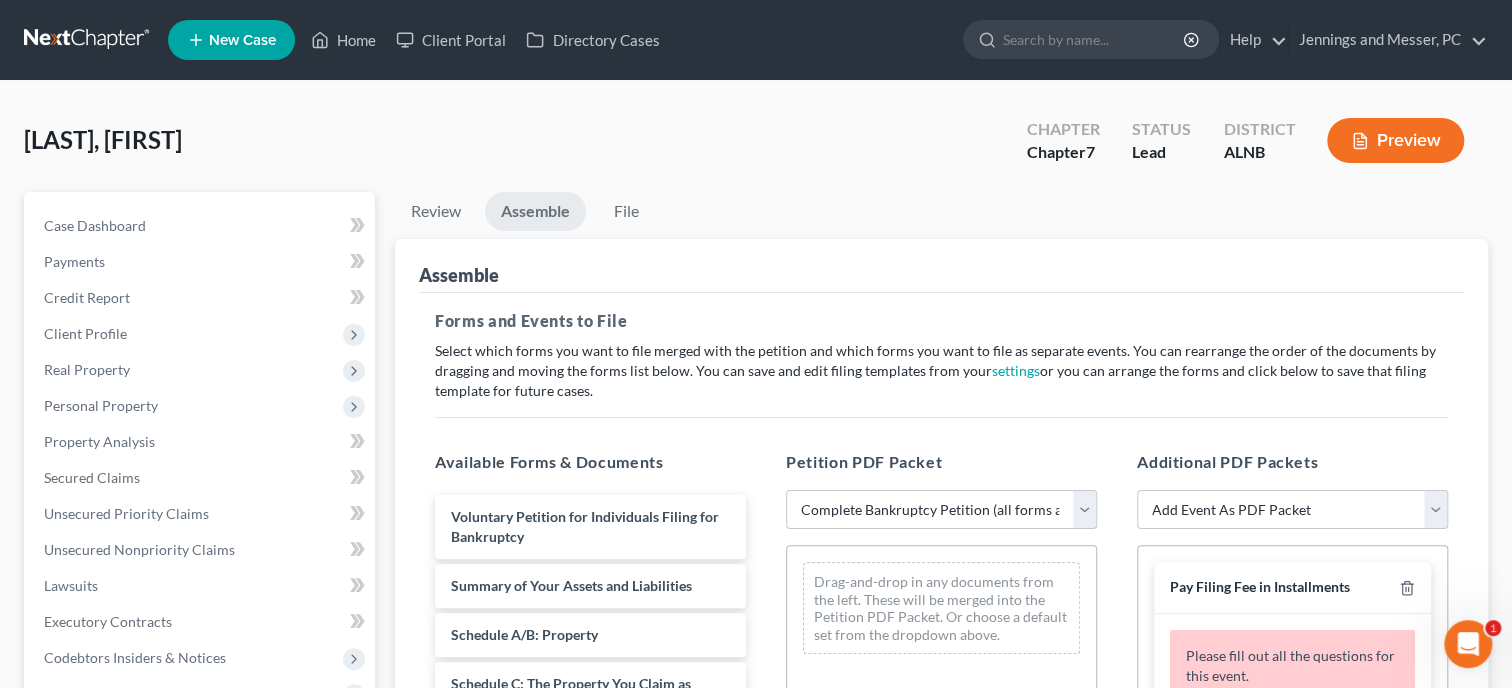 click on "Complete Bankruptcy Petition (all forms and schedules)" at bounding box center [0, 0] 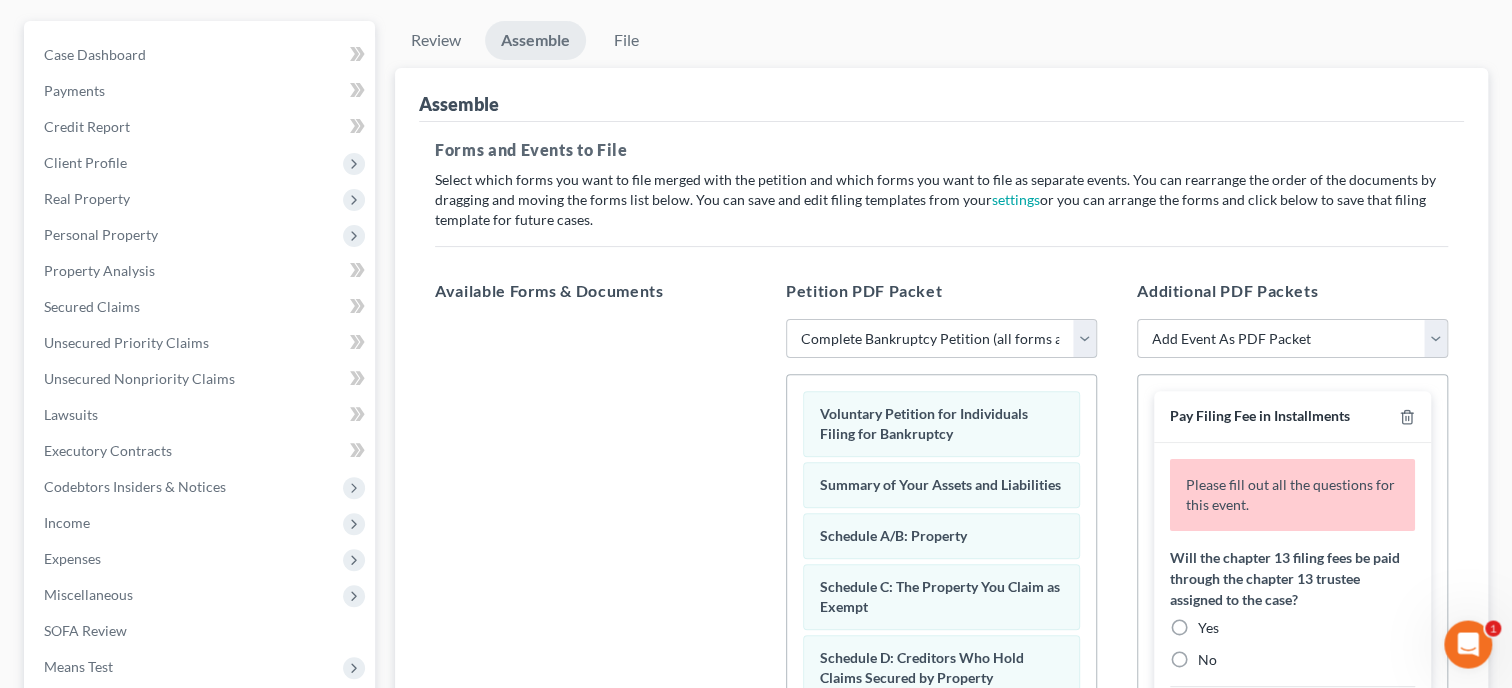 scroll, scrollTop: 205, scrollLeft: 0, axis: vertical 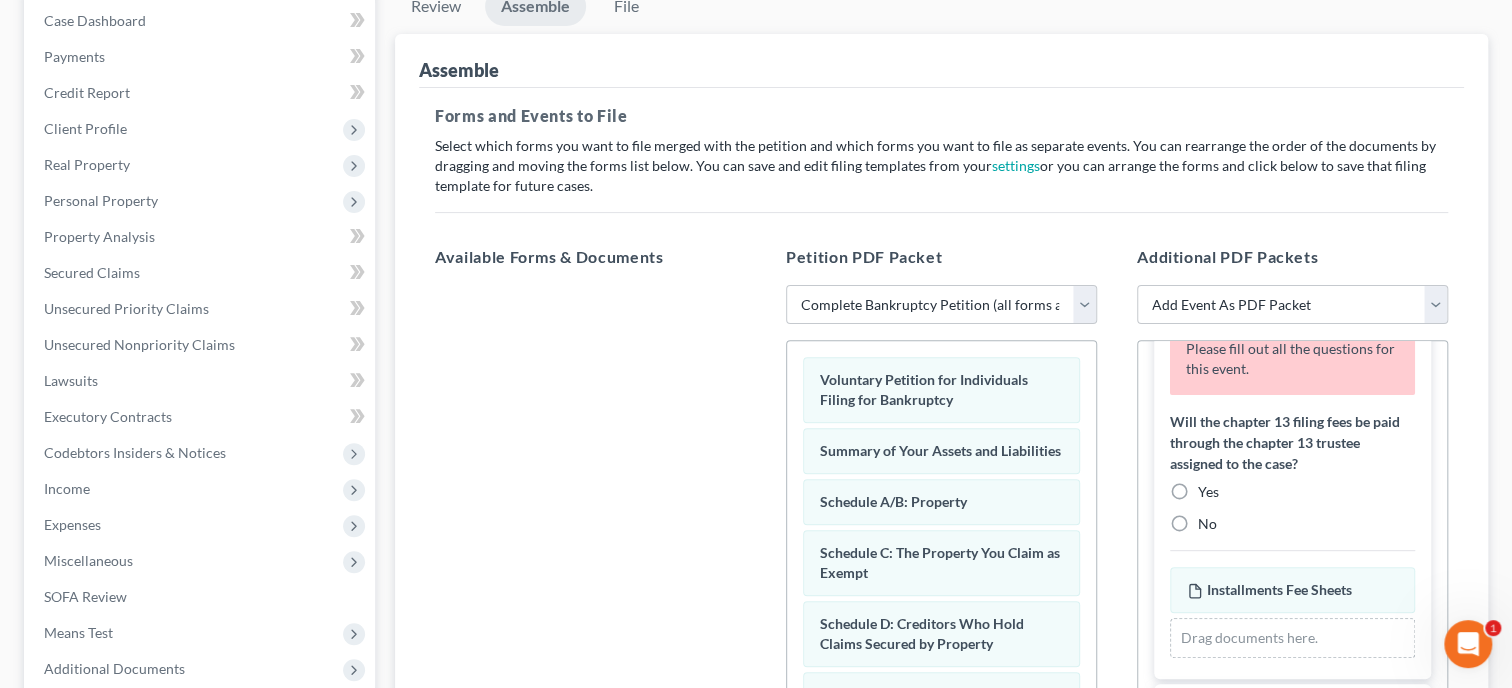 click on "No" at bounding box center (1207, 524) 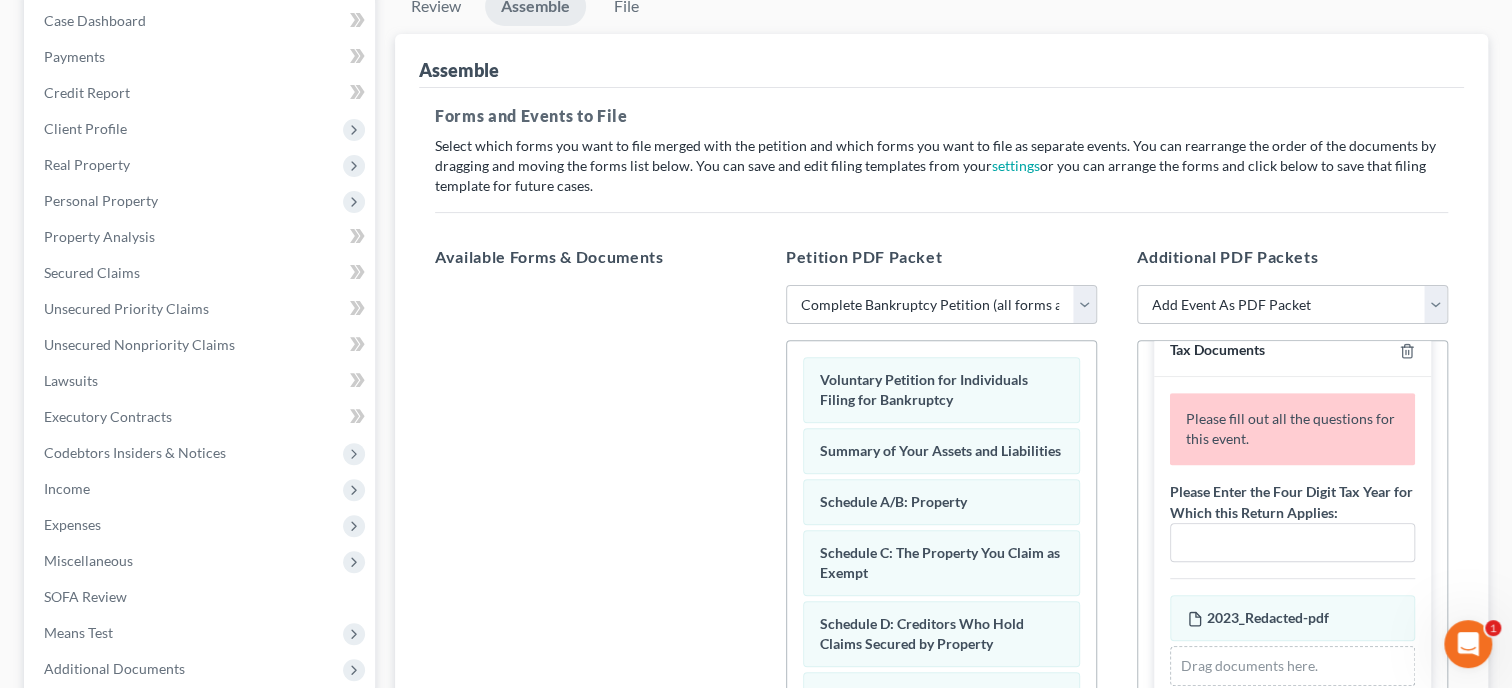 scroll, scrollTop: 838, scrollLeft: 0, axis: vertical 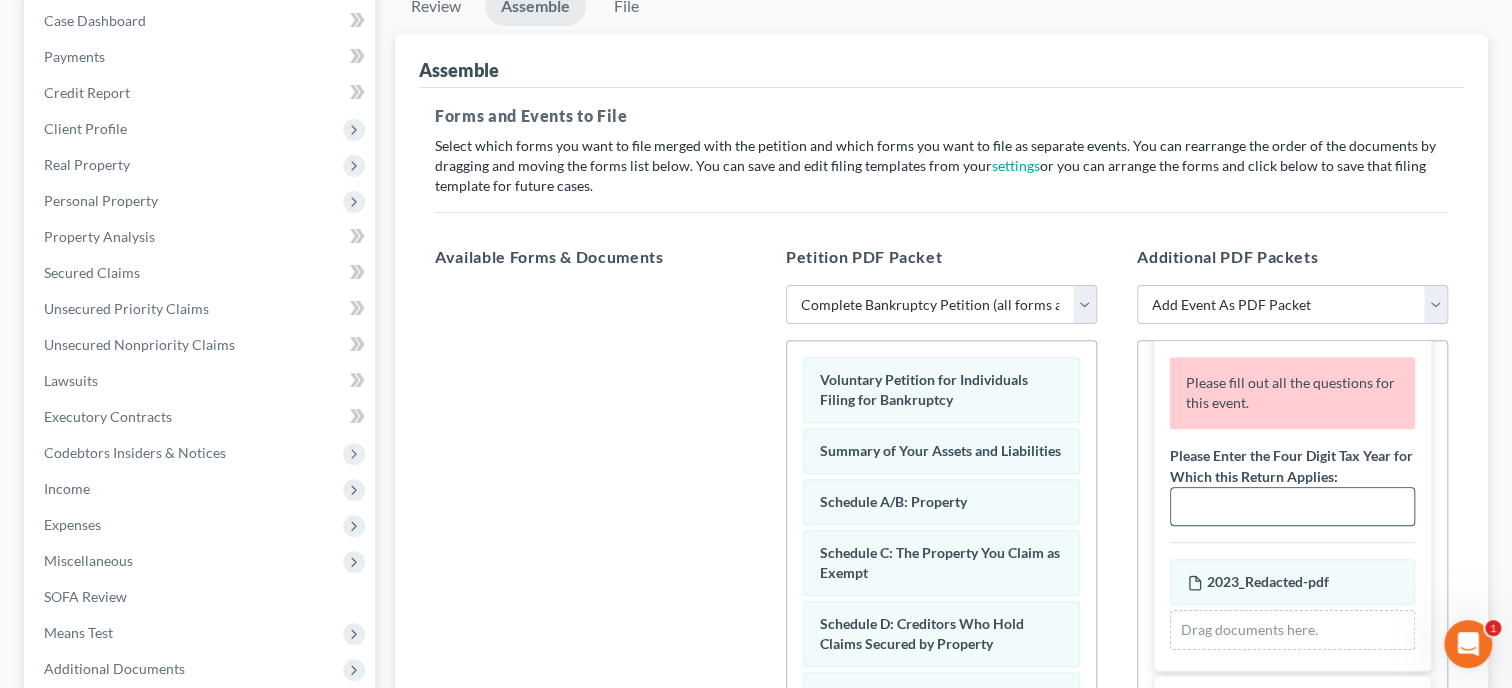 click at bounding box center [1292, 507] 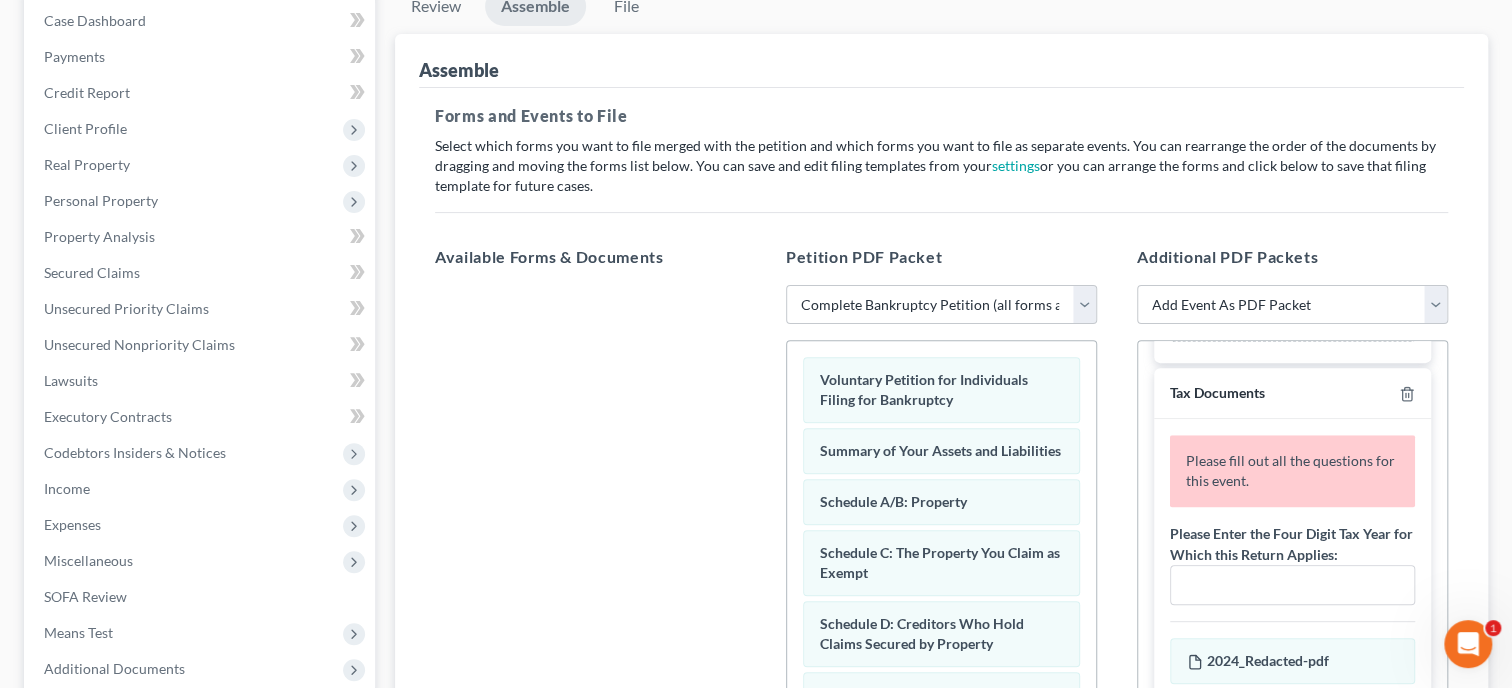 scroll, scrollTop: 1067, scrollLeft: 0, axis: vertical 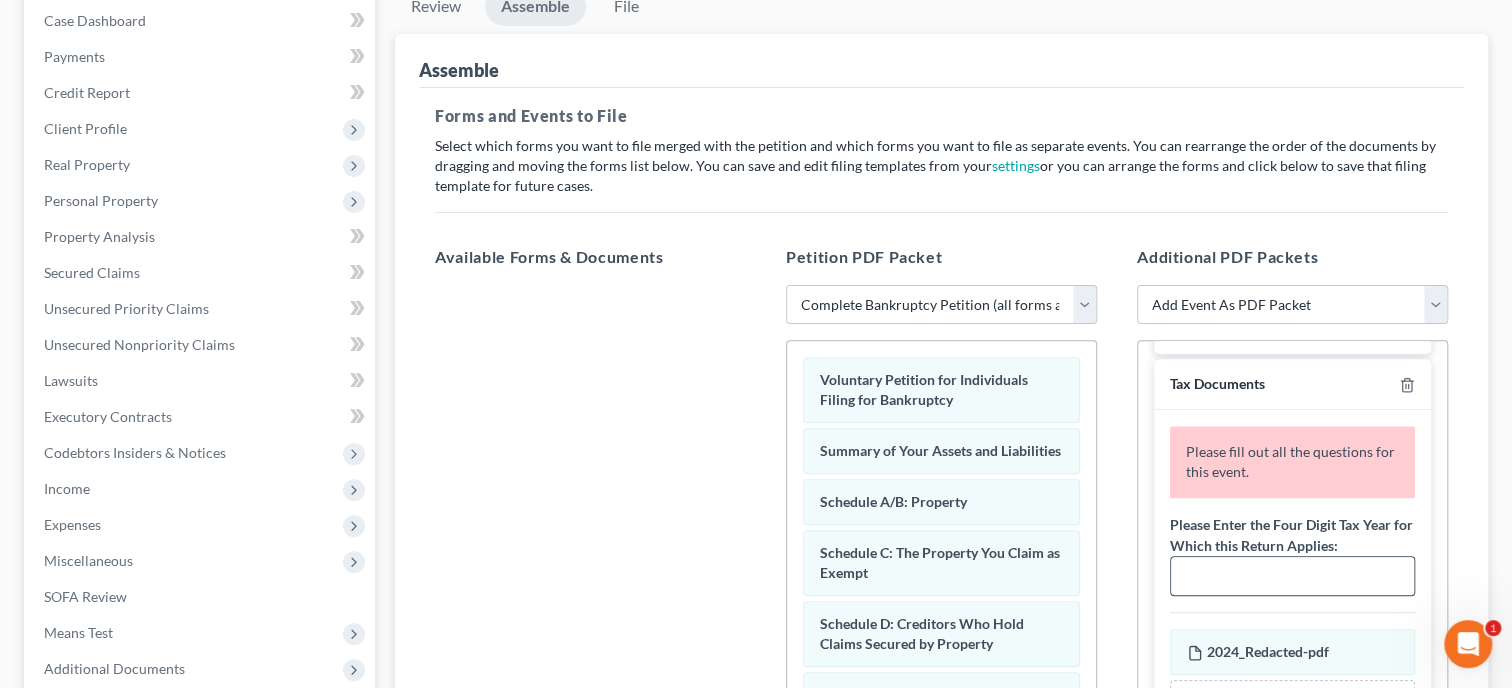 type on "2023" 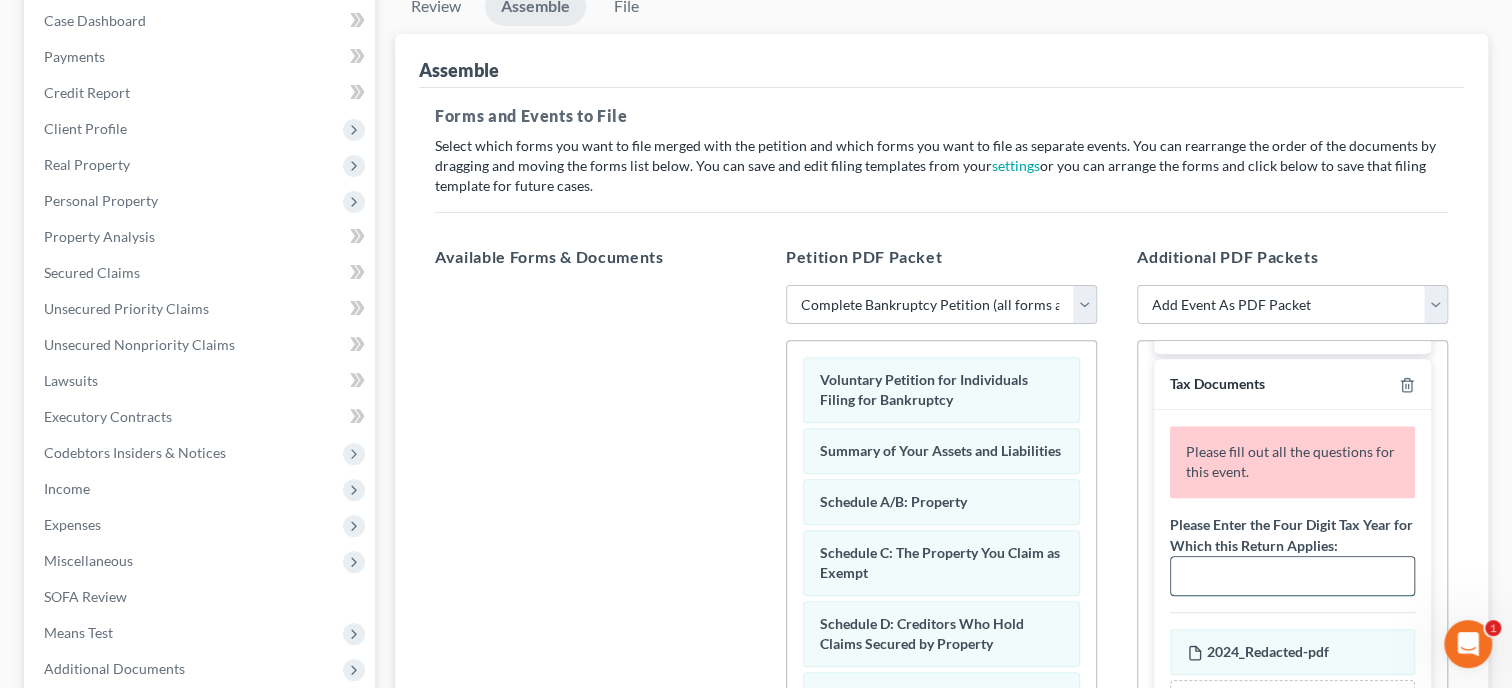 click at bounding box center (1292, 576) 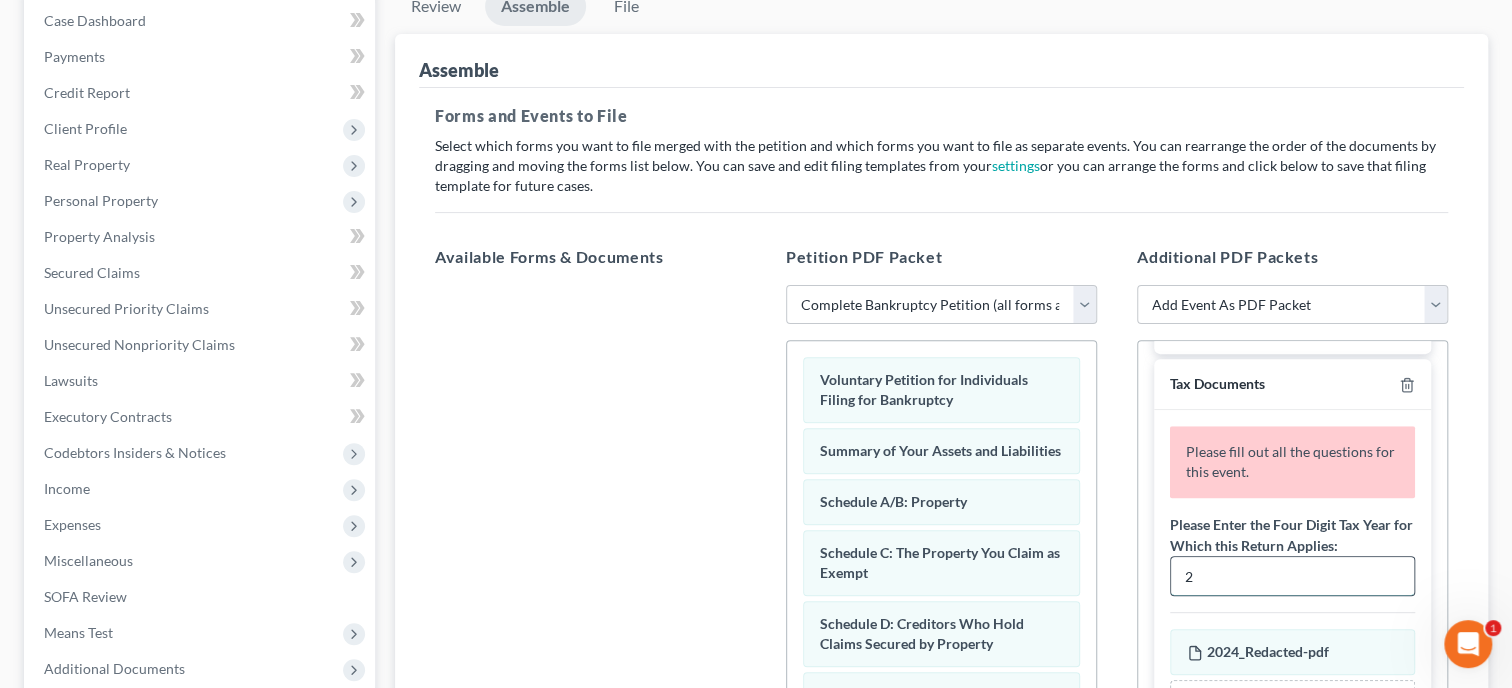 scroll, scrollTop: 979, scrollLeft: 0, axis: vertical 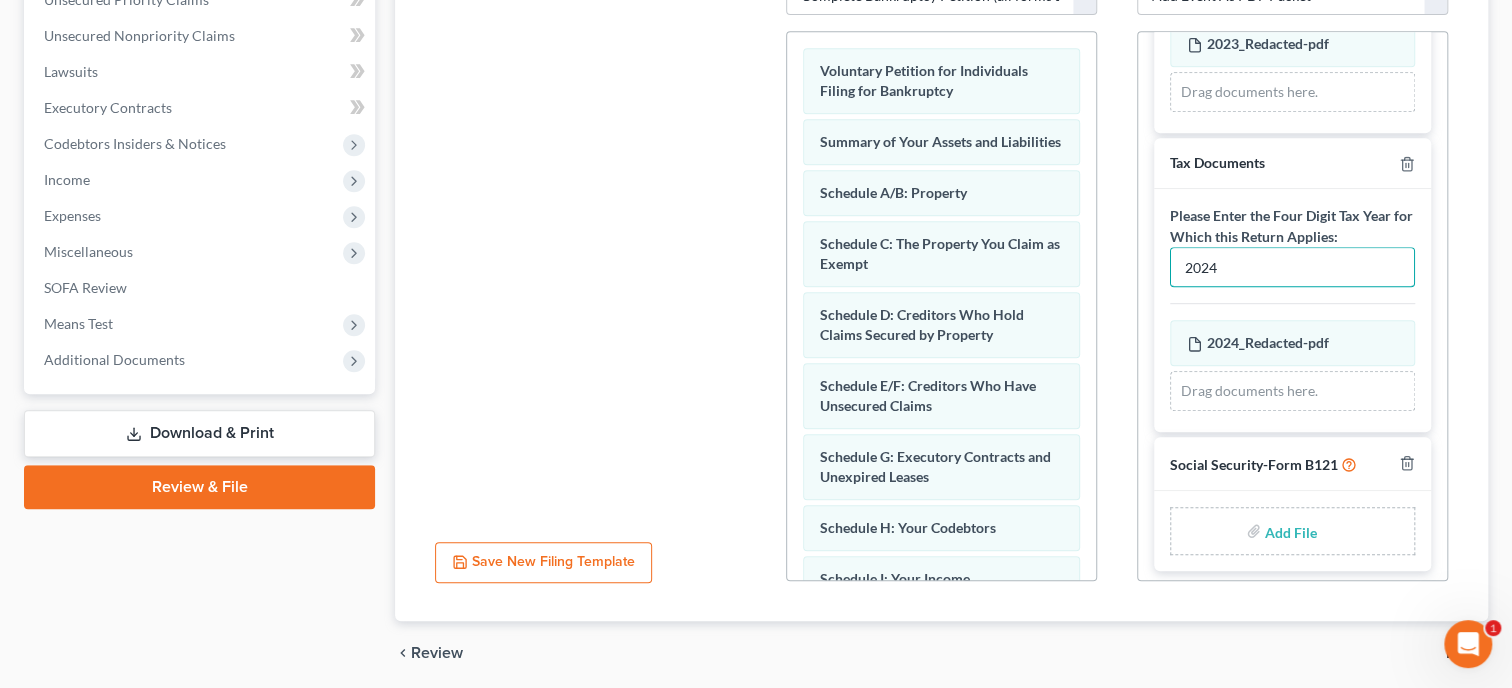 type on "2024" 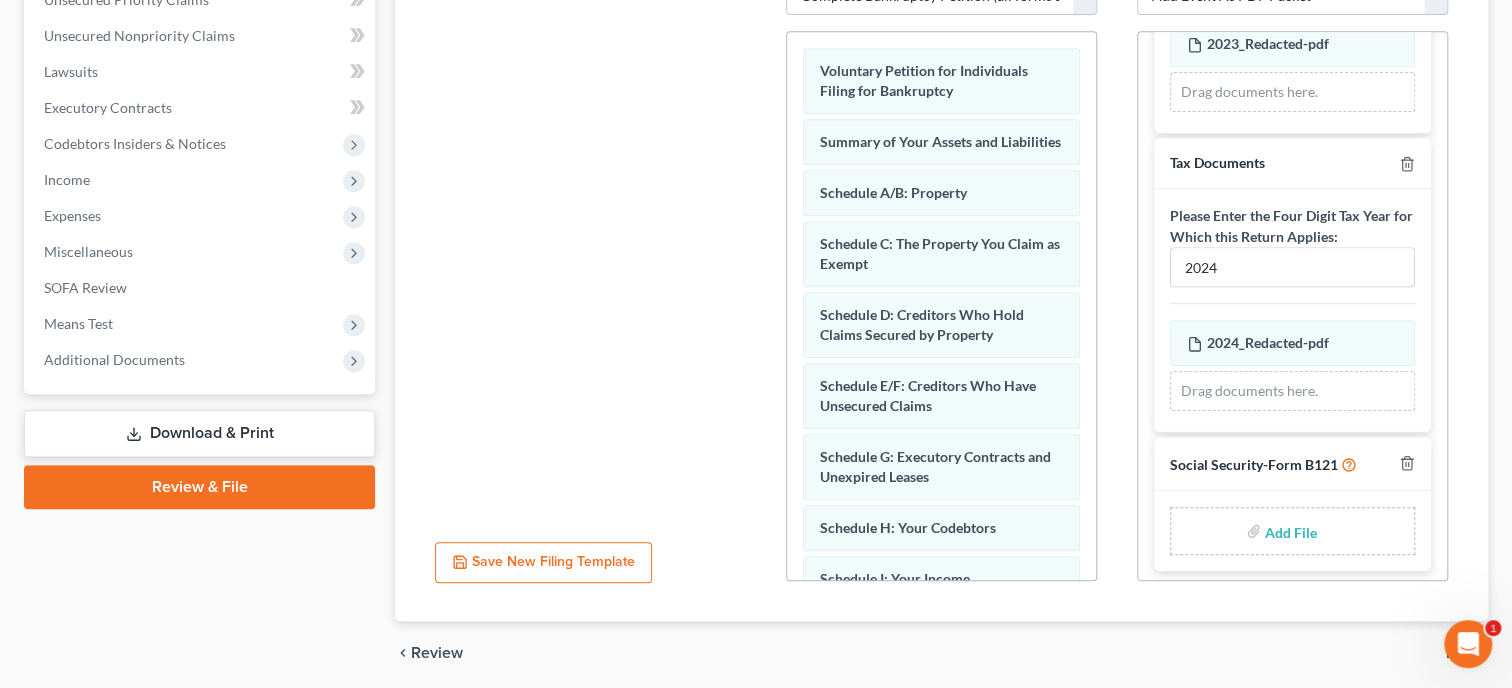 click at bounding box center [1289, 531] 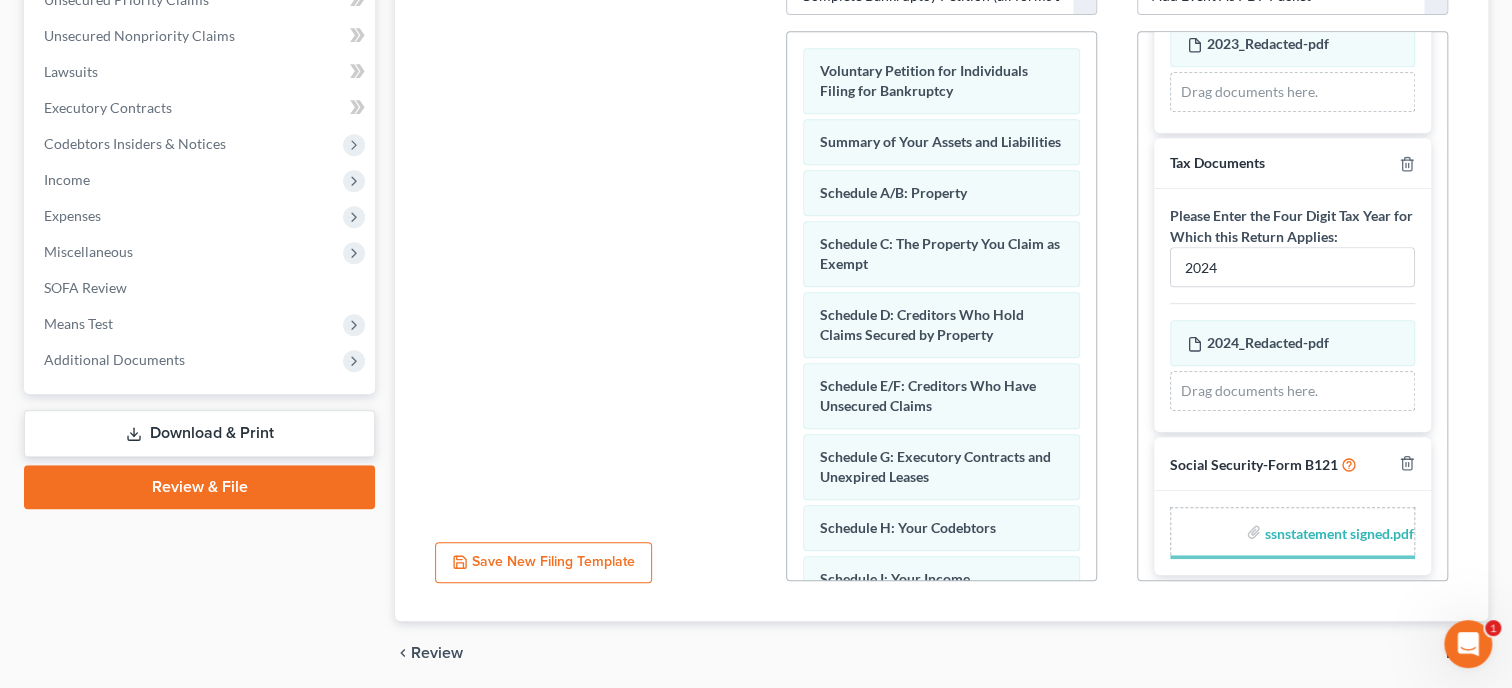 scroll, scrollTop: 951, scrollLeft: 0, axis: vertical 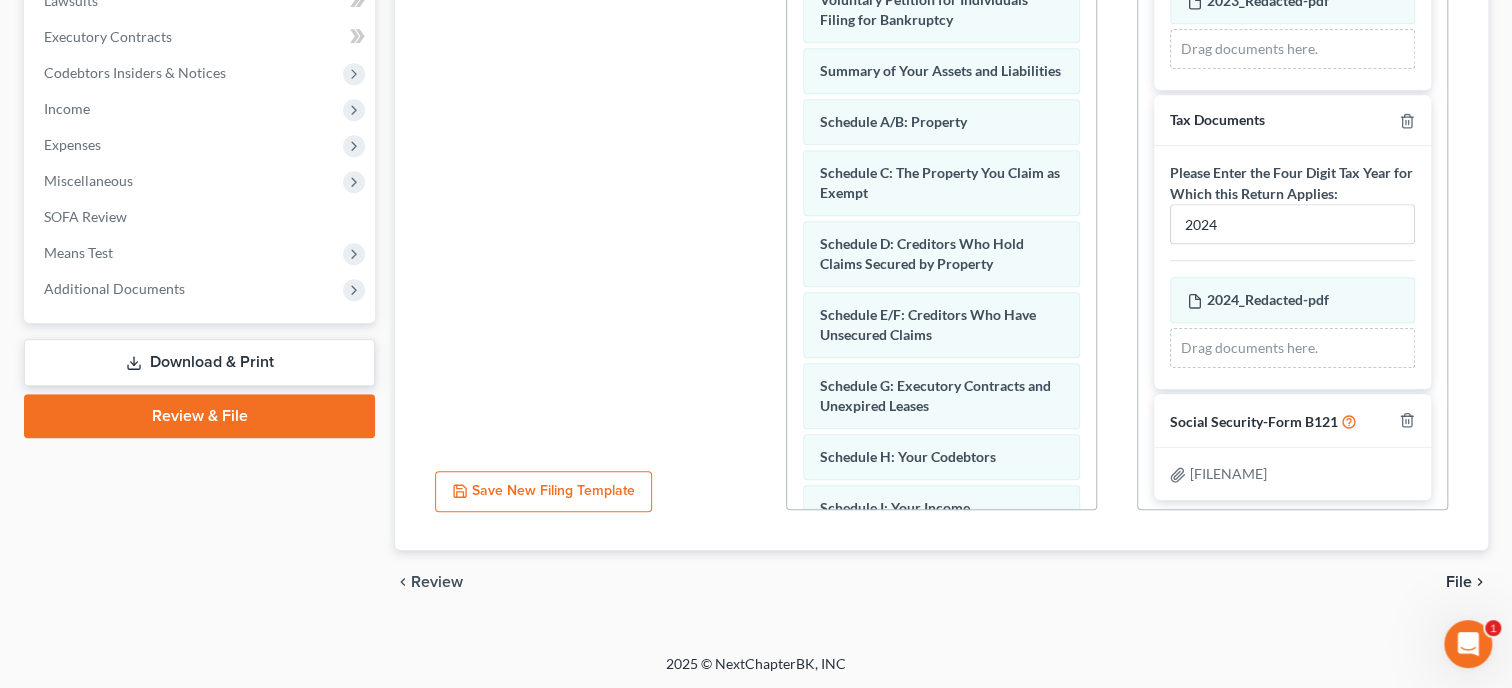 click on "File" at bounding box center (1459, 582) 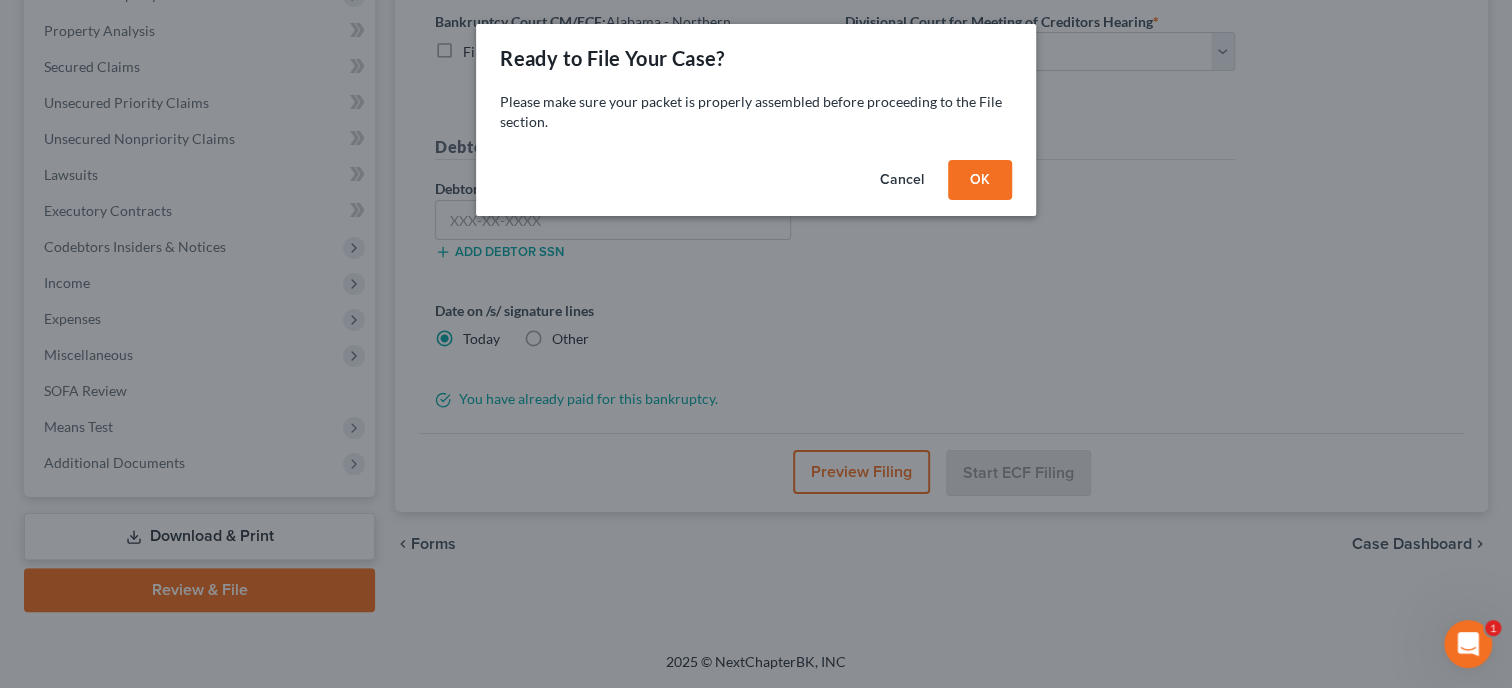 scroll, scrollTop: 408, scrollLeft: 0, axis: vertical 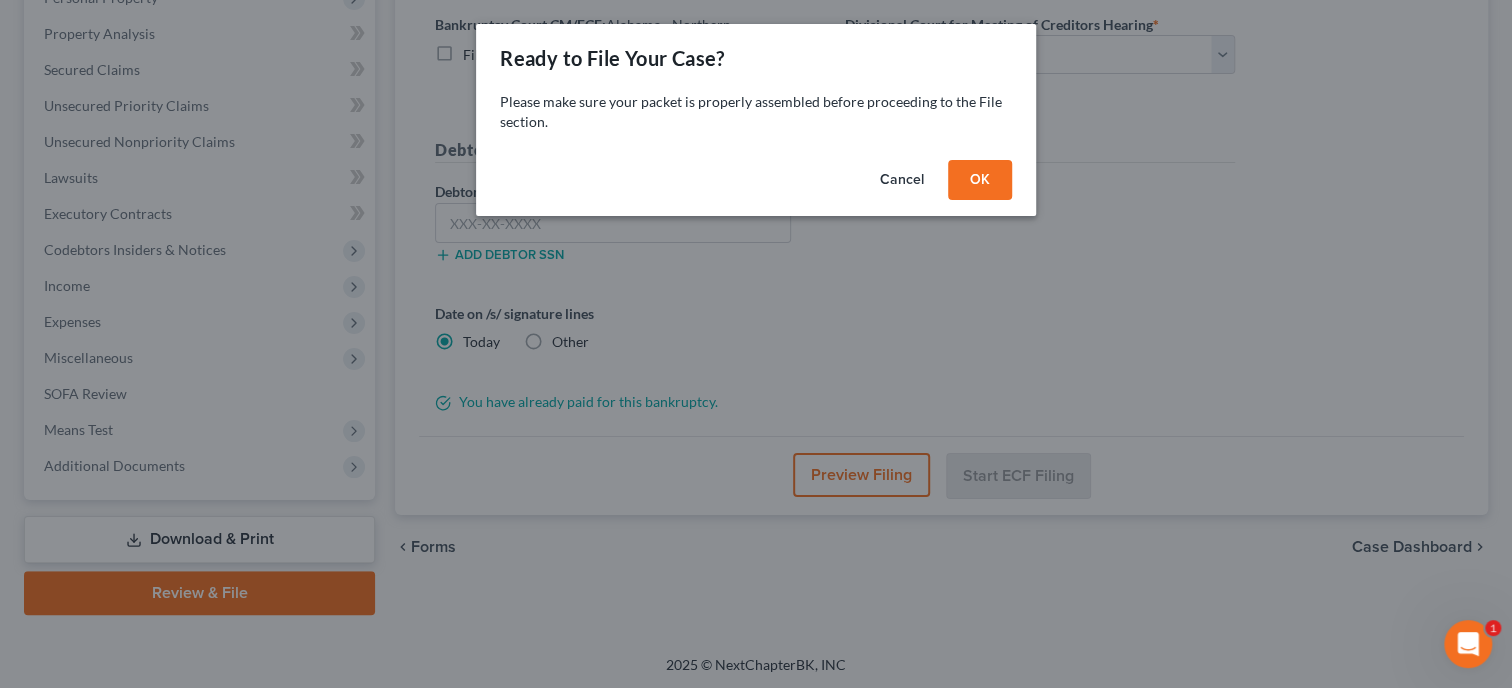 click on "OK" at bounding box center [980, 180] 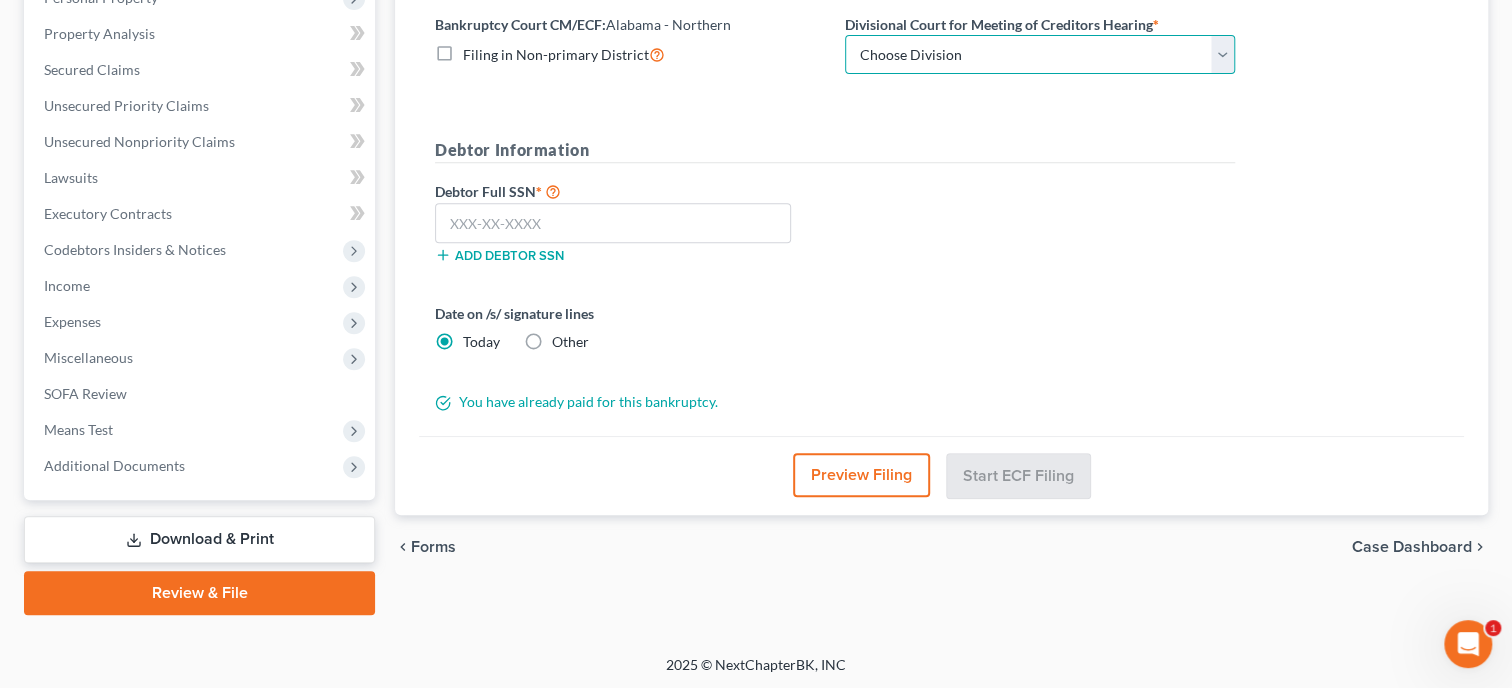 select on "0" 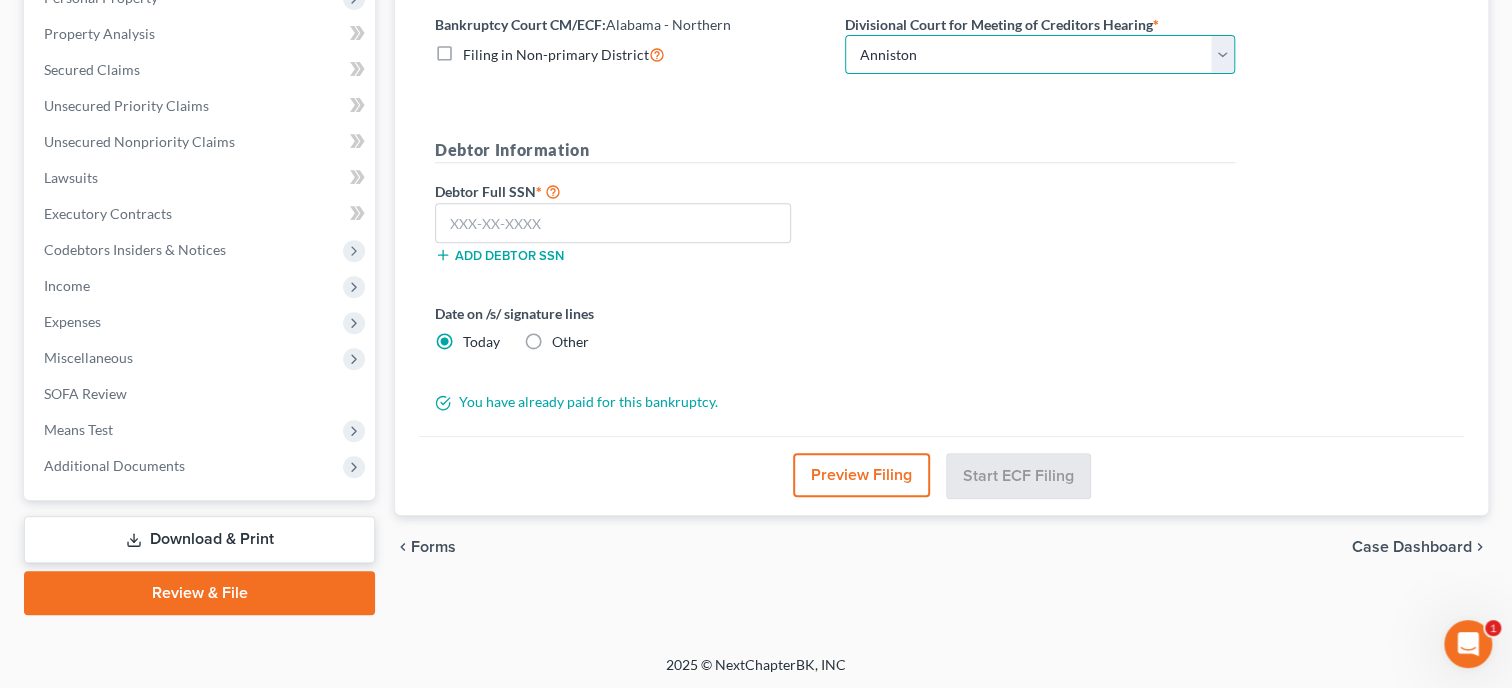 click on "Anniston" at bounding box center (0, 0) 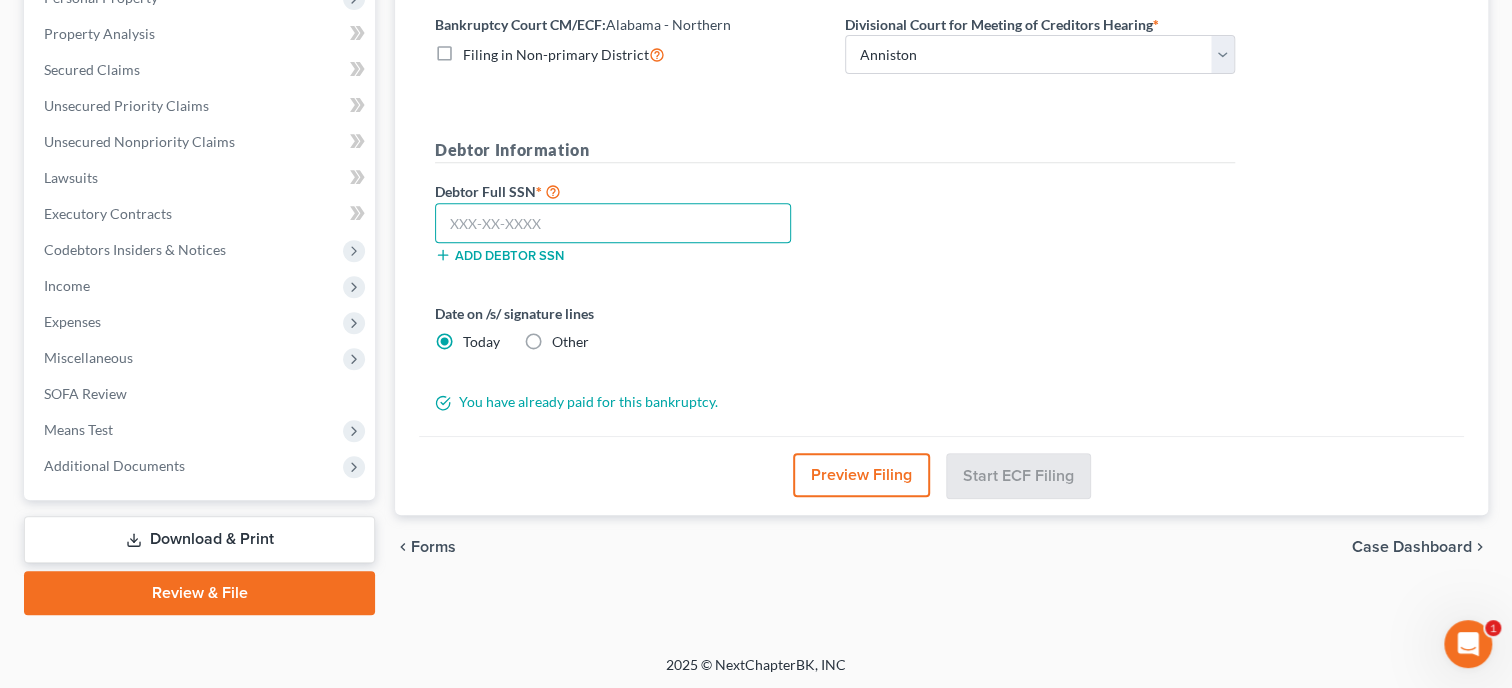 click at bounding box center [613, 223] 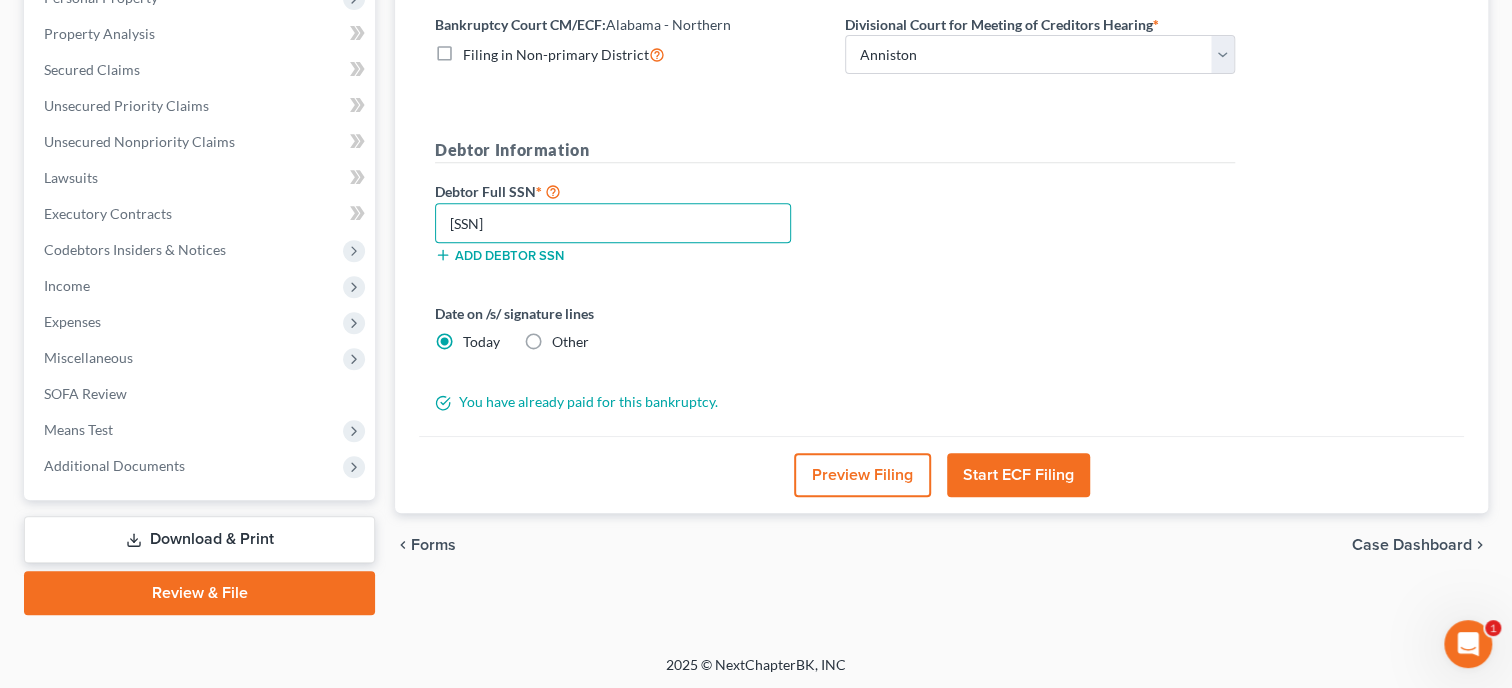 type on "[SSN]" 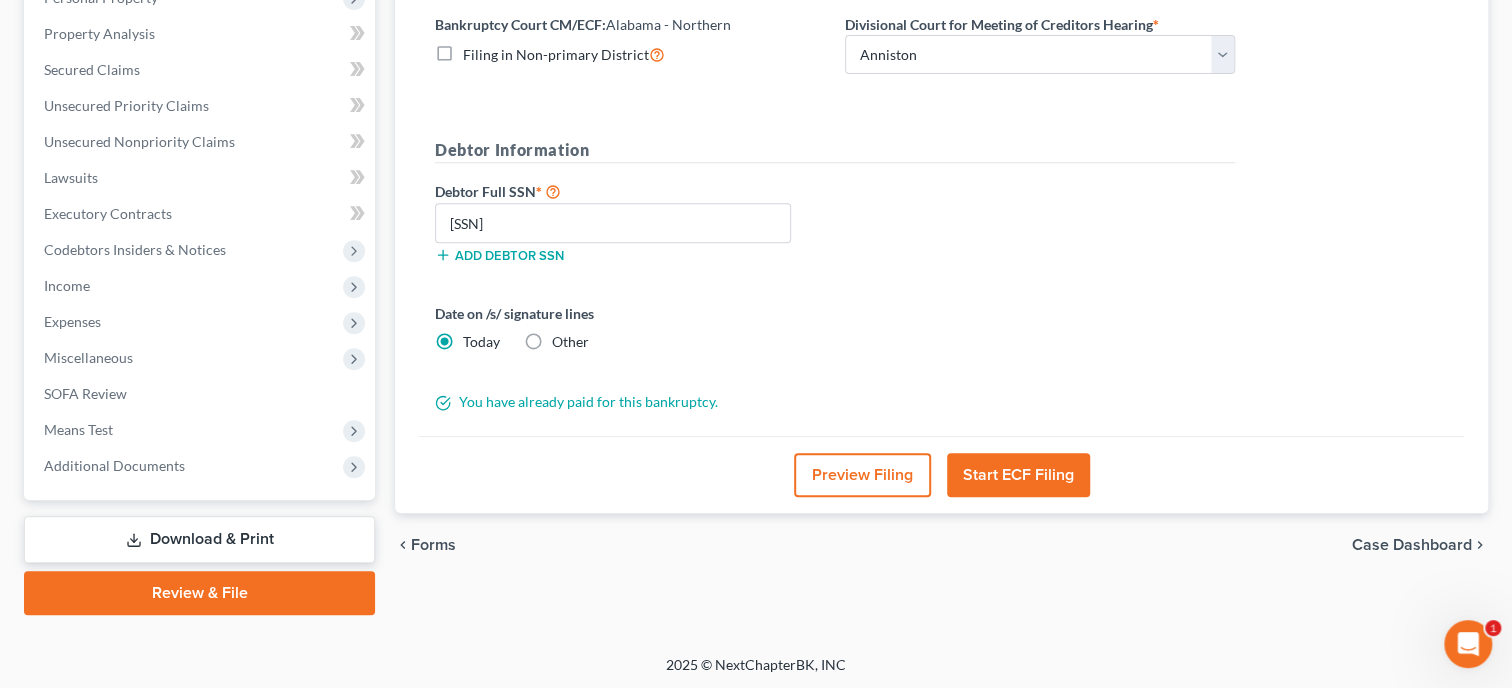 click on "Start ECF Filing" at bounding box center [1018, 475] 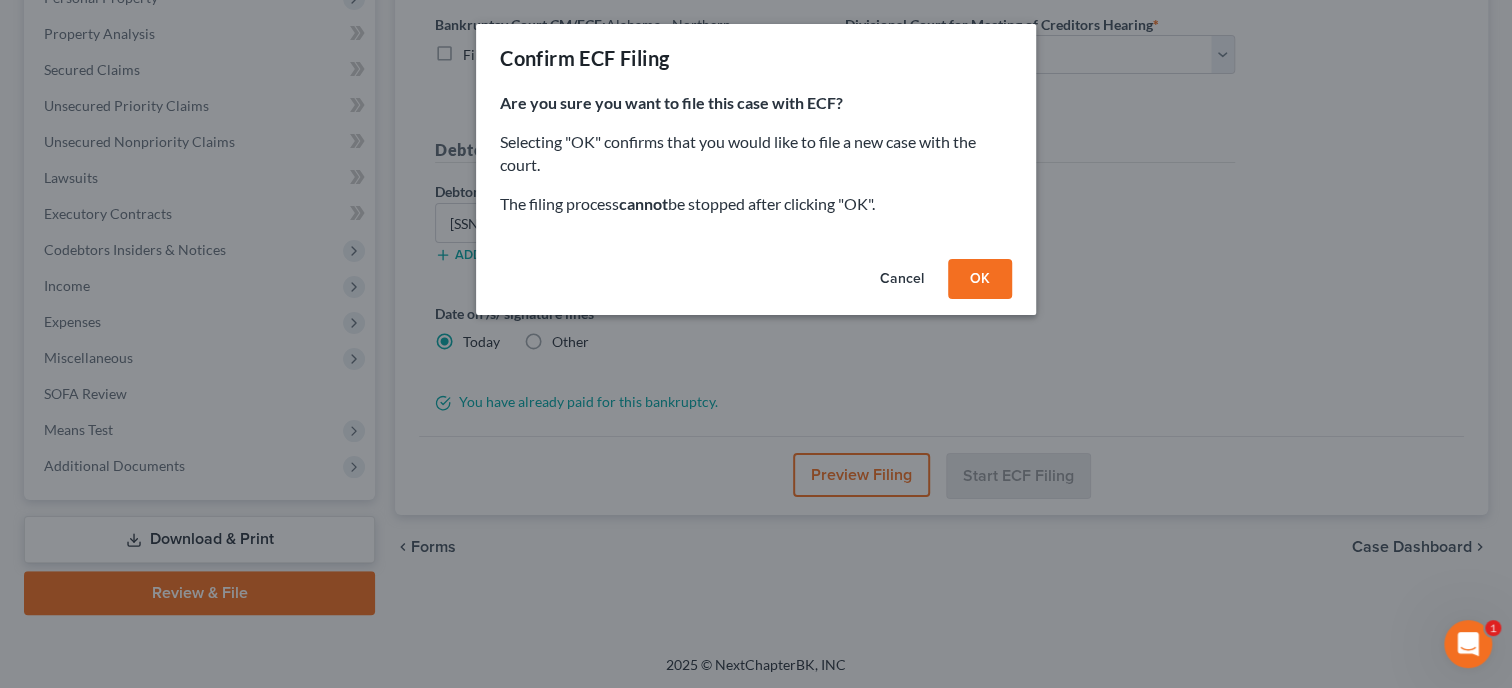 click on "OK" at bounding box center (980, 279) 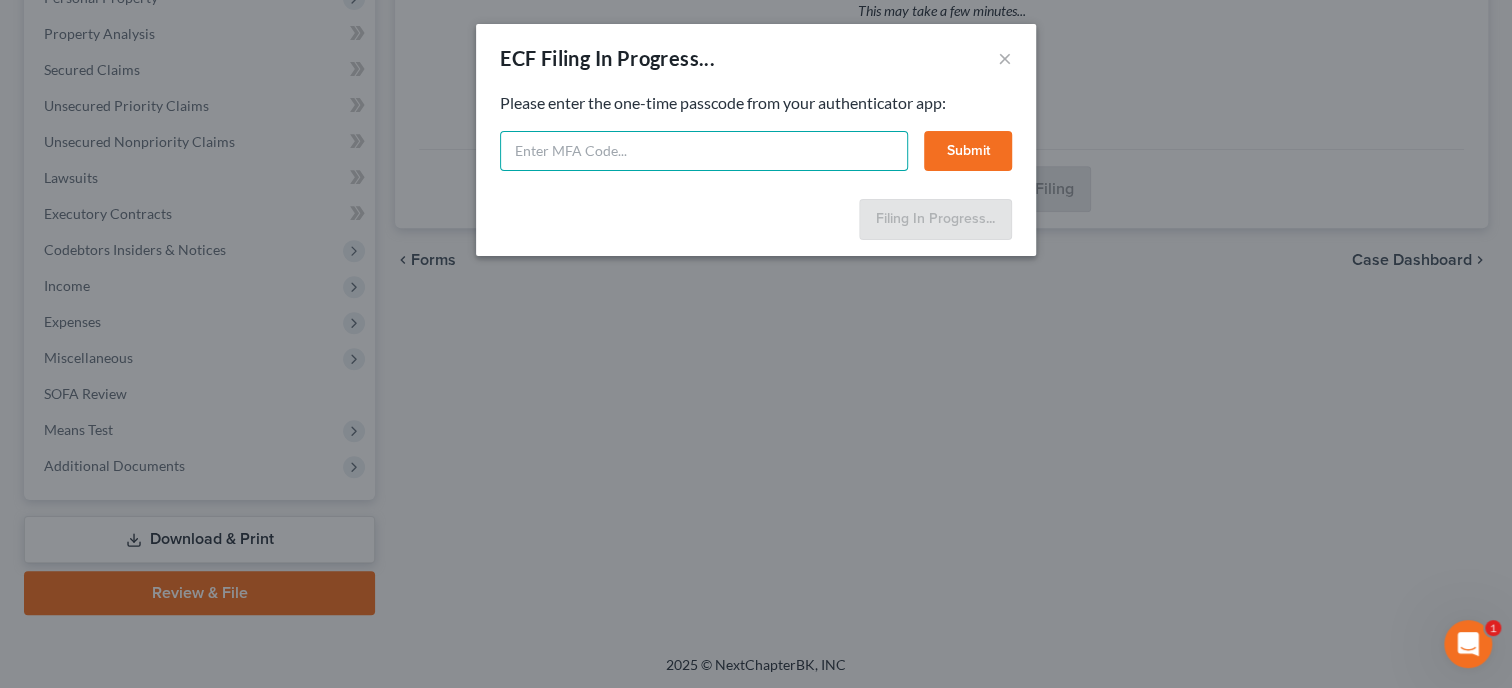 click at bounding box center [704, 151] 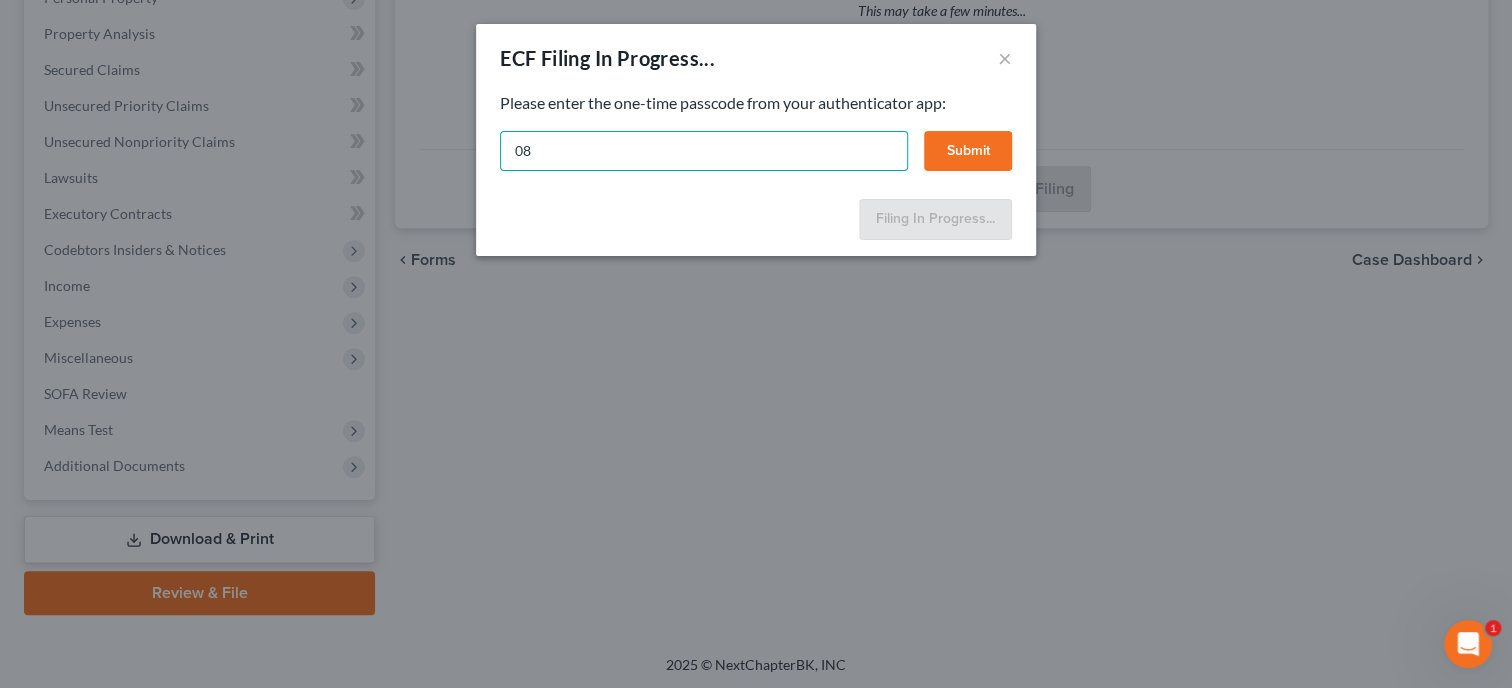 type on "0" 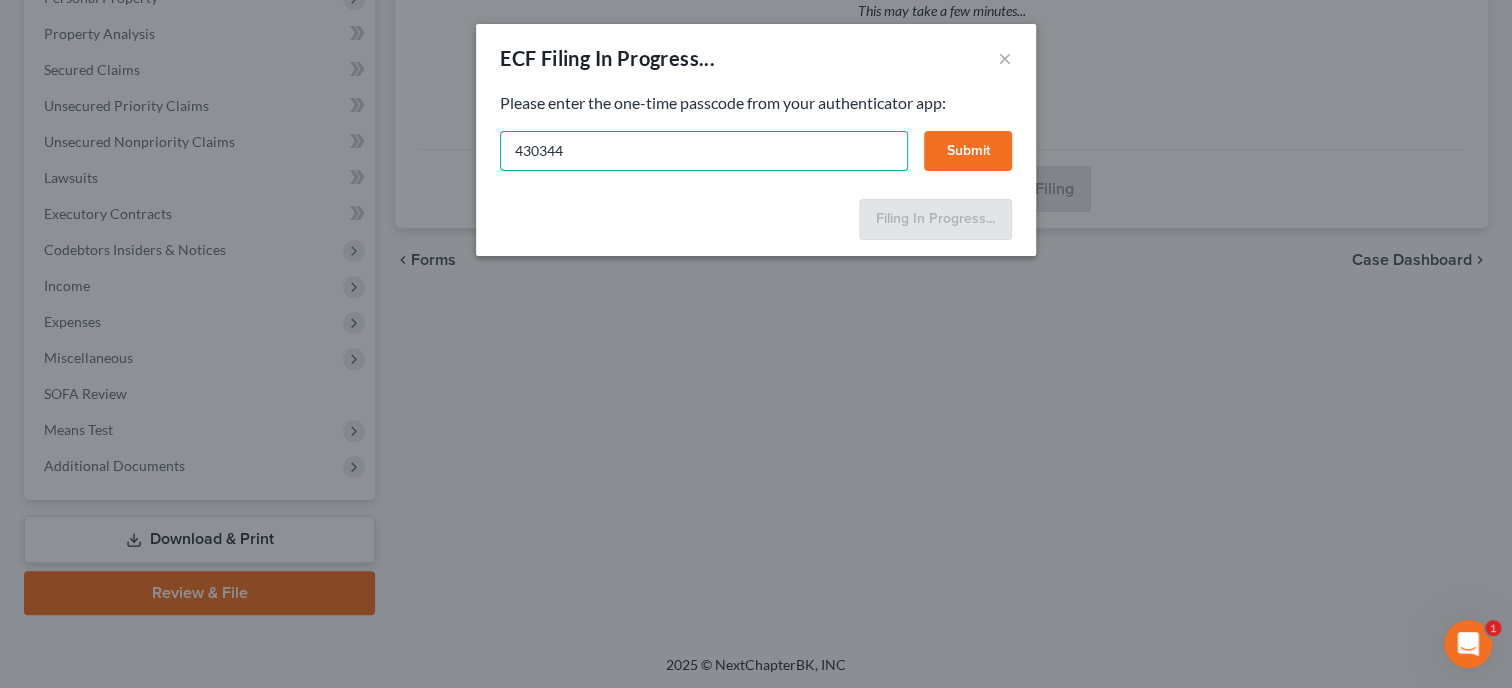 type on "430344" 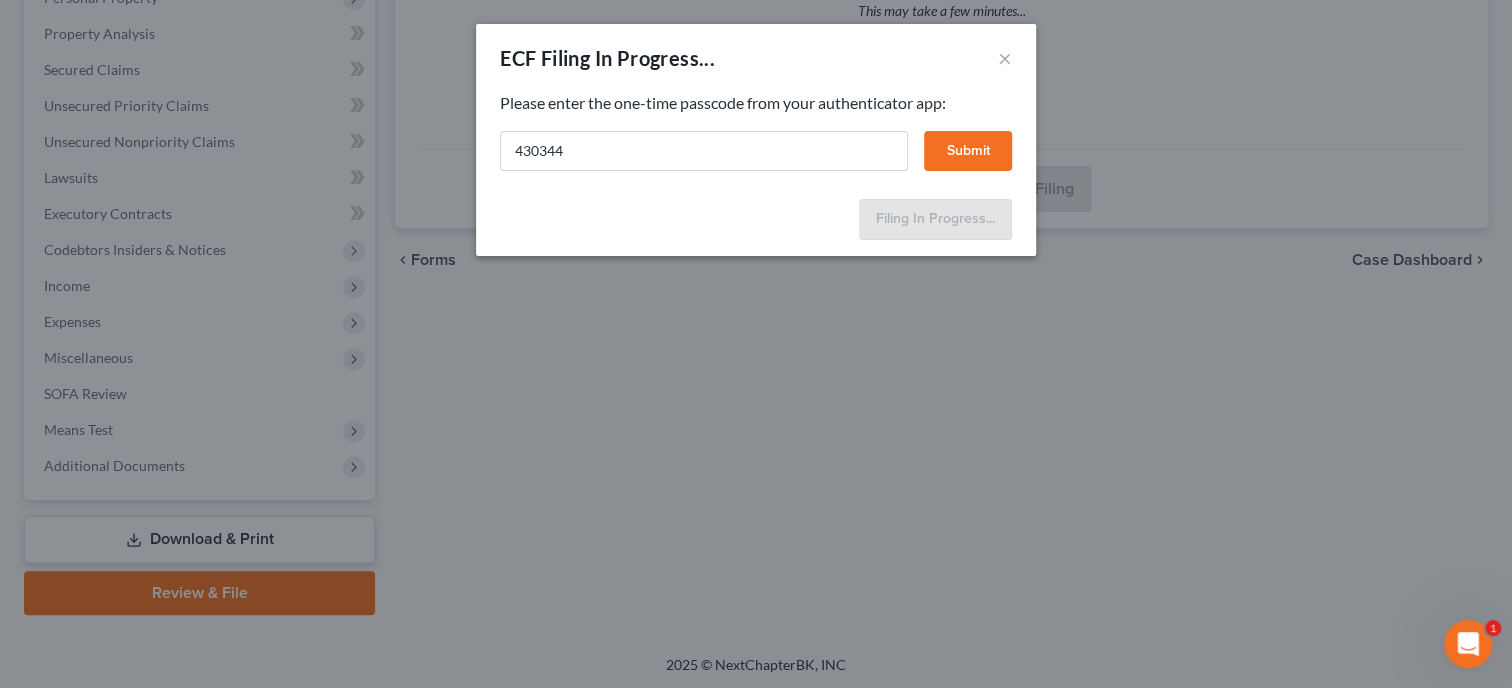 click on "Submit" at bounding box center (968, 151) 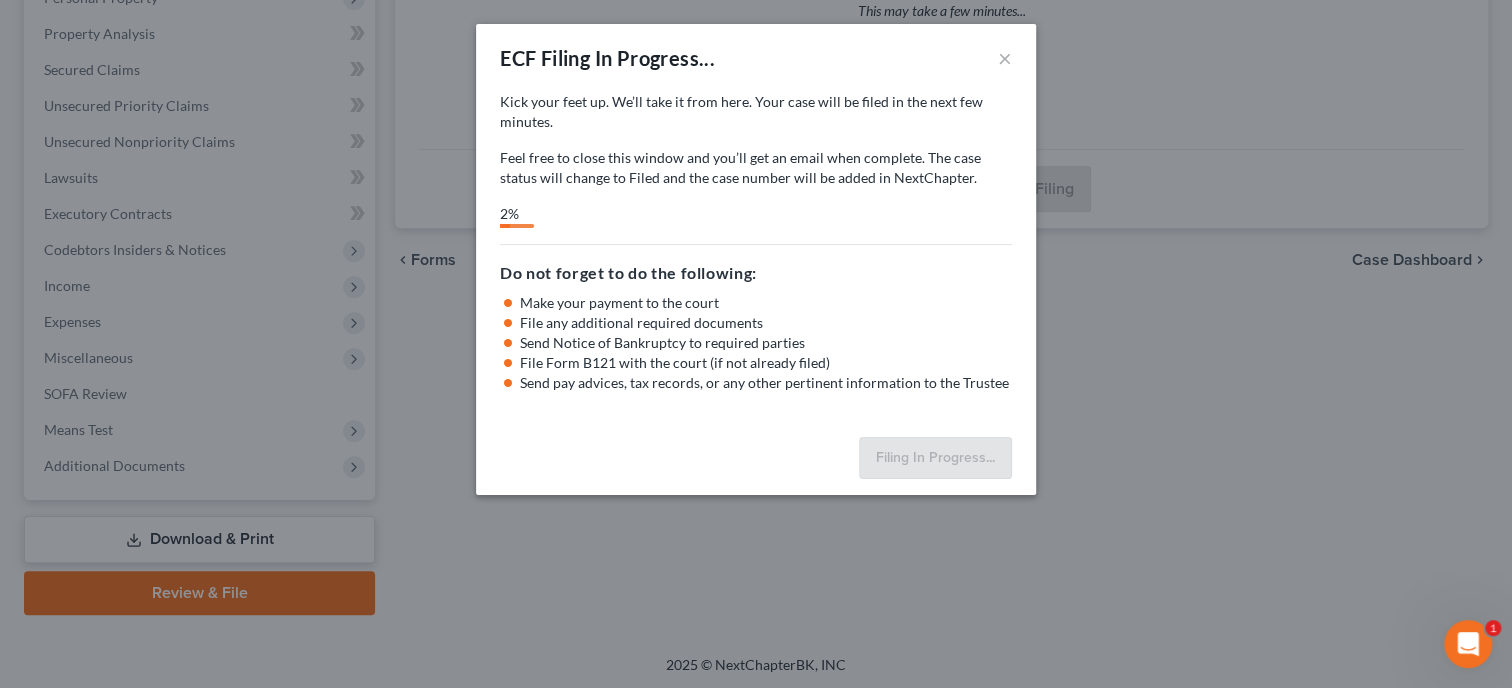 select on "0" 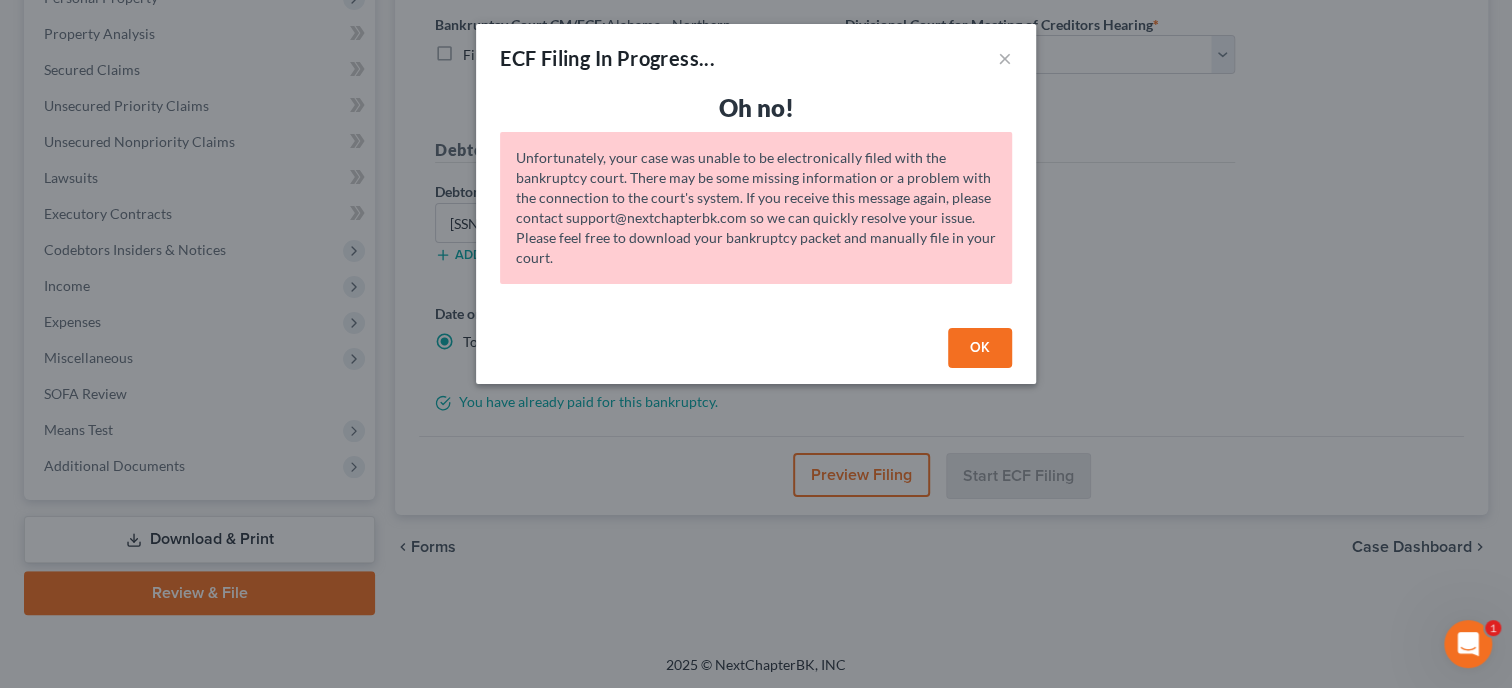 click on "OK" at bounding box center (980, 348) 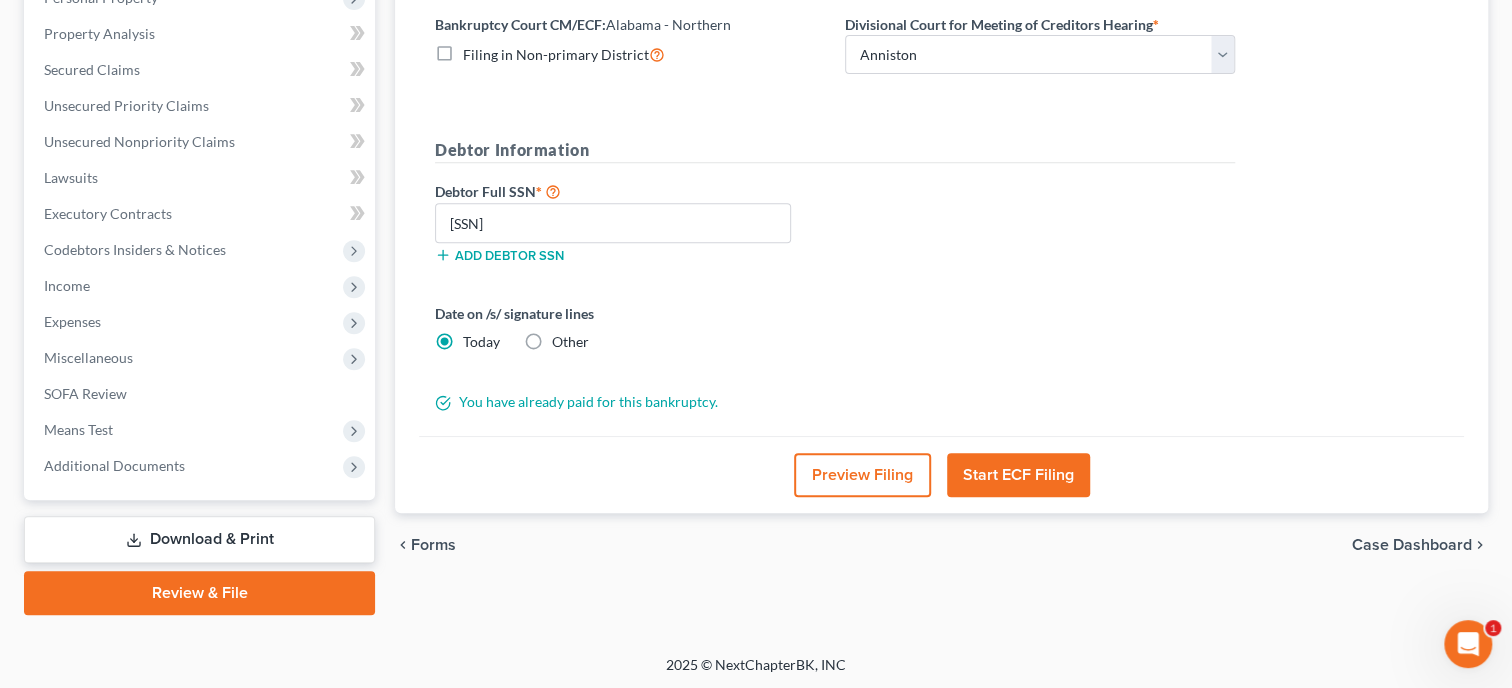 click on "Start ECF Filing" at bounding box center (1018, 475) 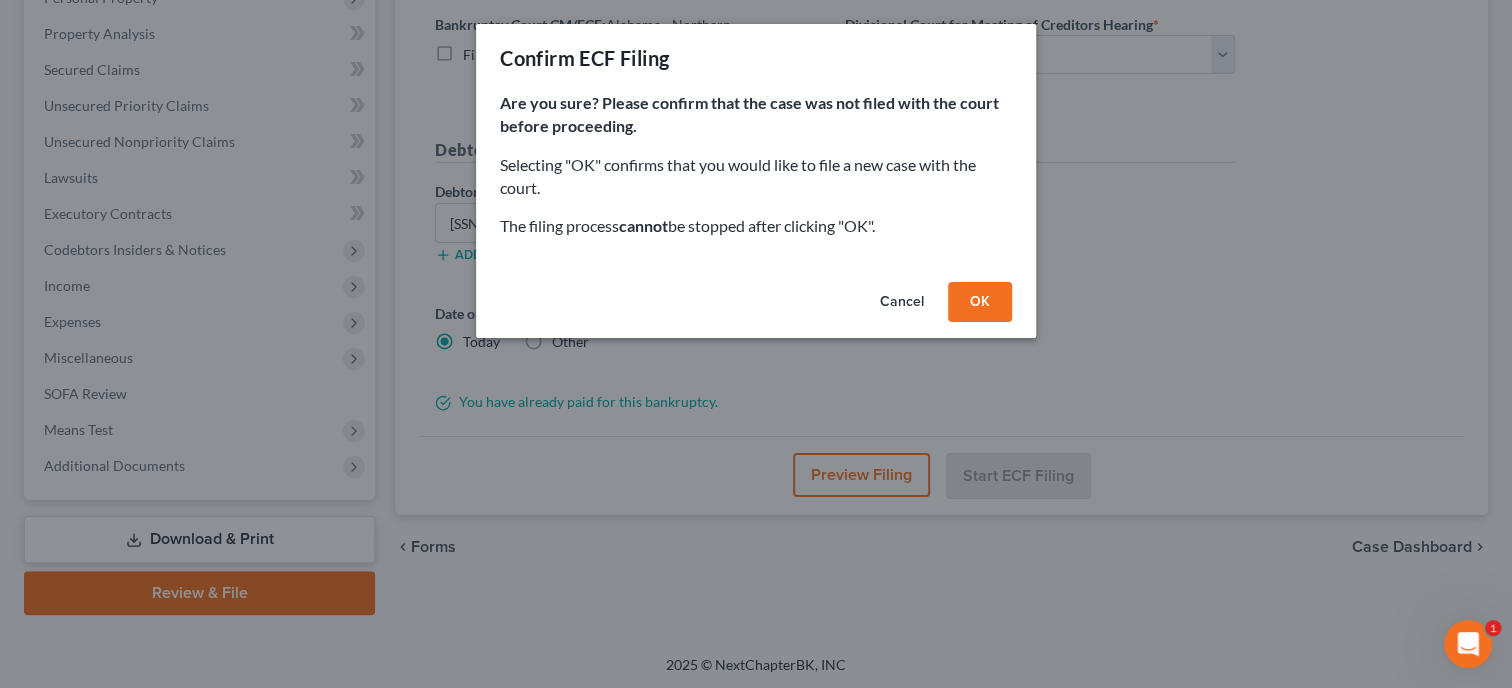 click on "OK" at bounding box center (980, 302) 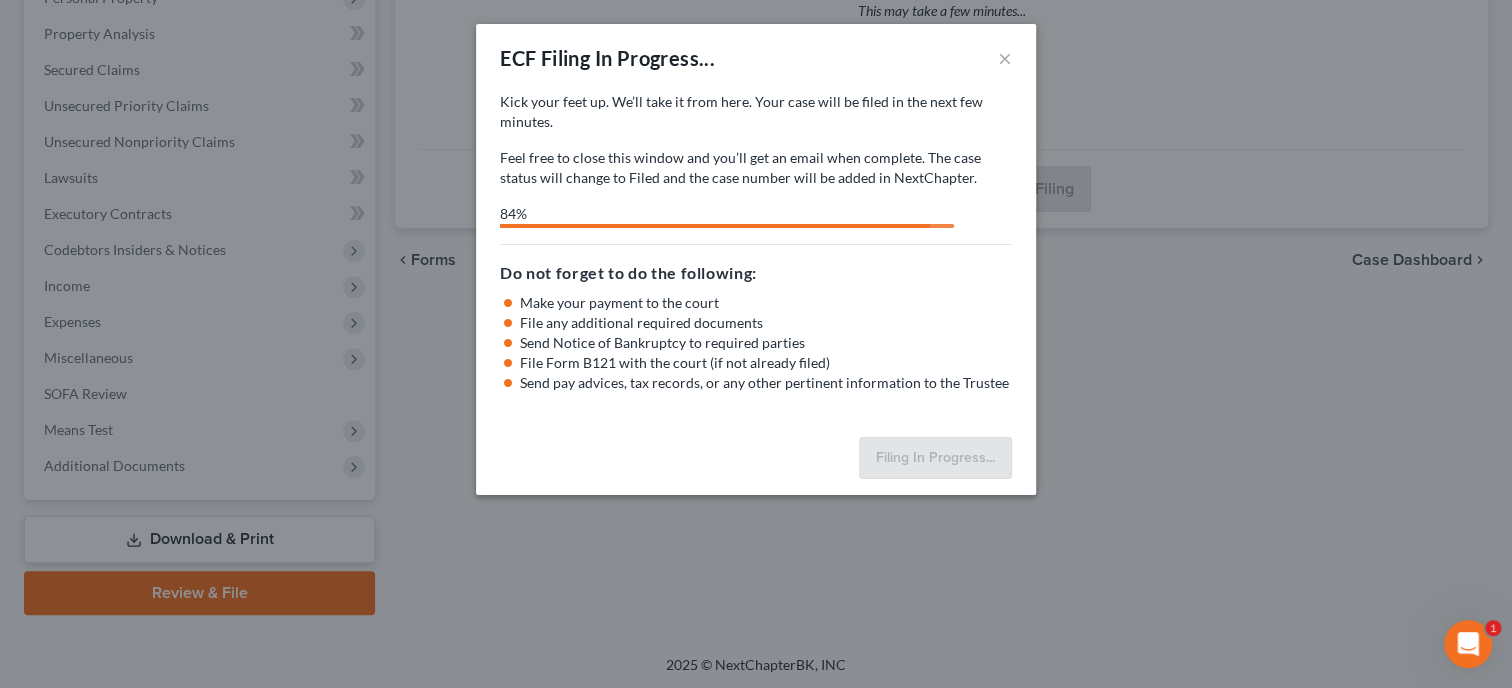 select on "0" 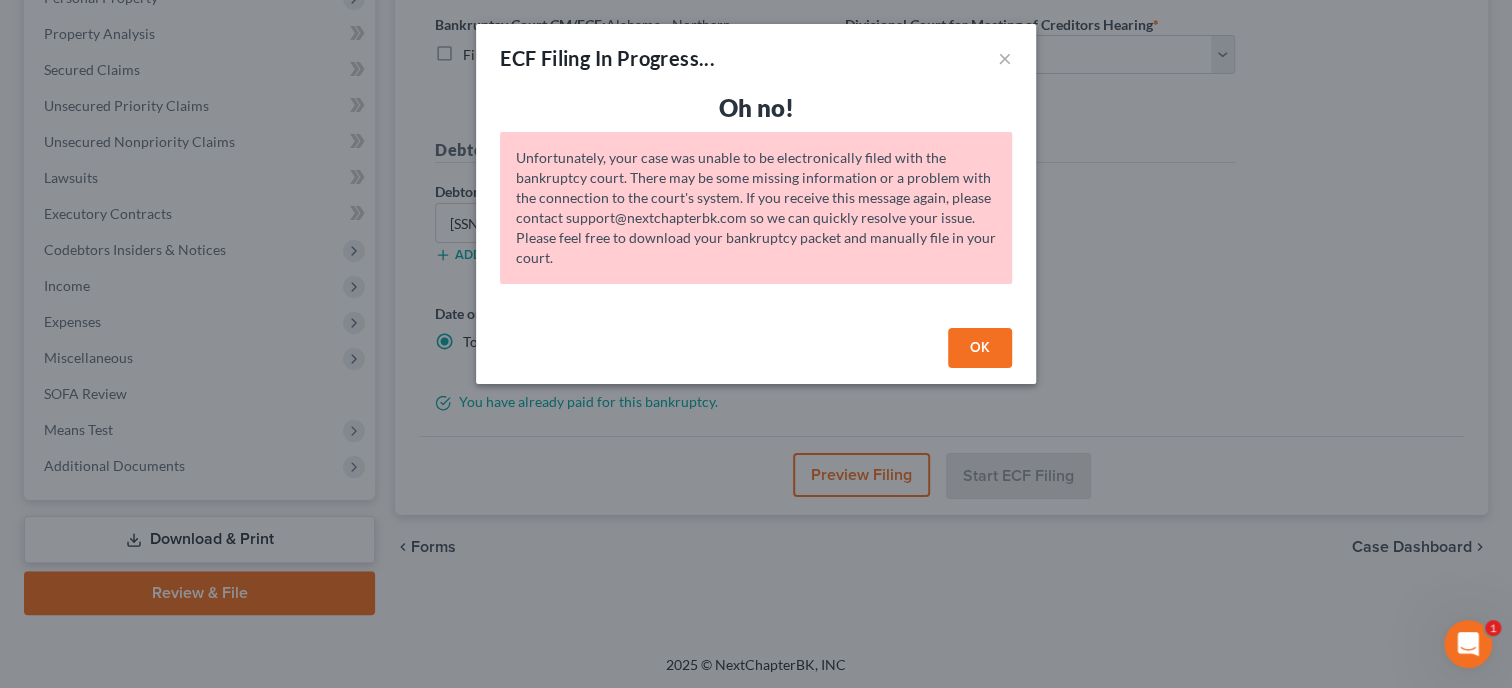 click on "OK" at bounding box center [980, 348] 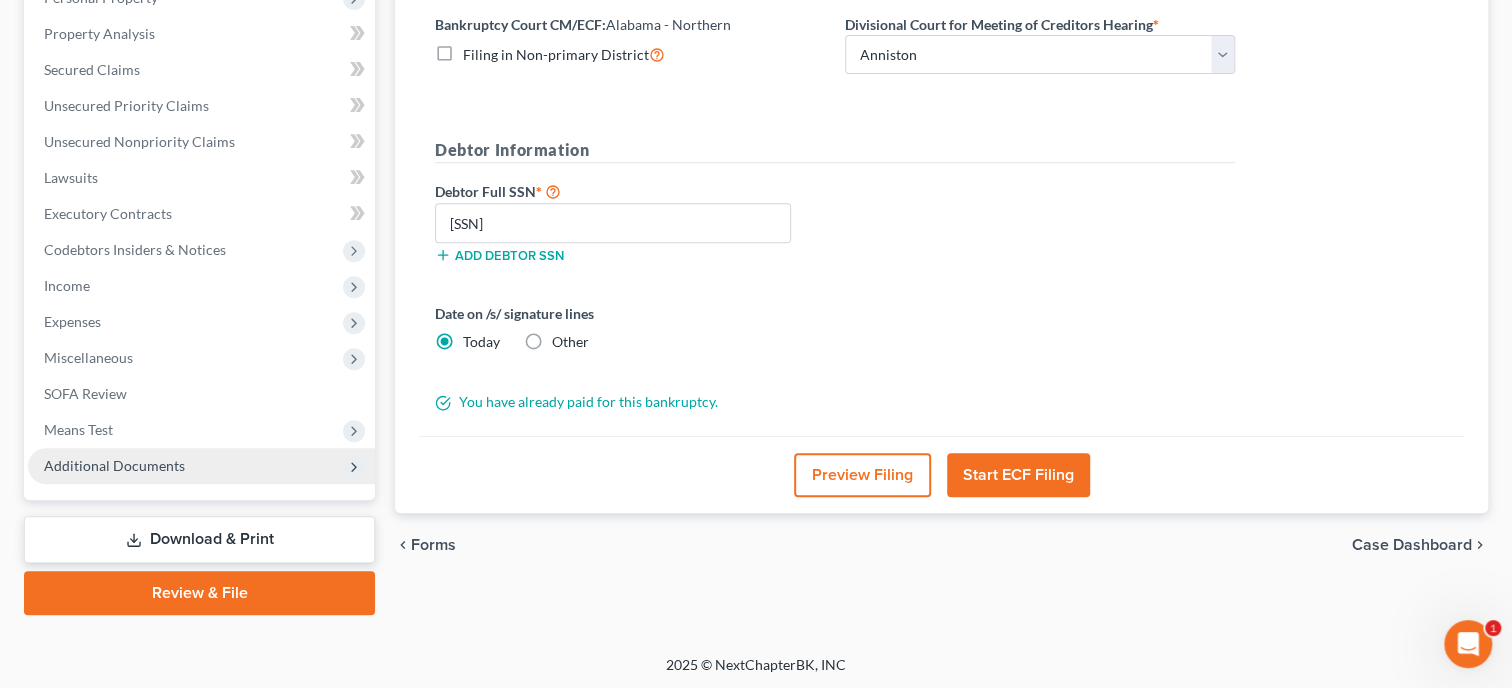 click on "Additional Documents" at bounding box center (114, 465) 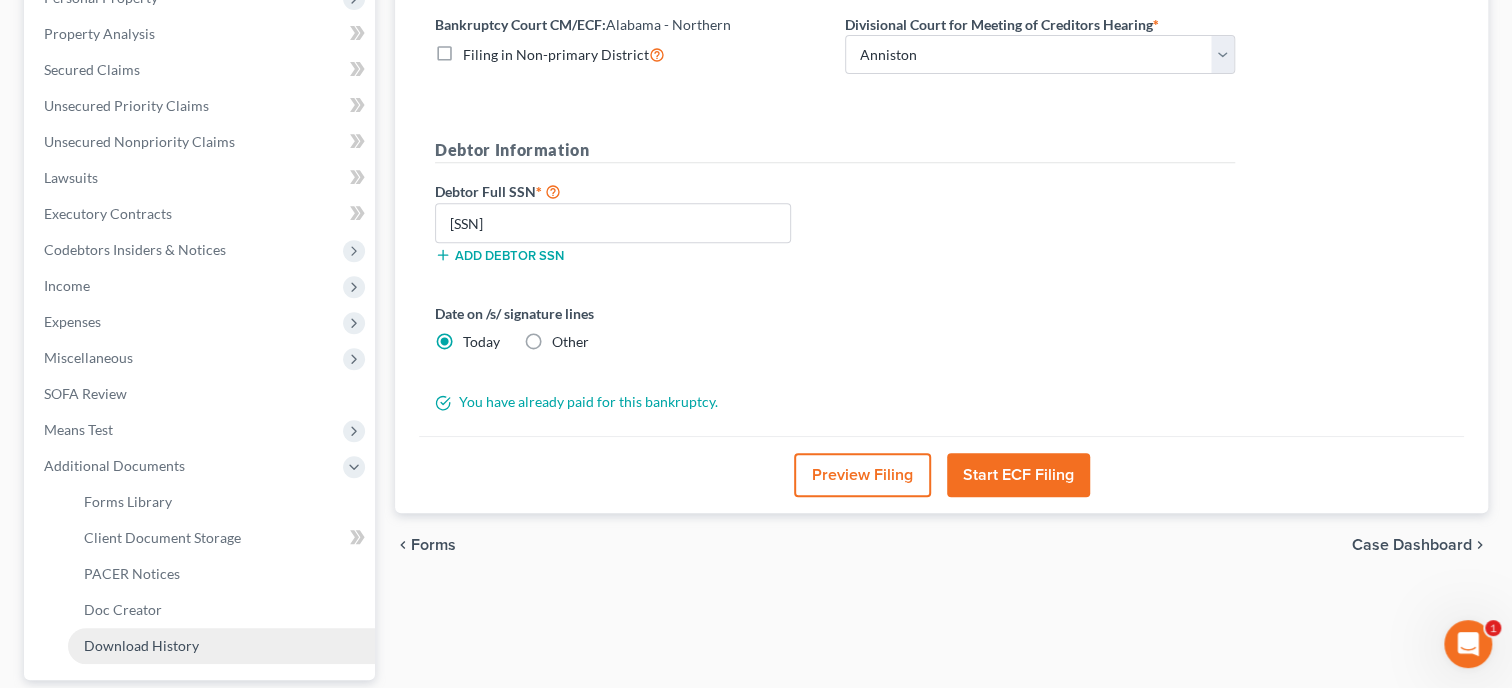 click on "Download History" at bounding box center (141, 645) 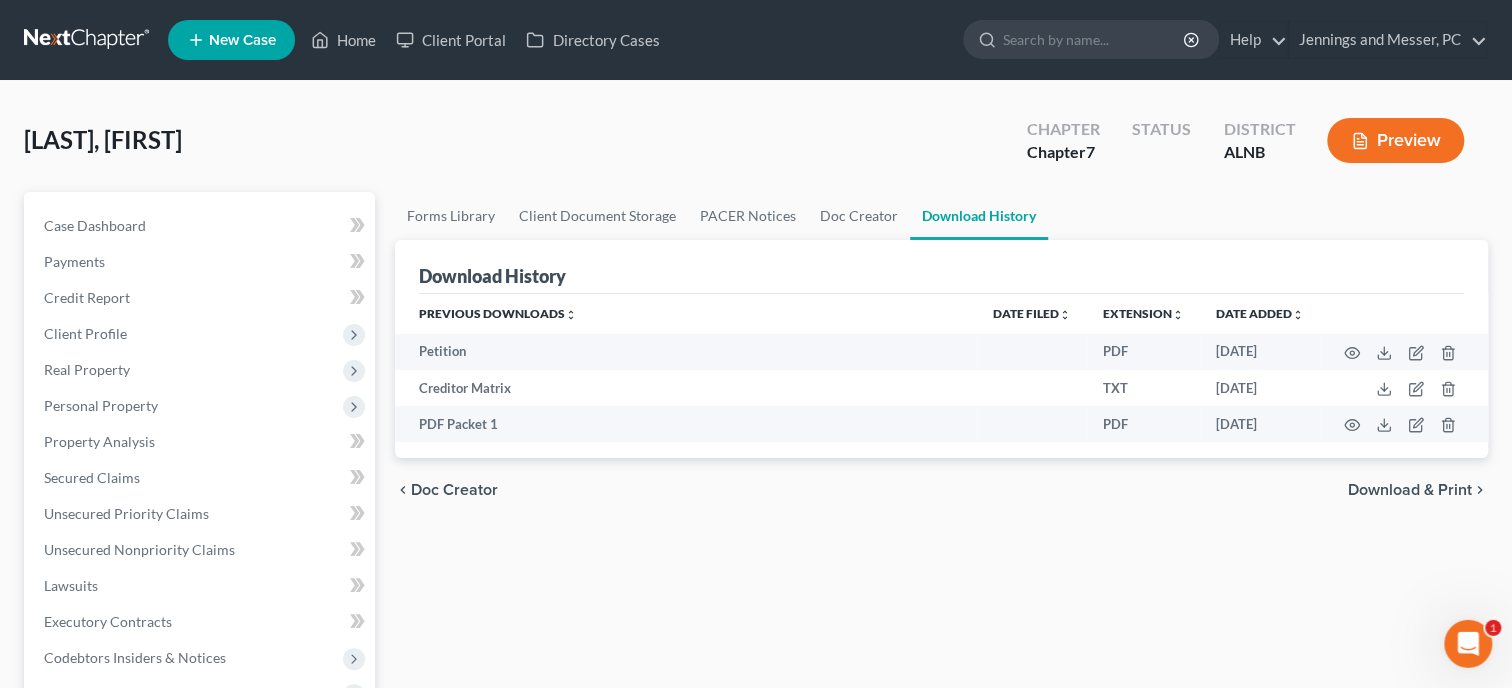 scroll, scrollTop: 0, scrollLeft: 0, axis: both 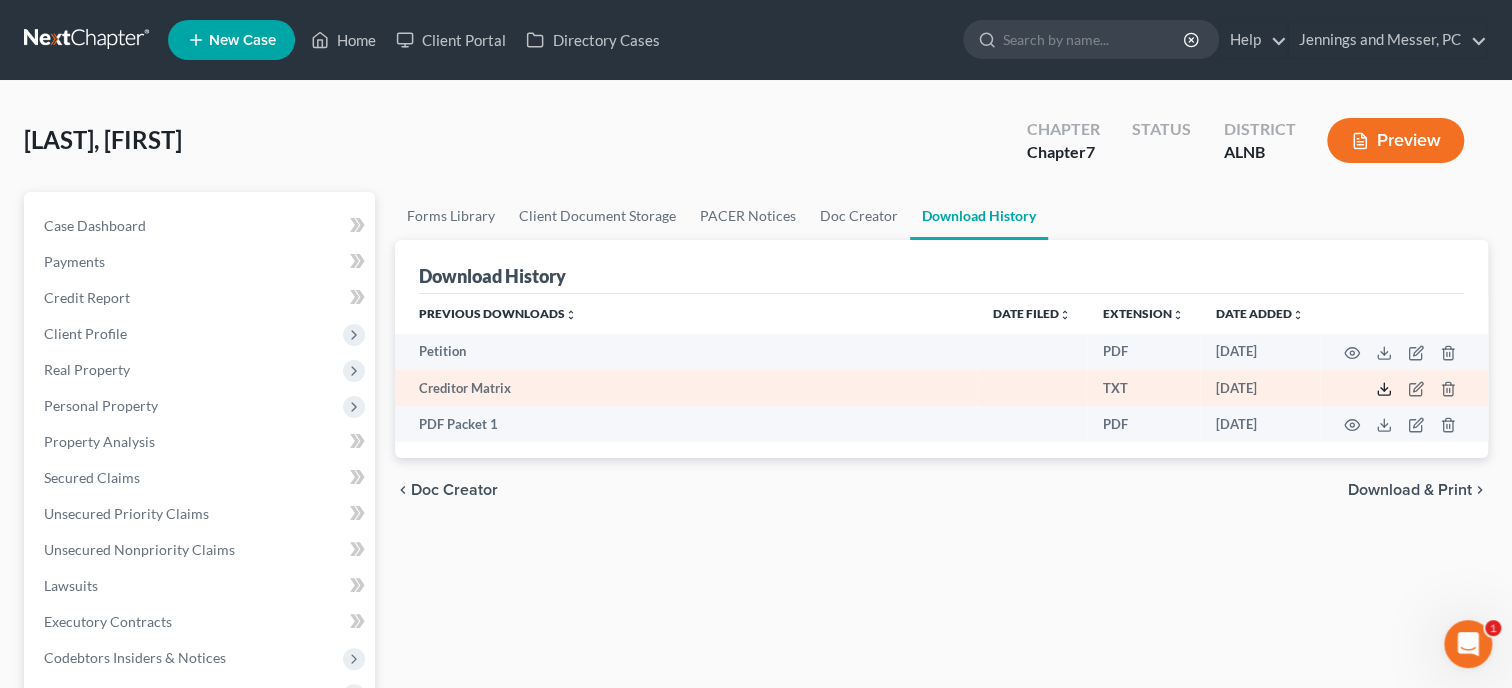 click 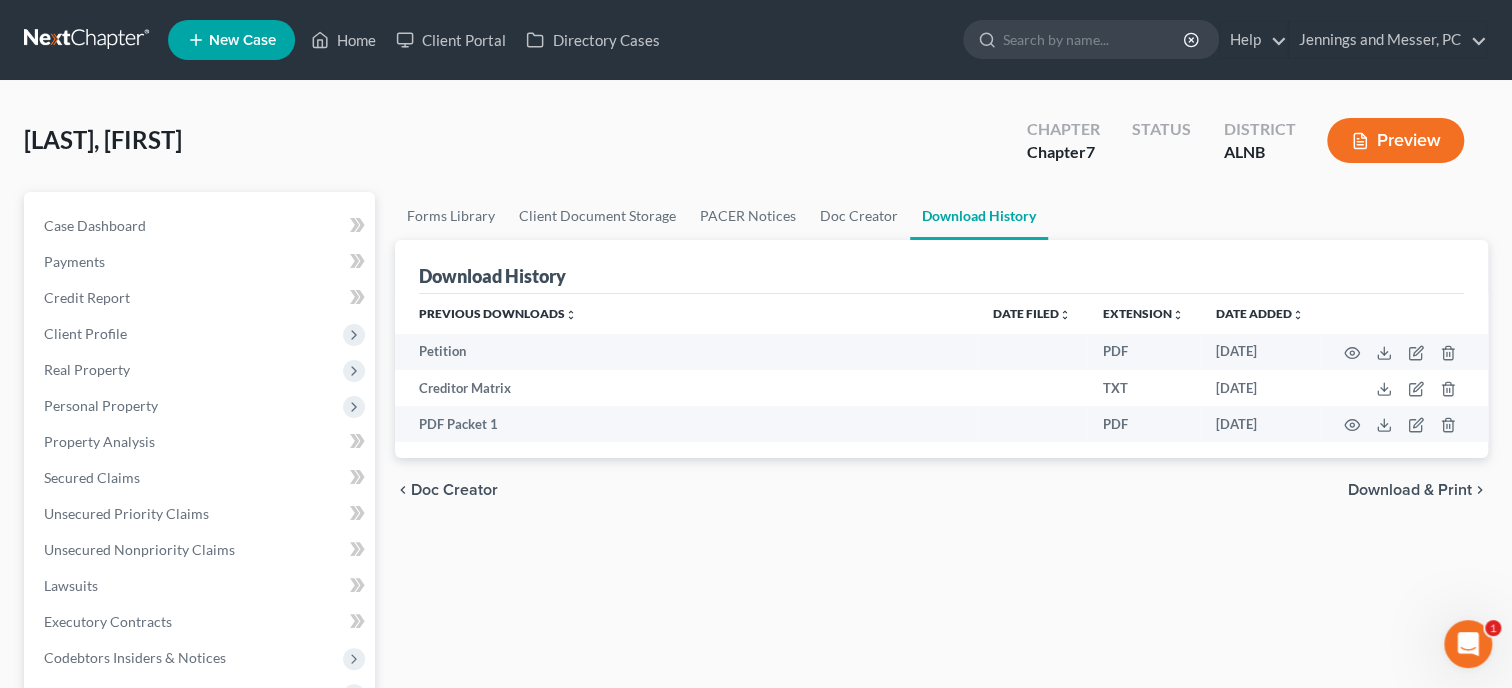 click on "[LAST], [FIRST] Upgraded Chapter Chapter  7 Status District ALNB Preview" at bounding box center (756, 148) 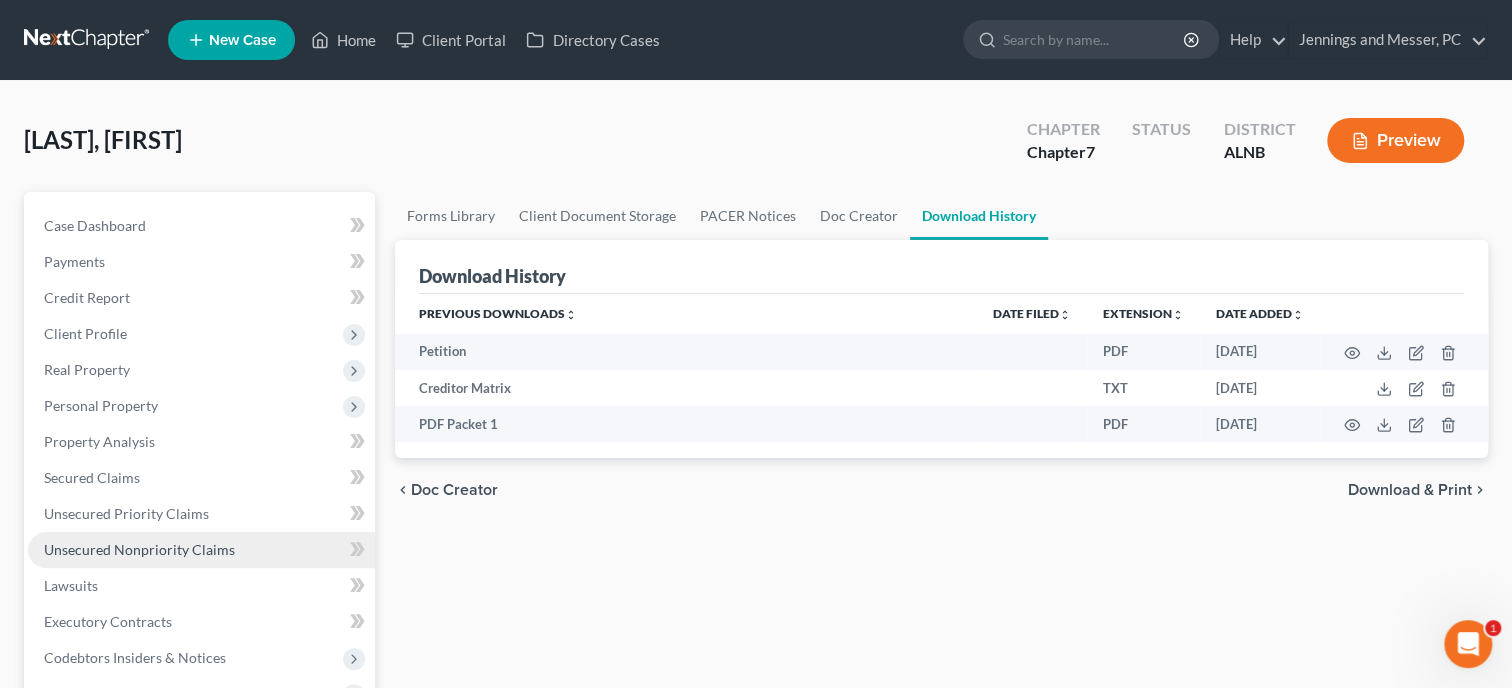 click on "Unsecured Nonpriority Claims" at bounding box center [201, 550] 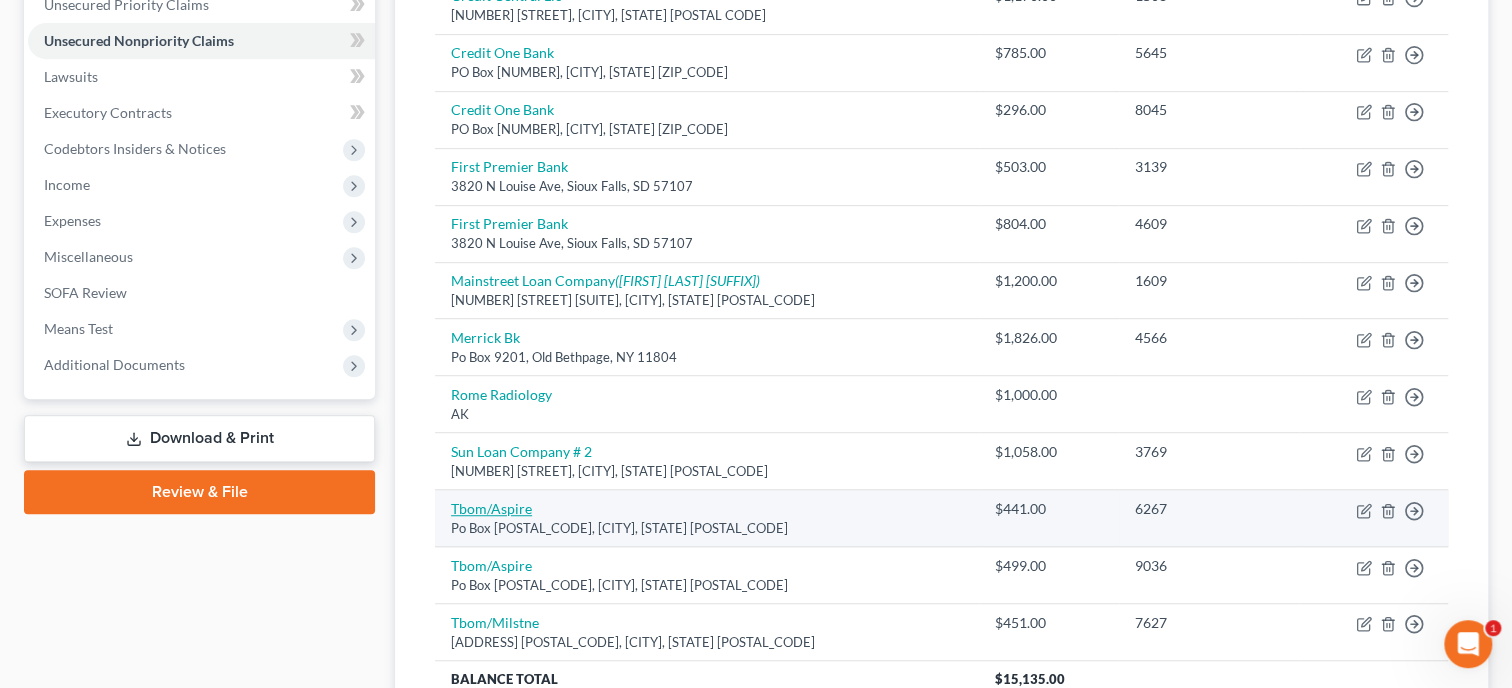 scroll, scrollTop: 489, scrollLeft: 0, axis: vertical 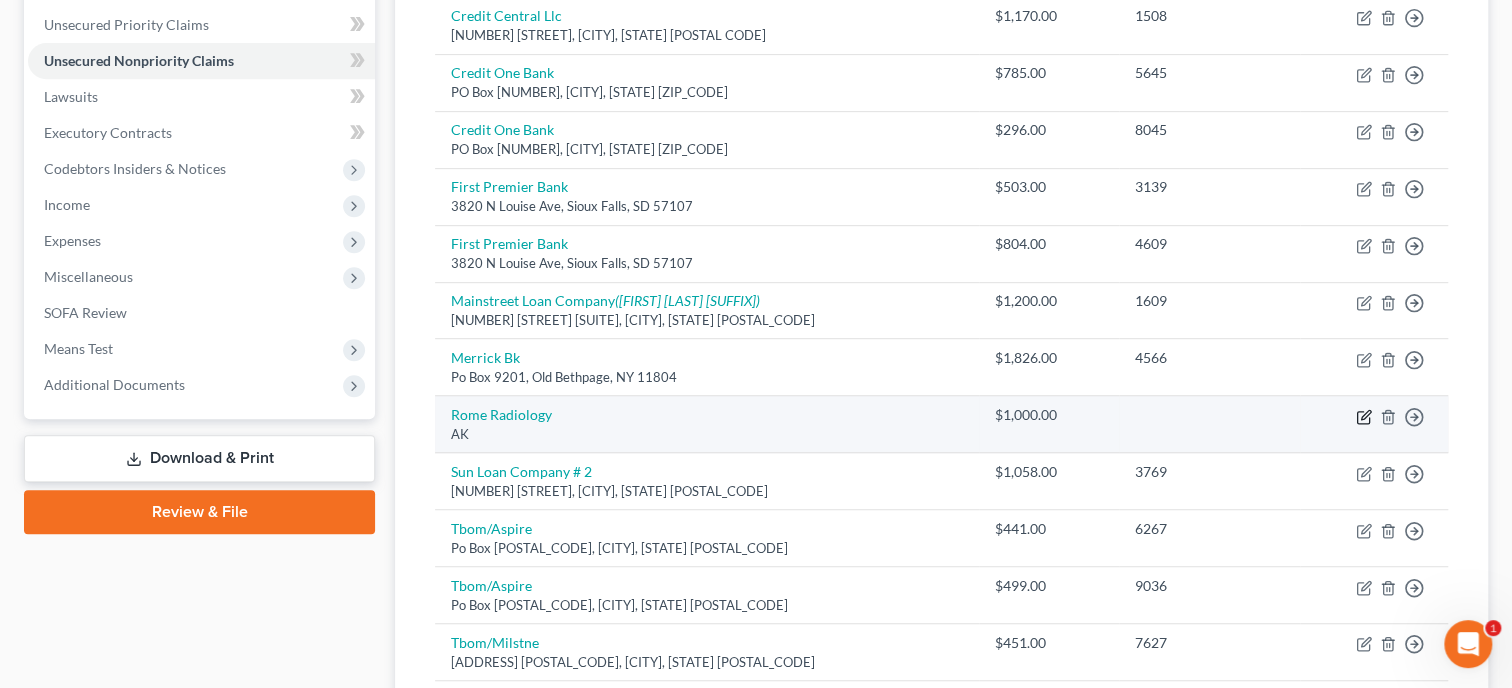 click 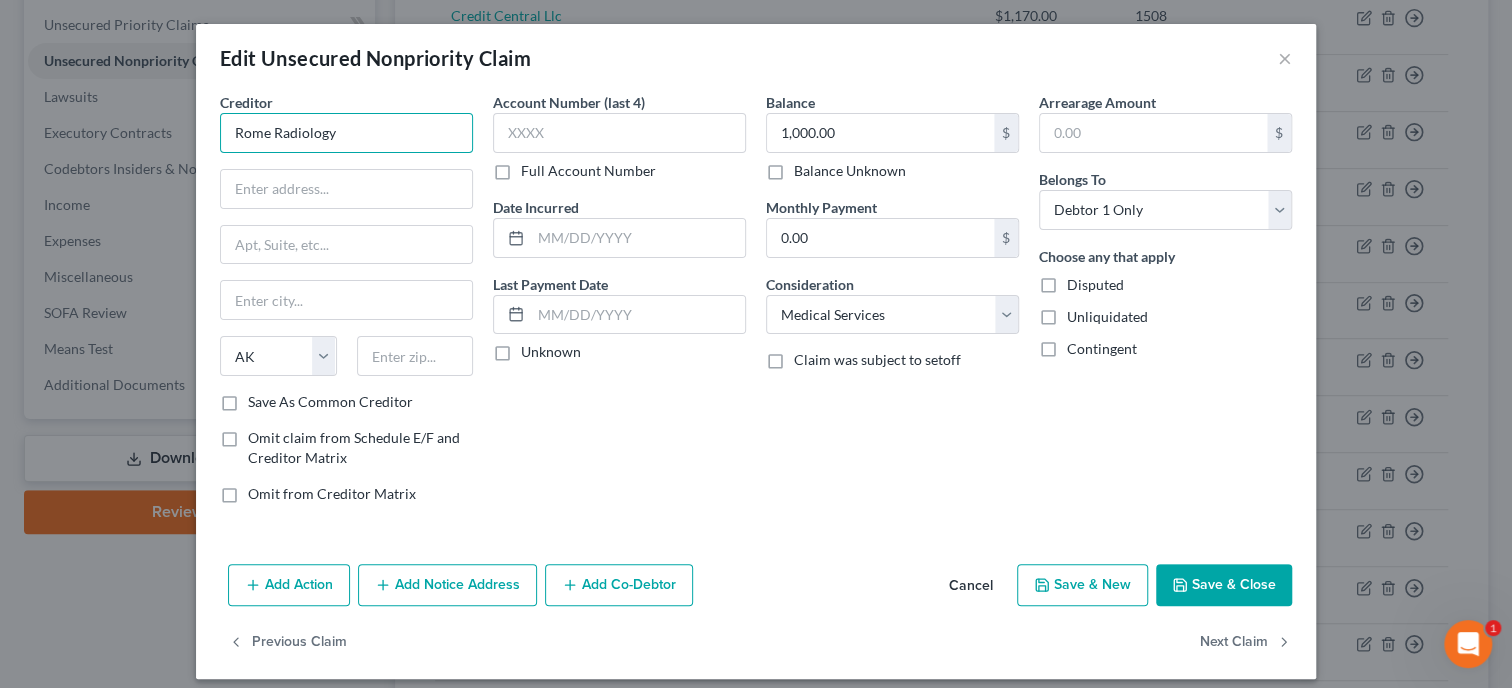 click on "Rome Radiology" at bounding box center (346, 133) 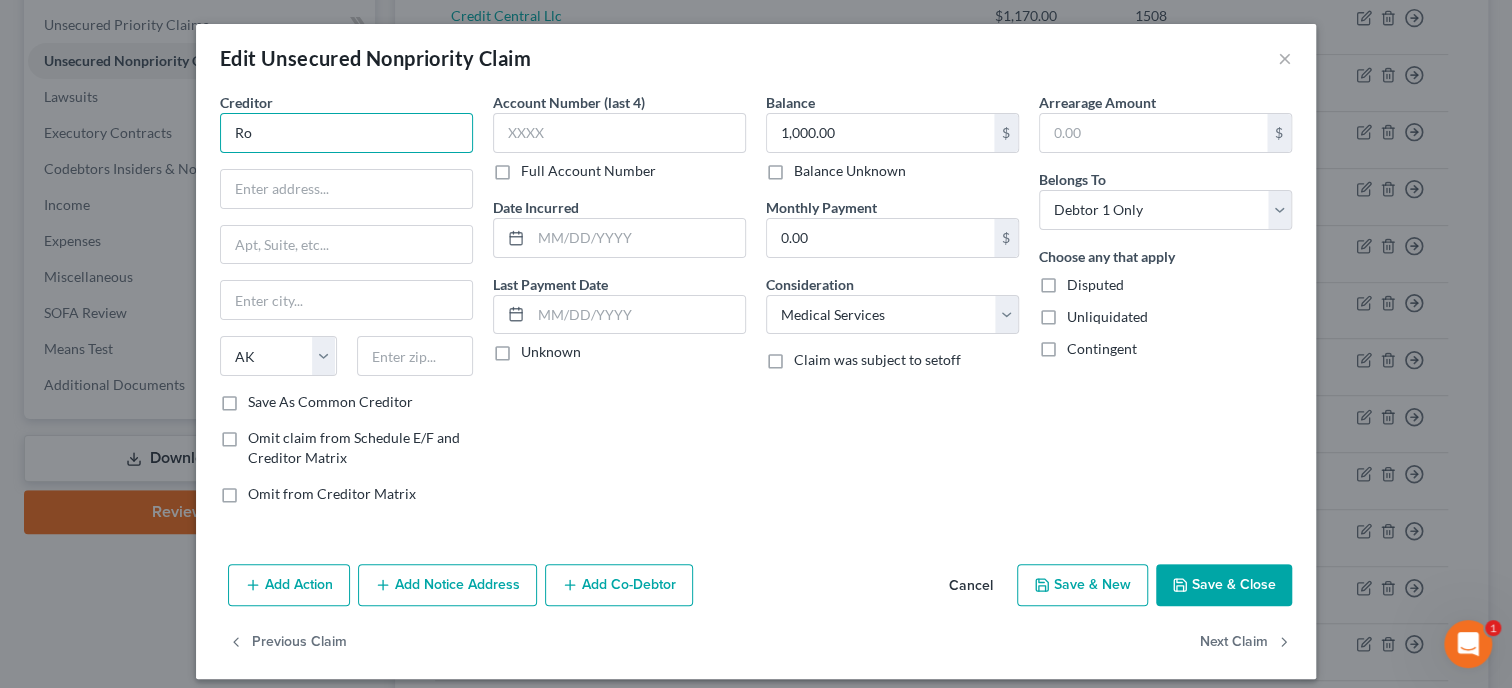 type on "R" 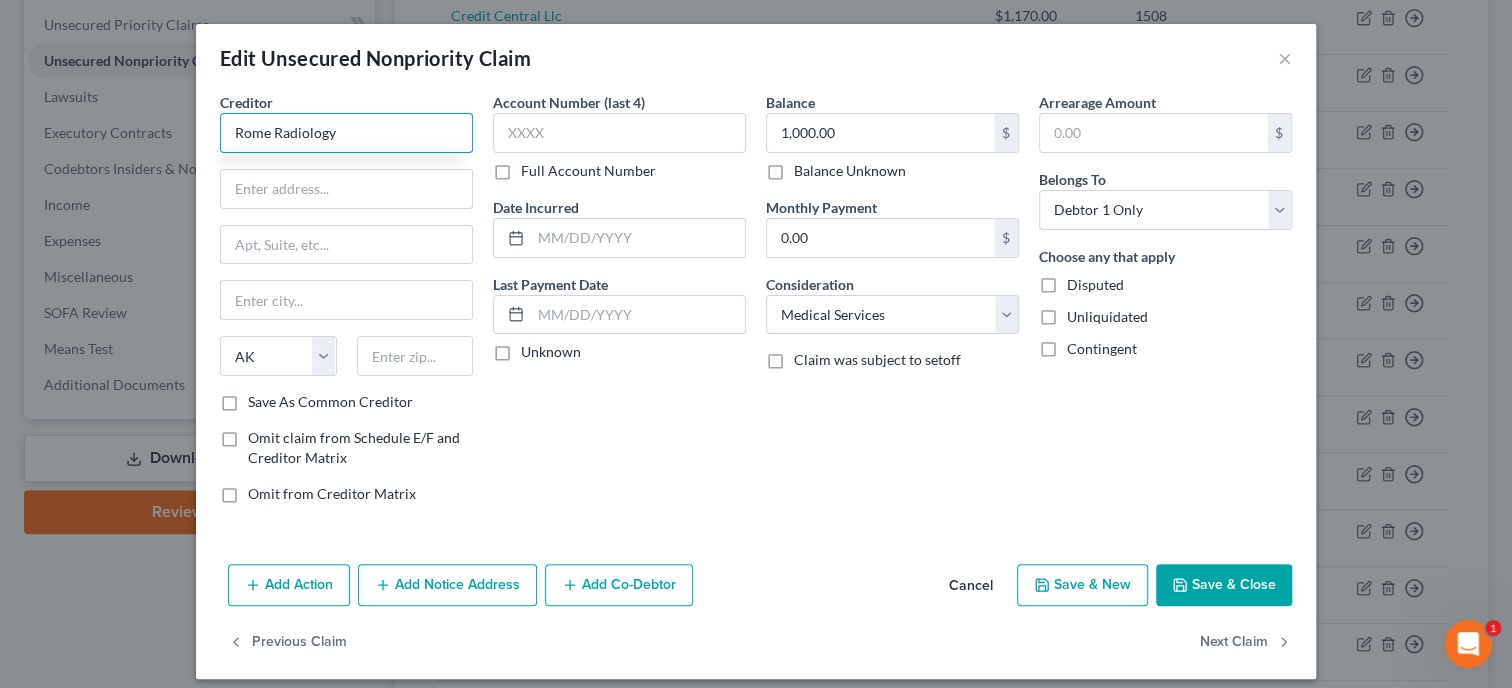 type on "Rome Radiology" 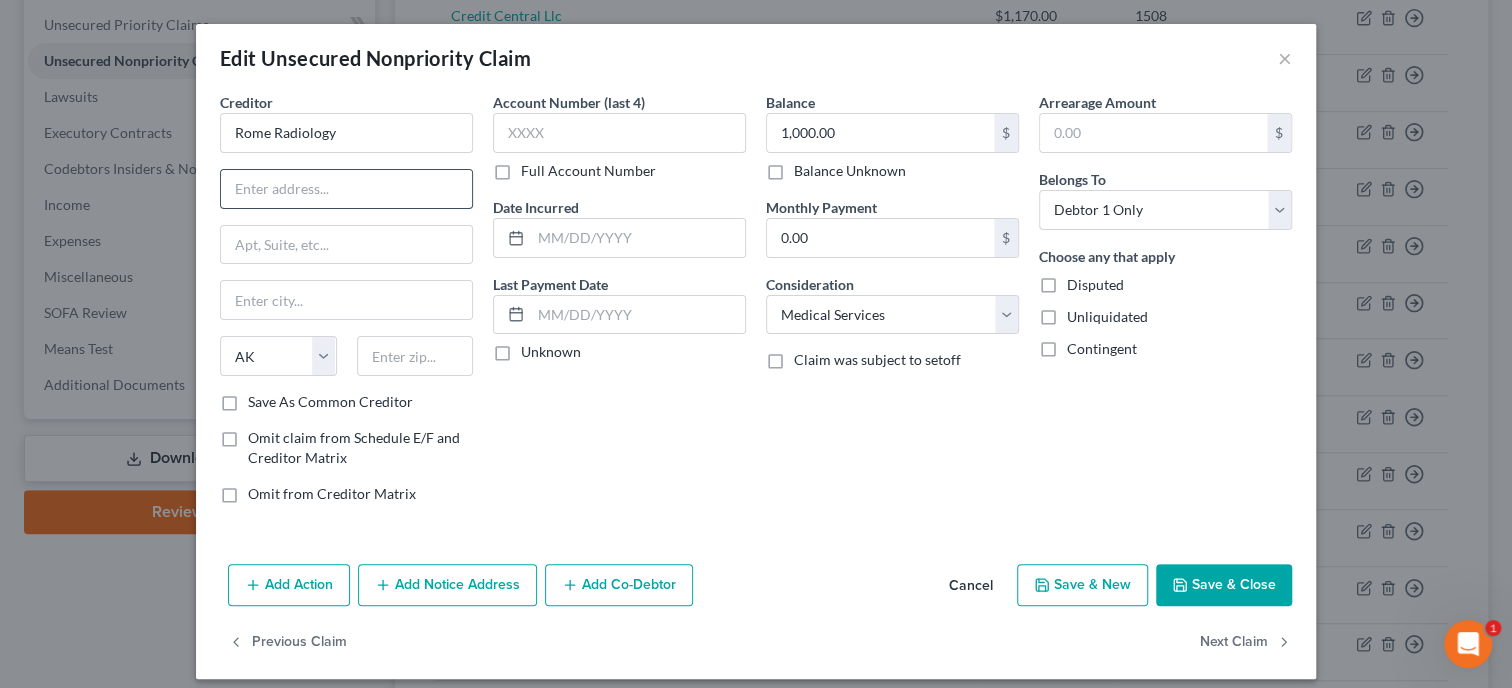 click at bounding box center (346, 189) 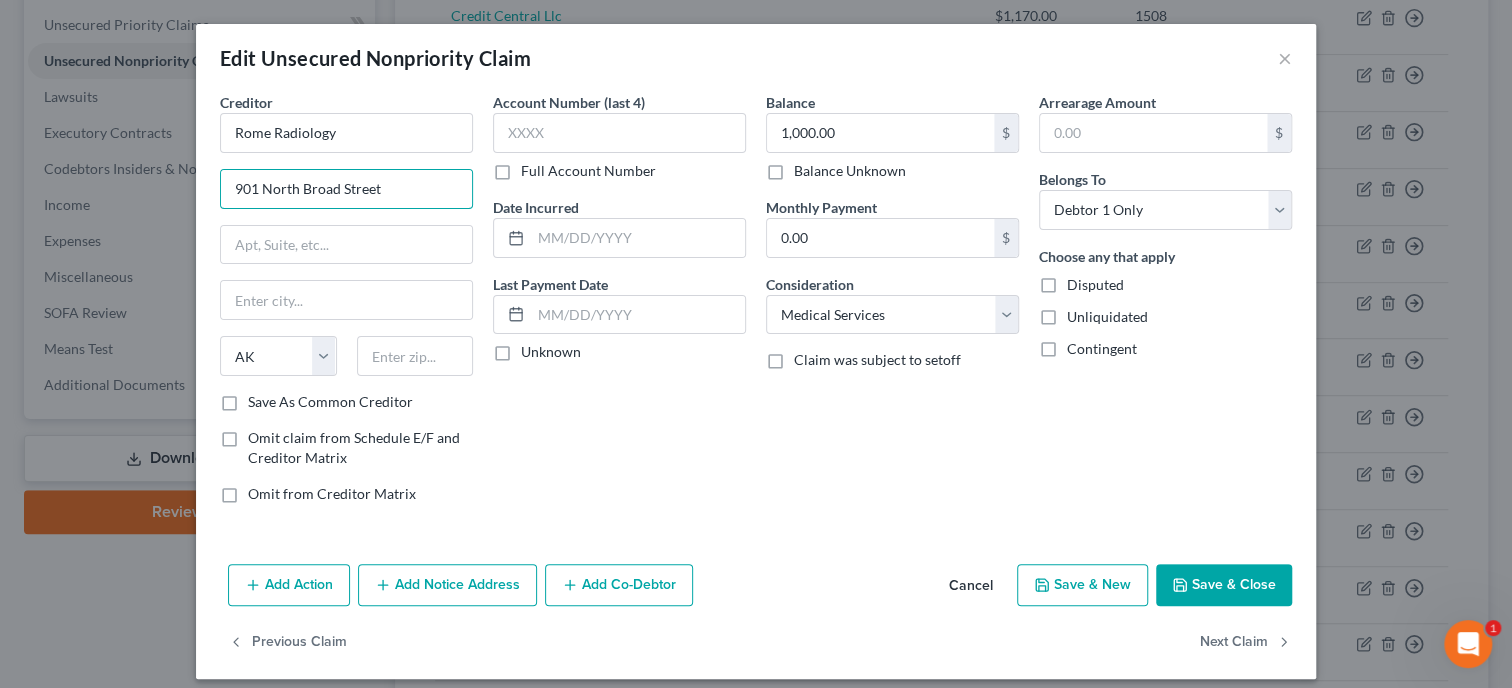 type on "901 North Broad Street" 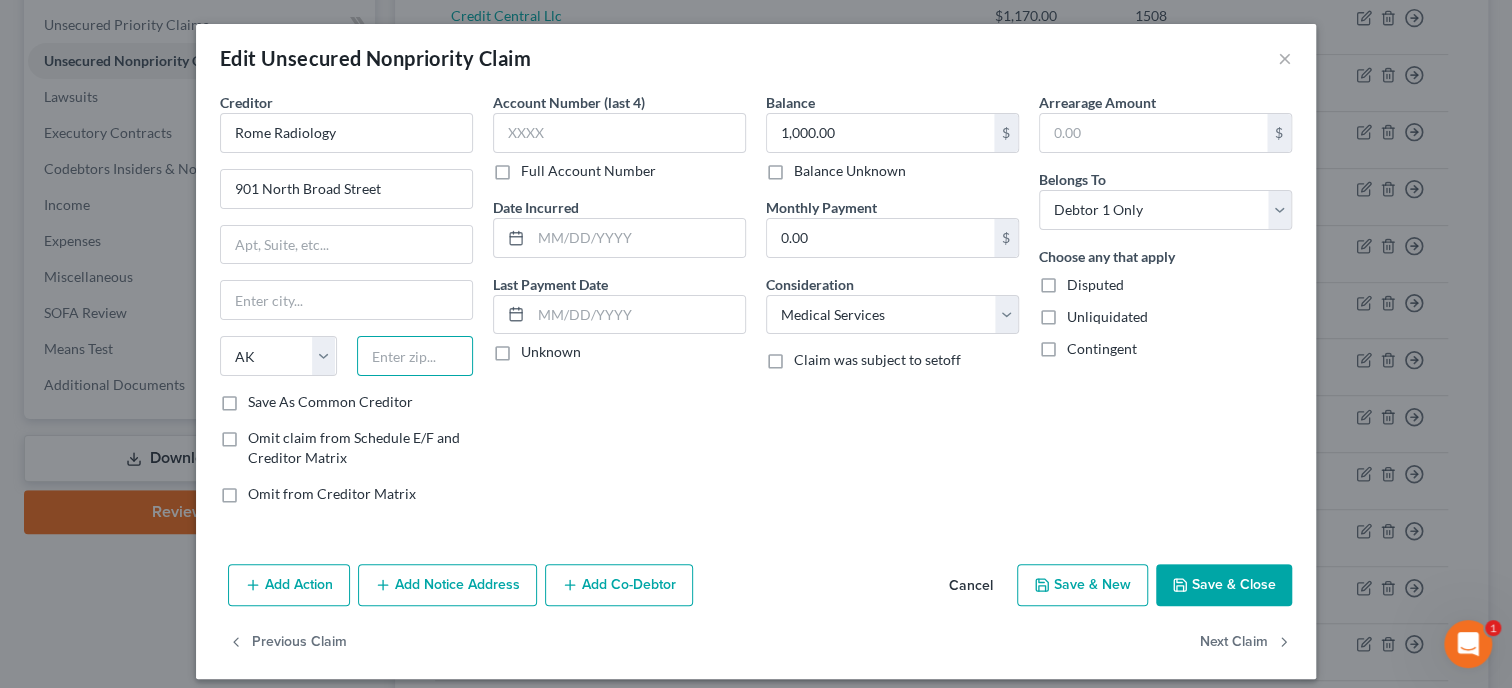 click at bounding box center (415, 356) 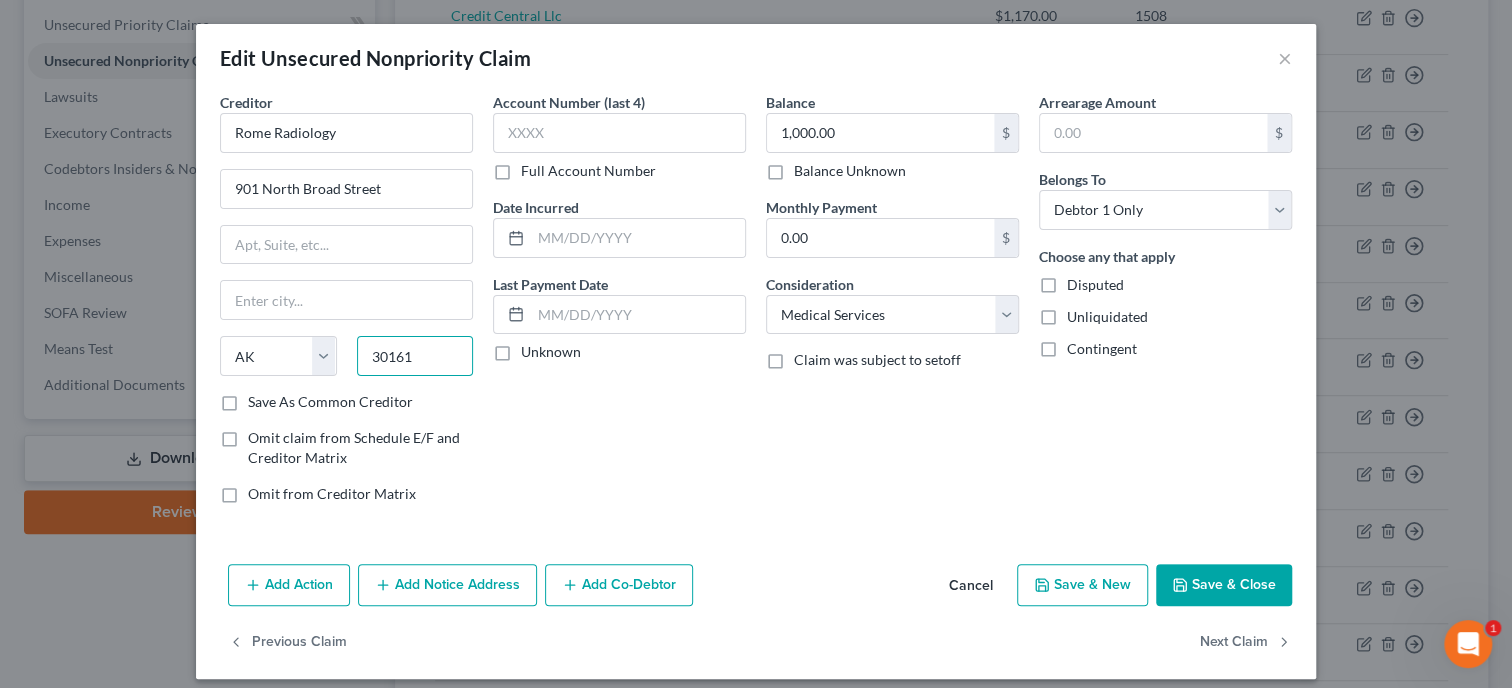 type on "30161" 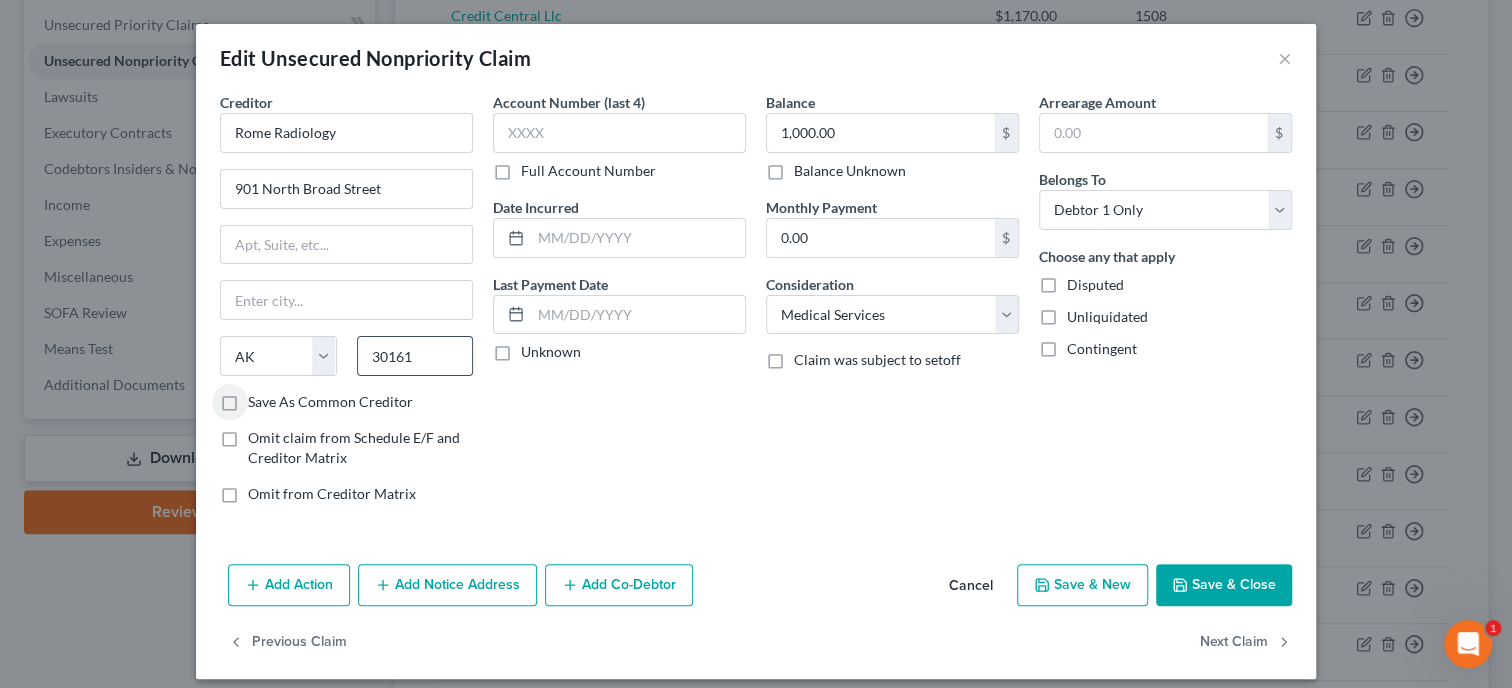 type on "Rome" 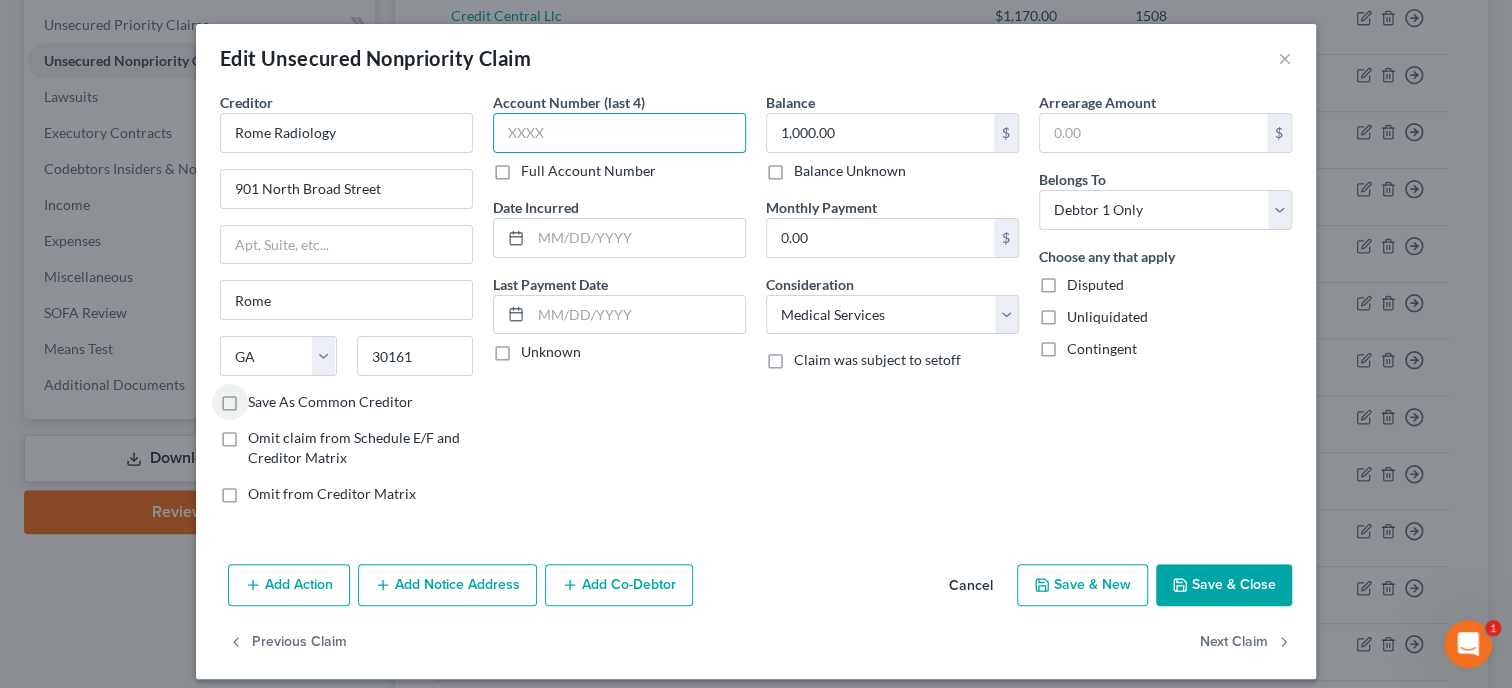 click at bounding box center [619, 133] 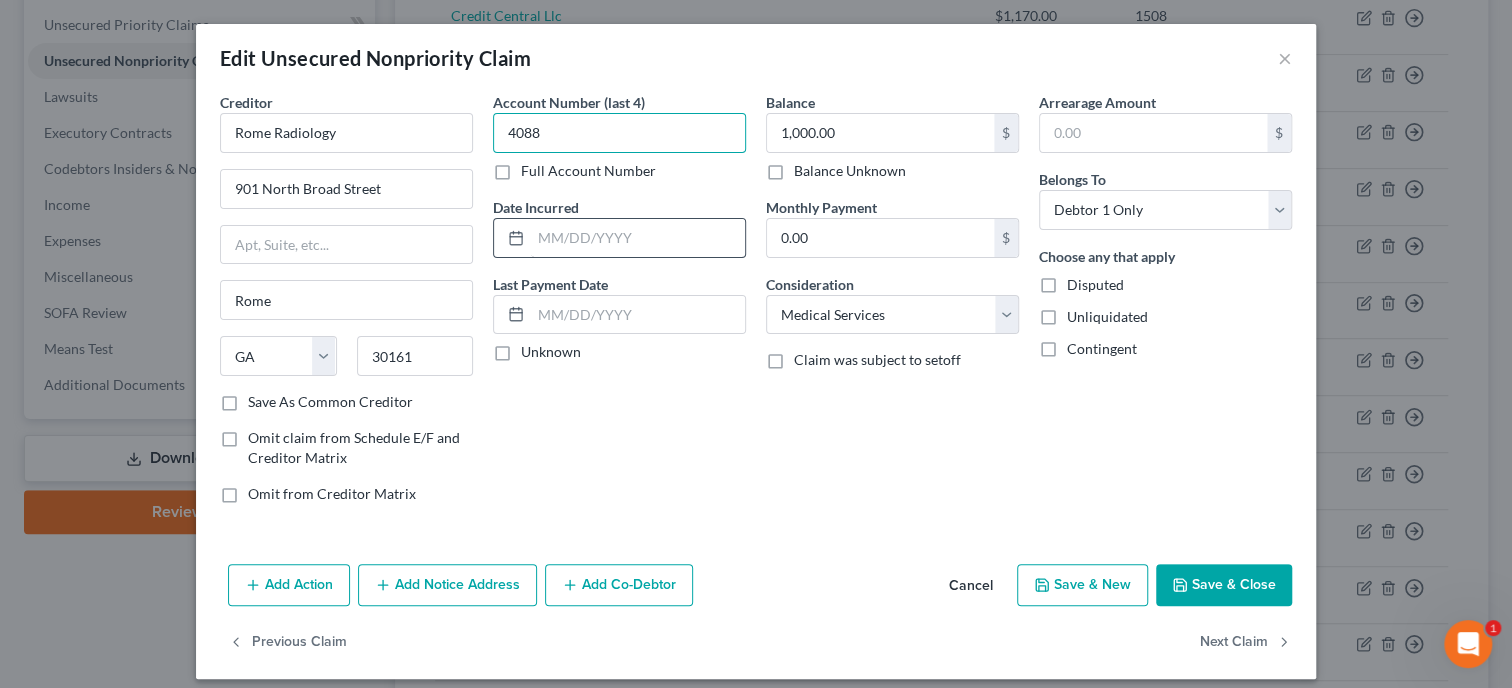 type on "4088" 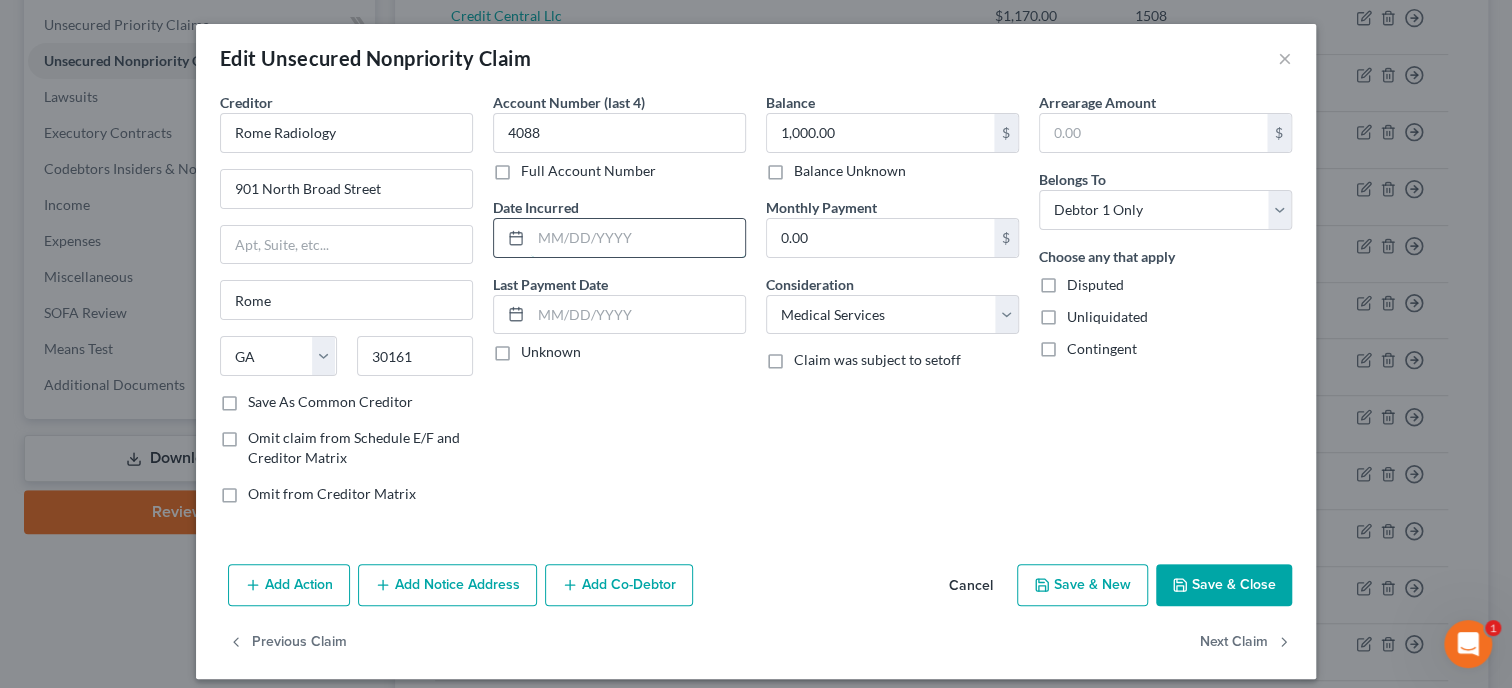 click at bounding box center (638, 238) 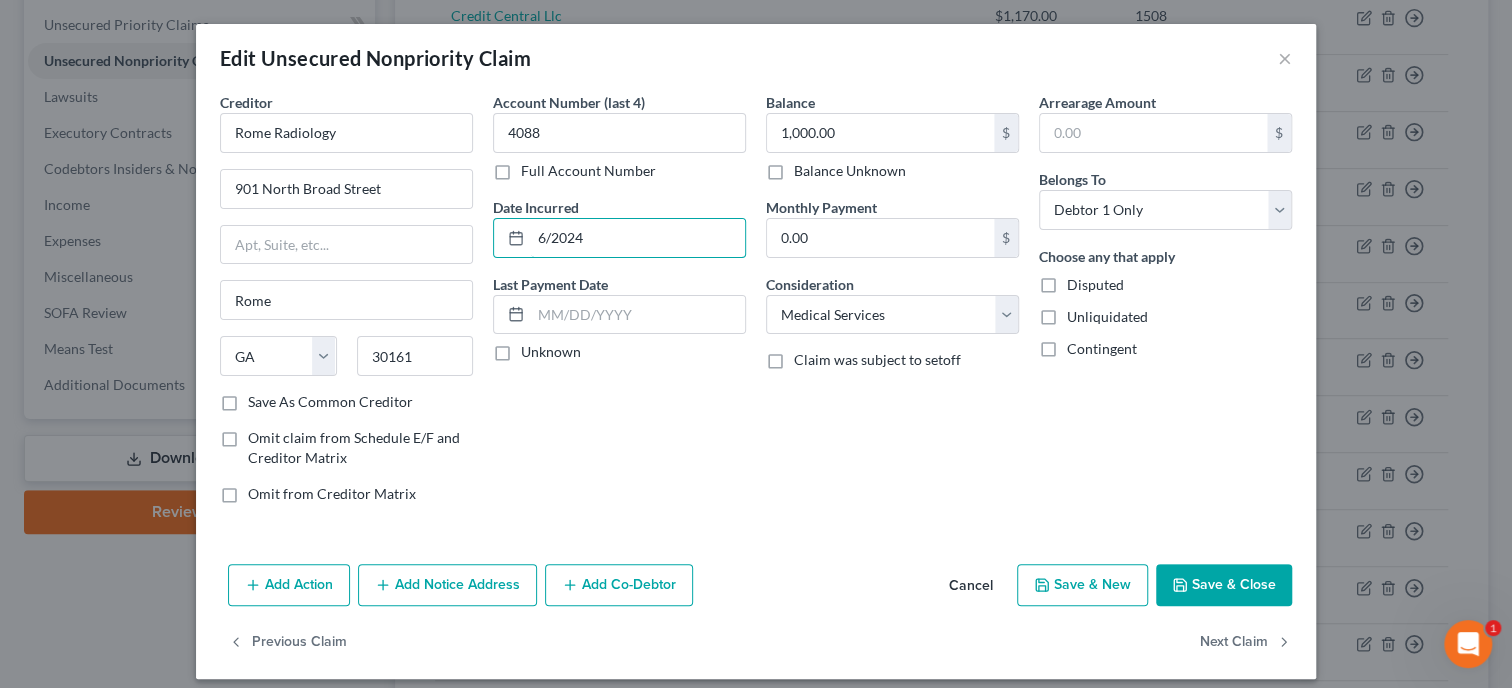 type on "6/2024" 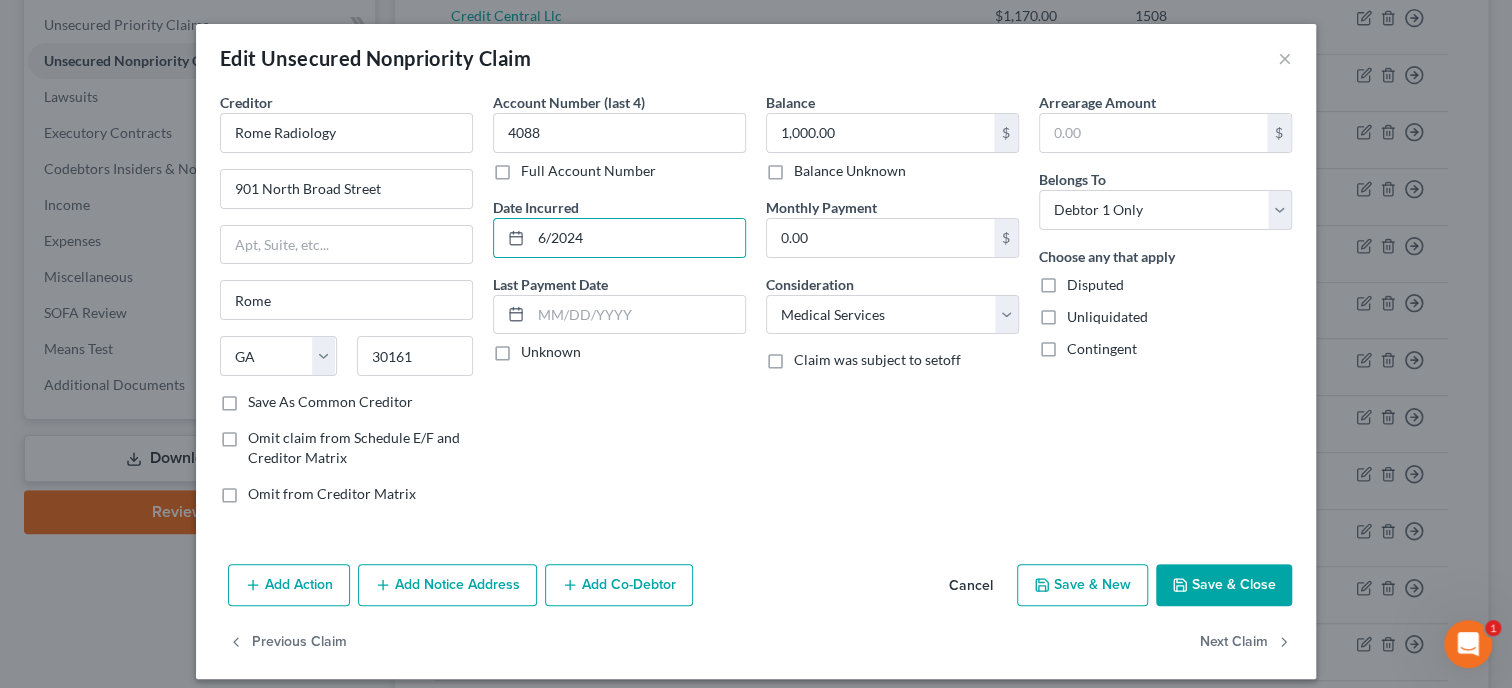 click on "Save & Close" at bounding box center [1224, 585] 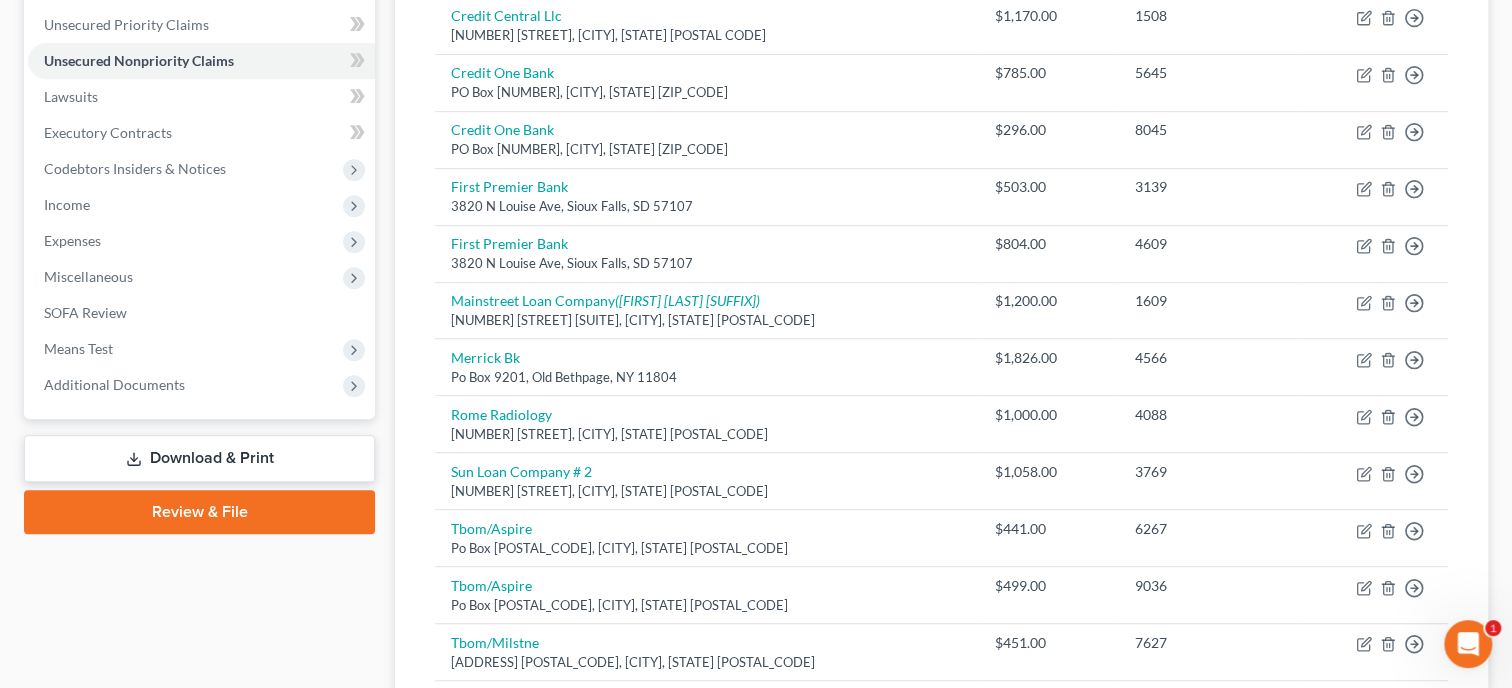 click on "Download & Print" at bounding box center [199, 458] 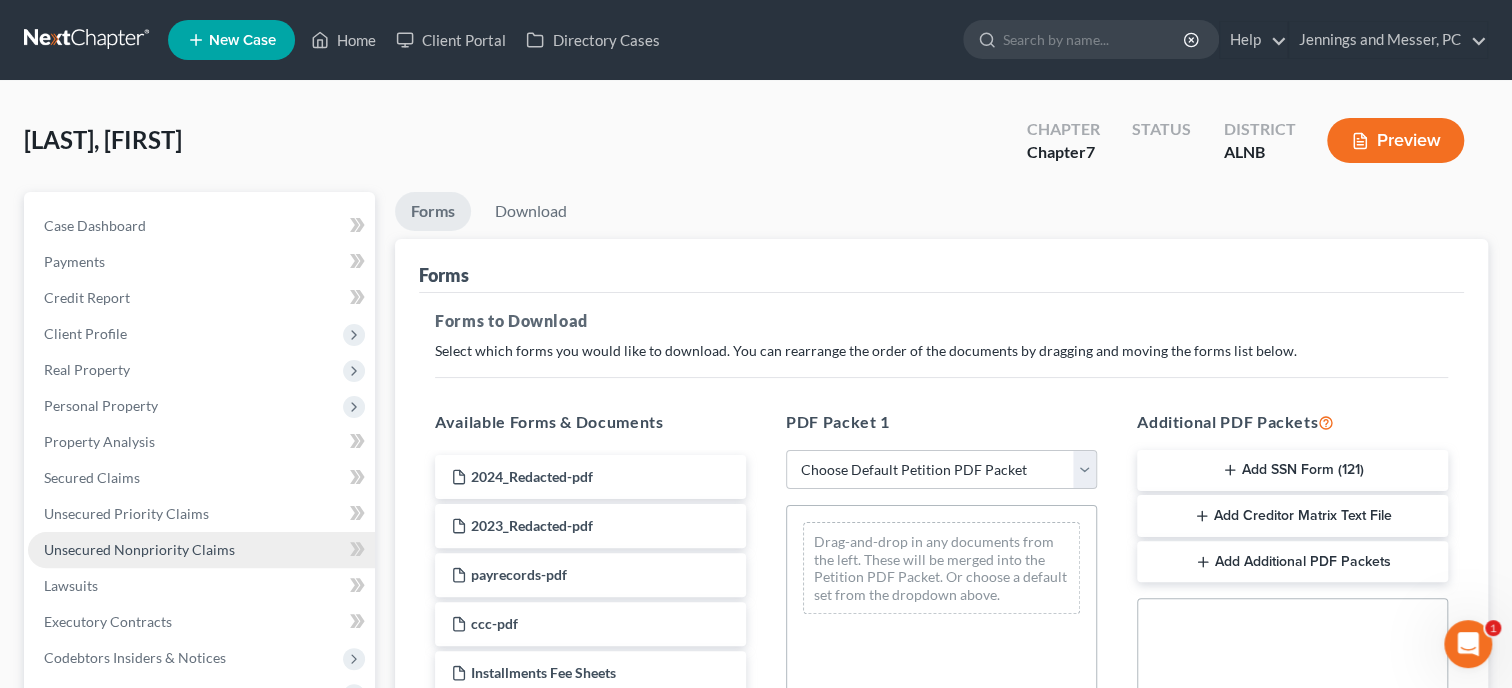 scroll, scrollTop: 545, scrollLeft: 0, axis: vertical 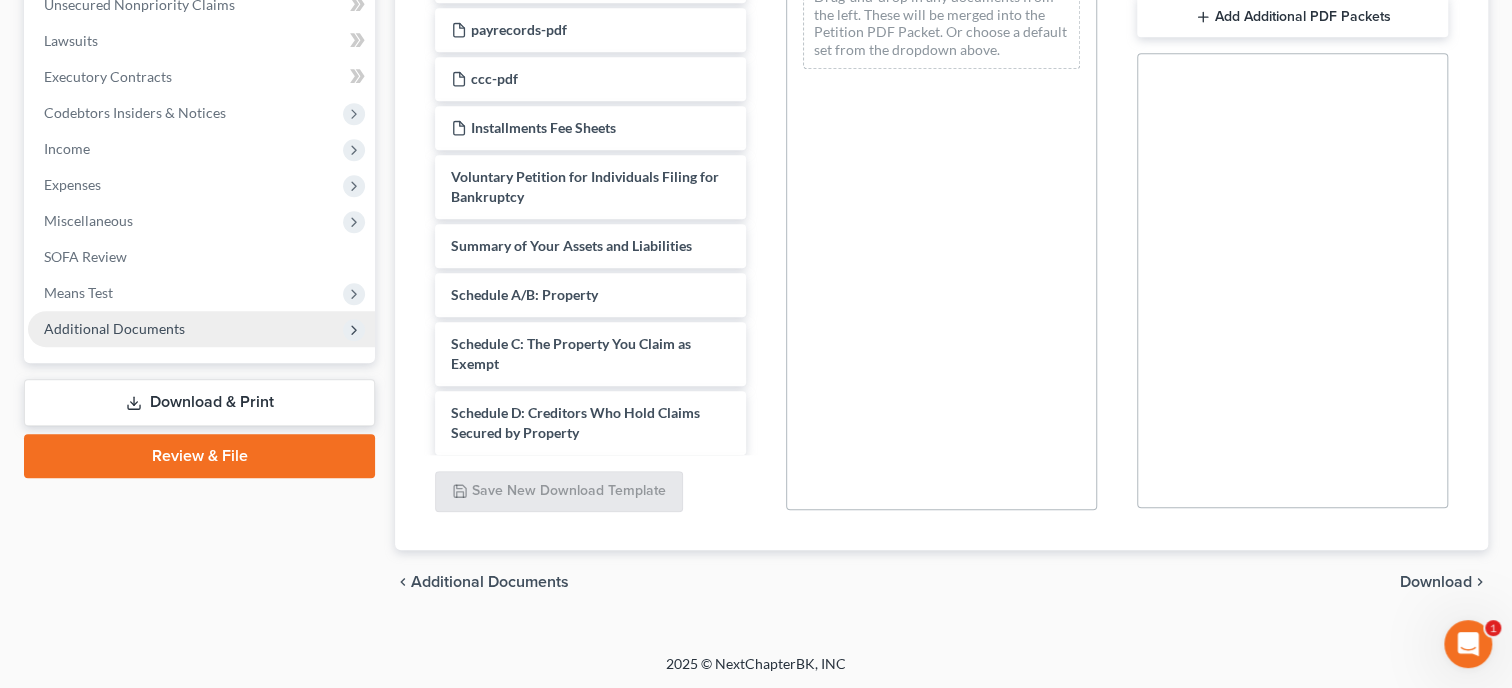 click on "Additional Documents" at bounding box center [114, 328] 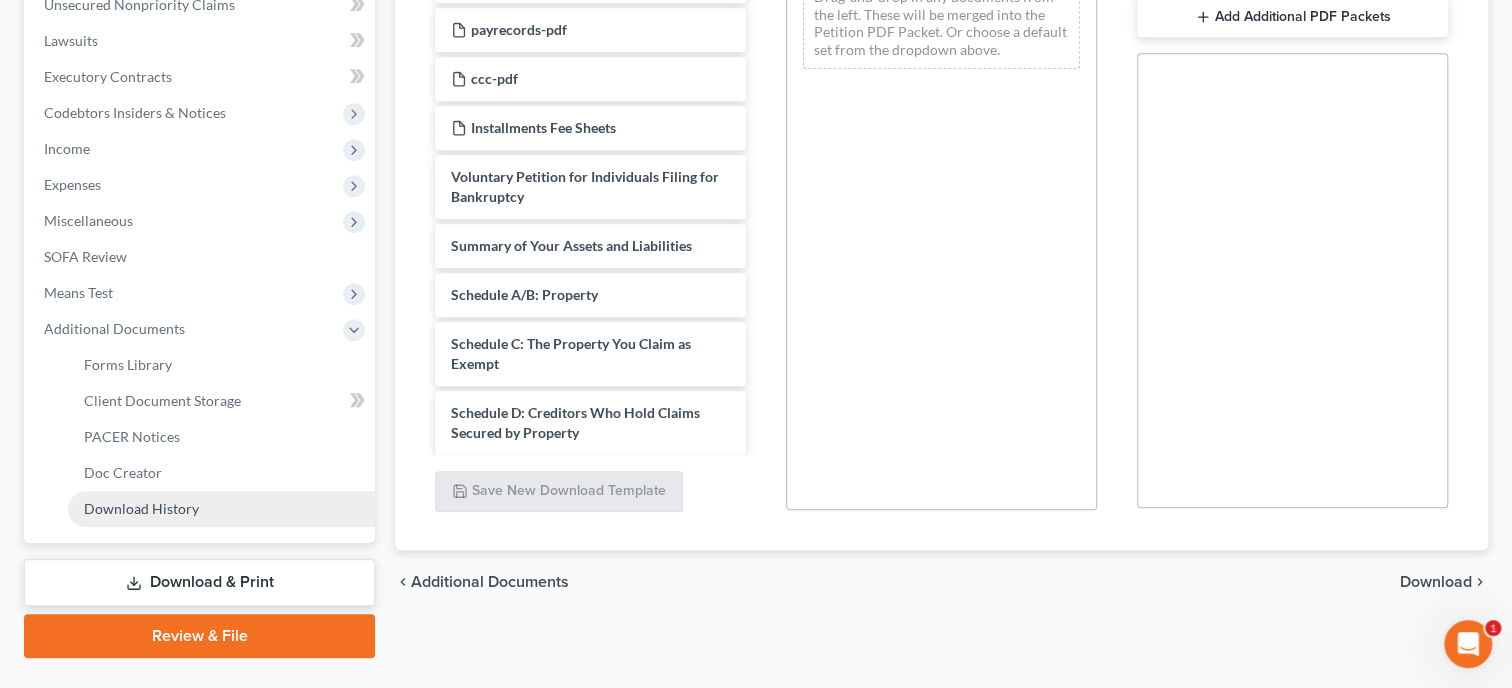 click on "Download History" at bounding box center (141, 508) 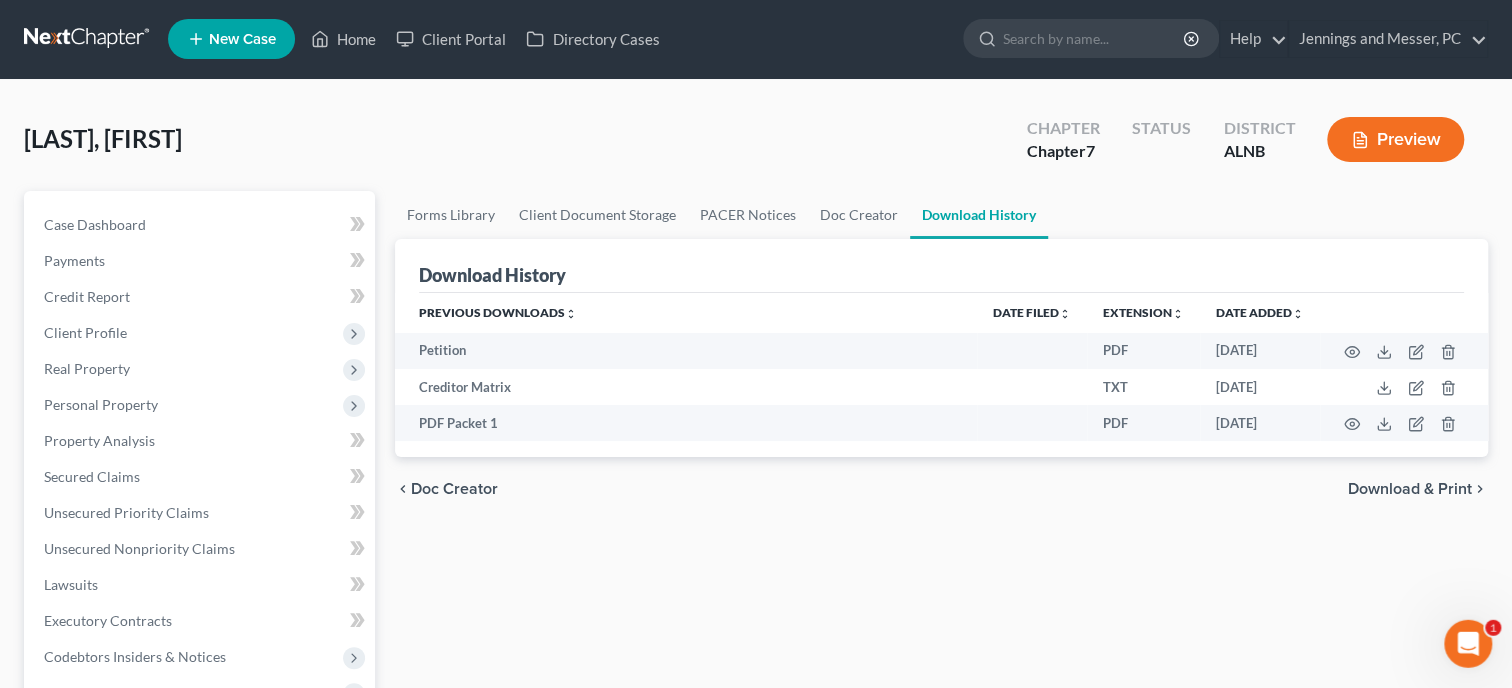 scroll, scrollTop: 0, scrollLeft: 0, axis: both 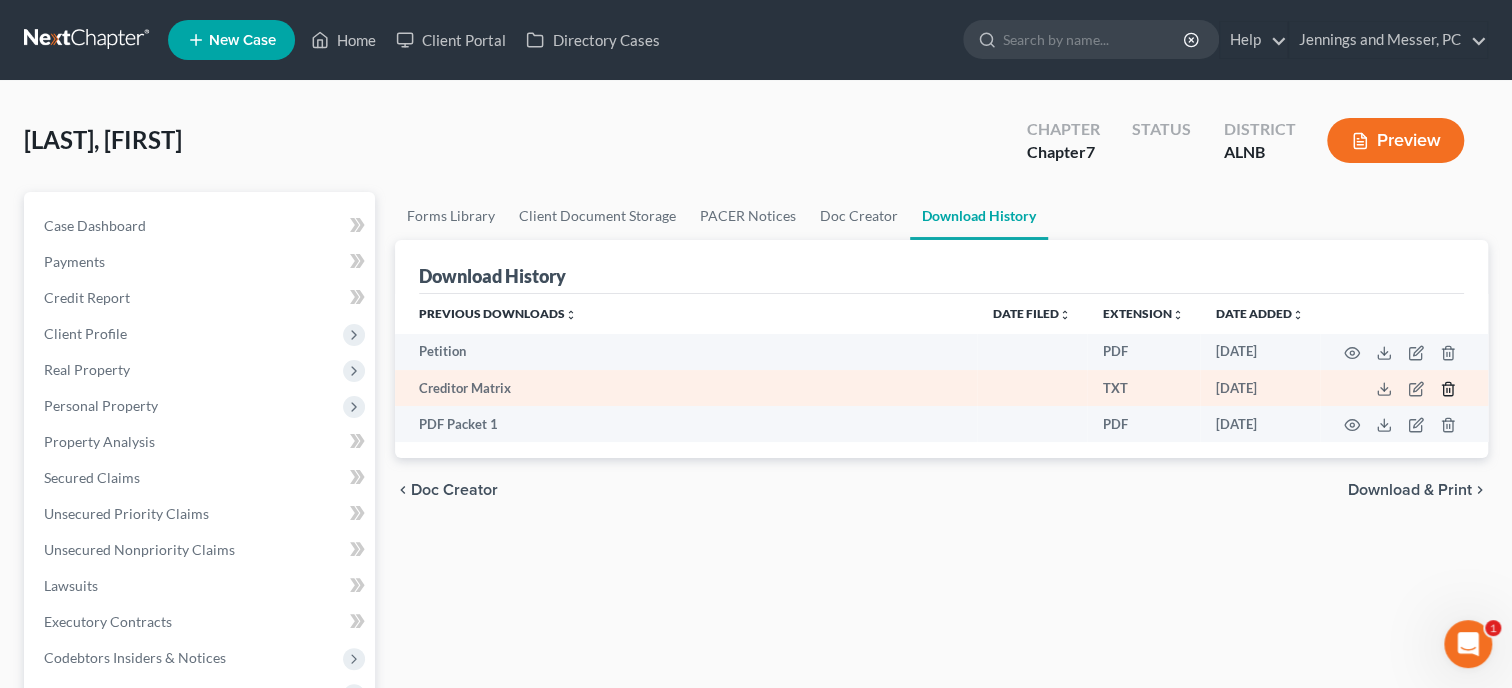 click 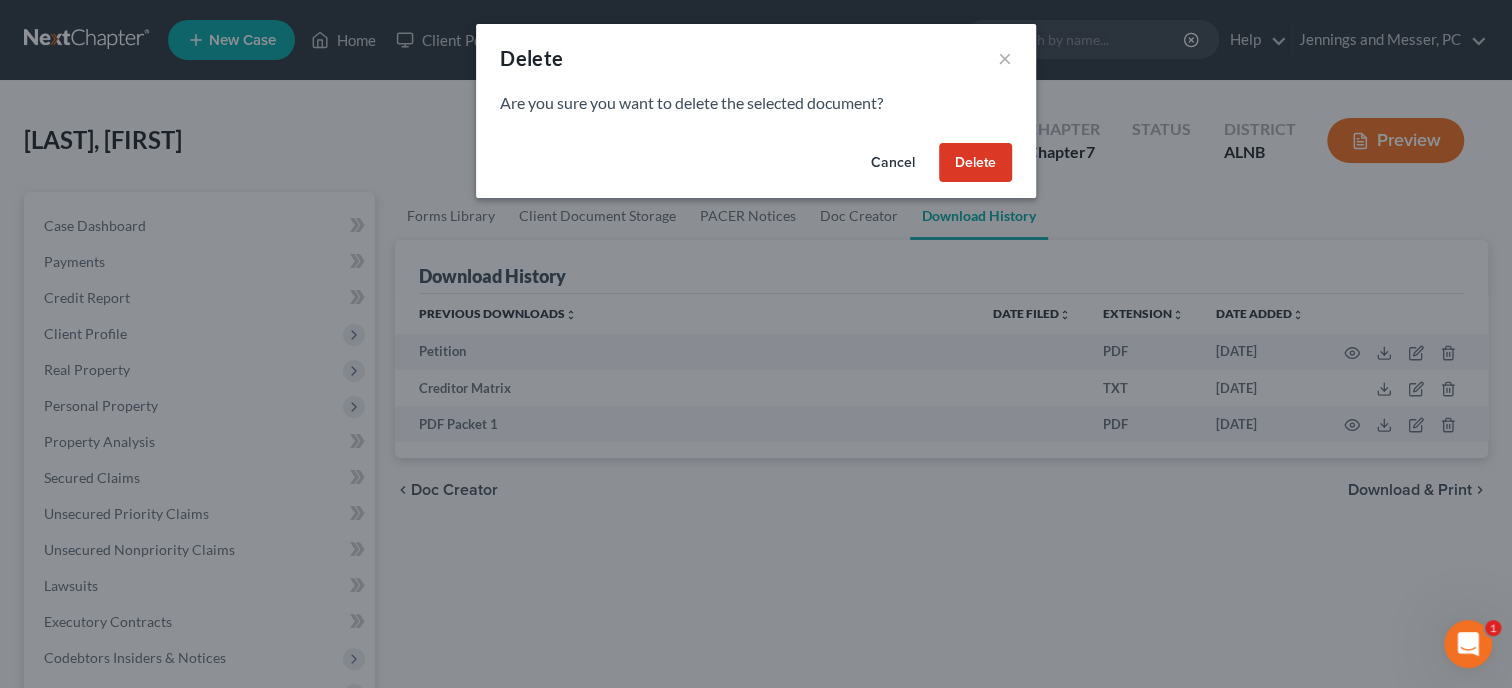 click on "Delete" at bounding box center (975, 163) 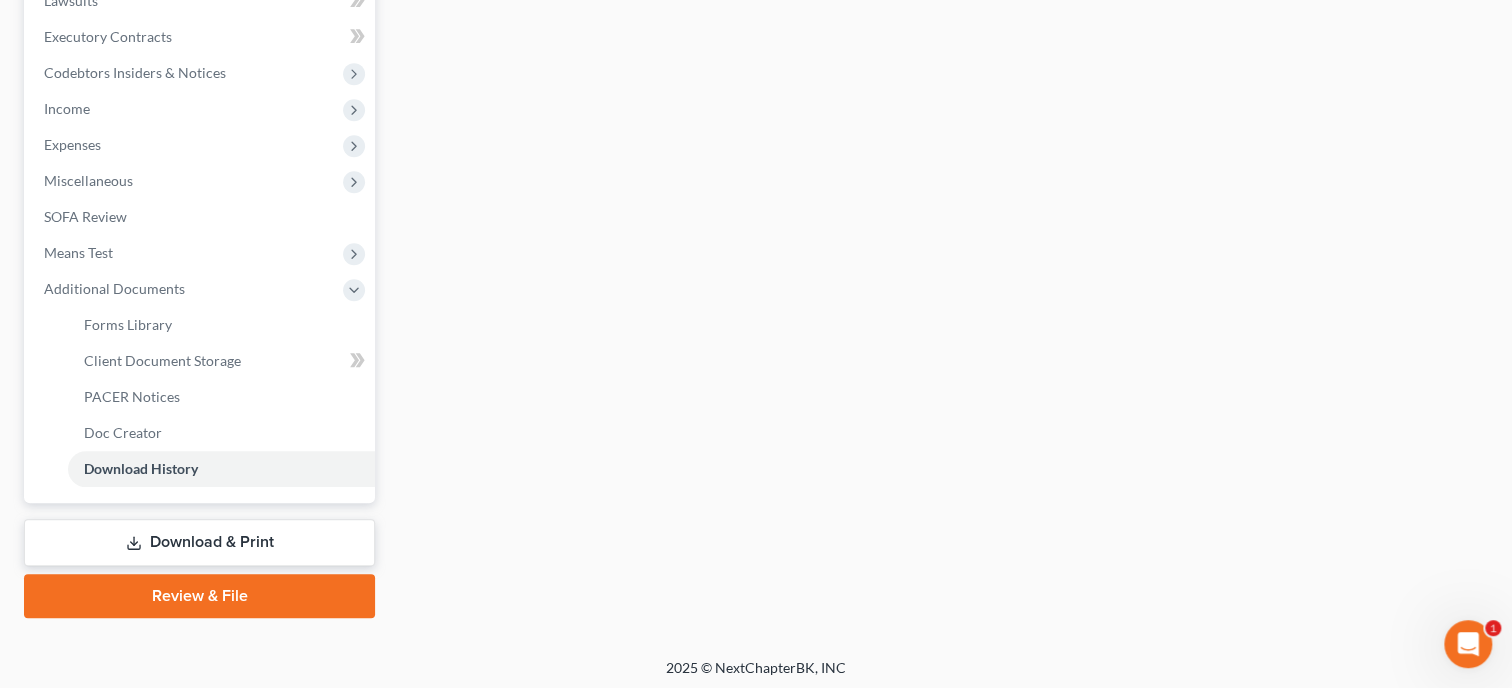 scroll, scrollTop: 588, scrollLeft: 0, axis: vertical 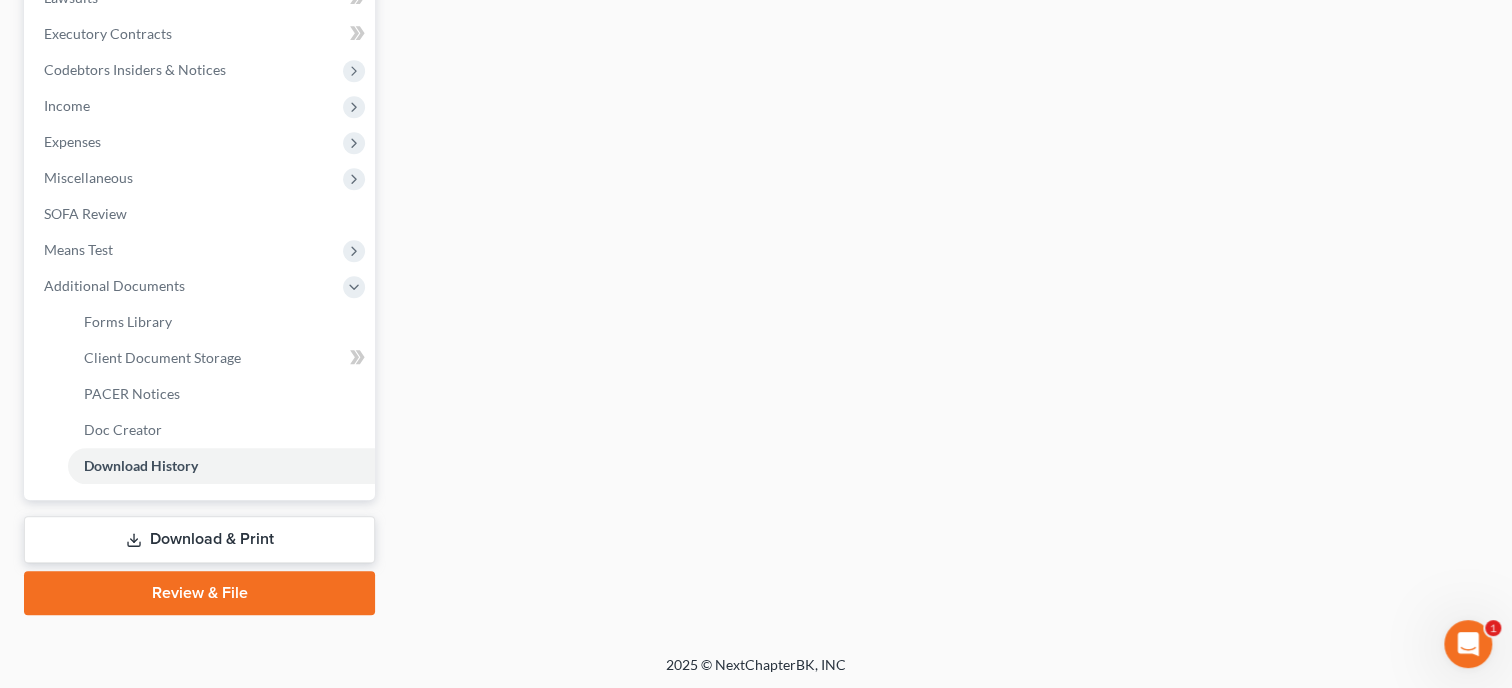 click on "Review & File" at bounding box center (199, 593) 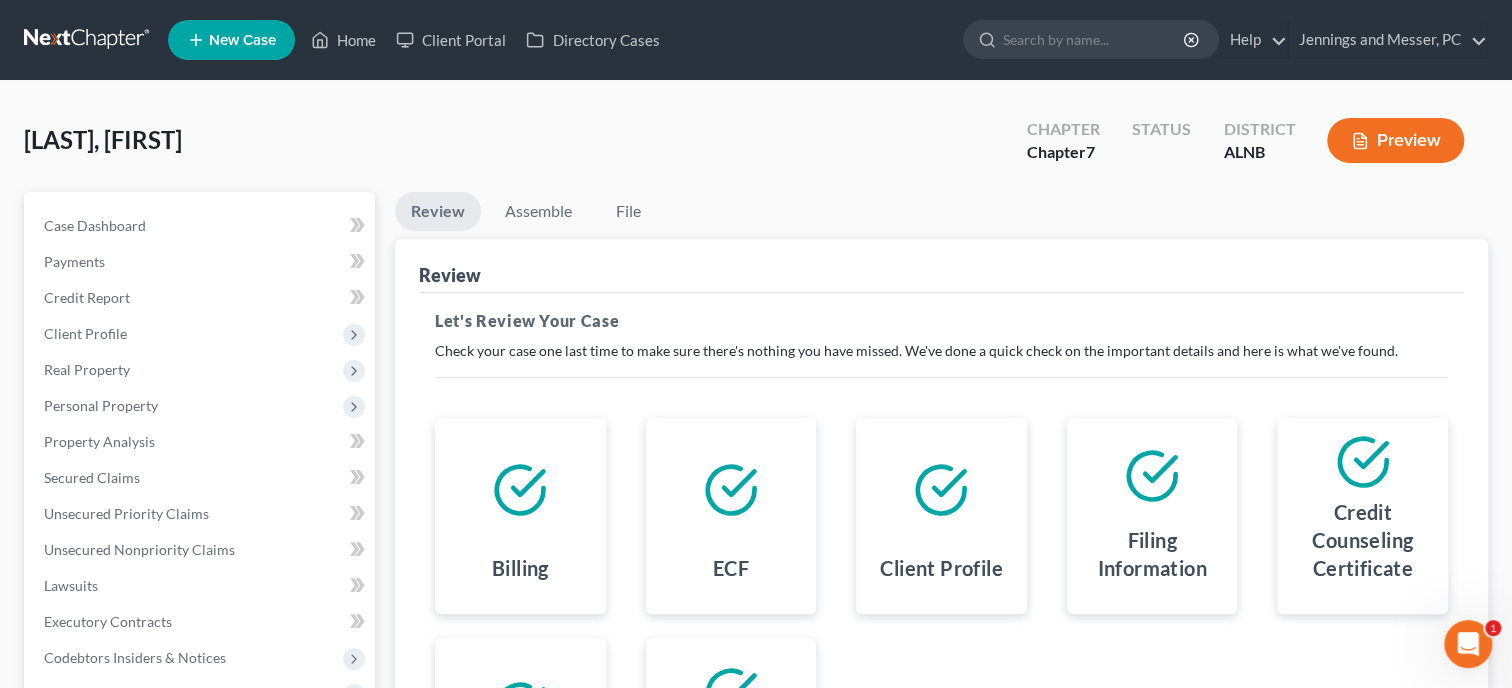 scroll, scrollTop: 0, scrollLeft: 0, axis: both 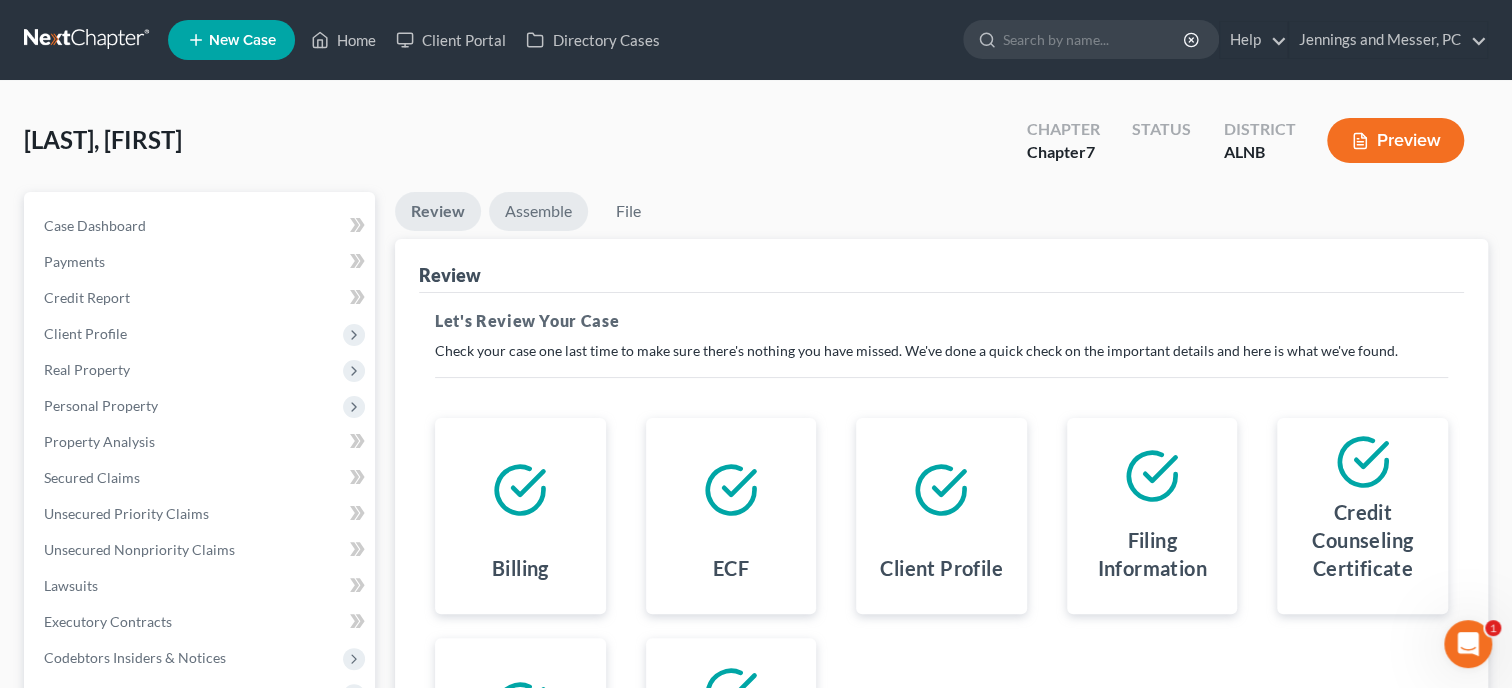 click on "Assemble" at bounding box center (538, 211) 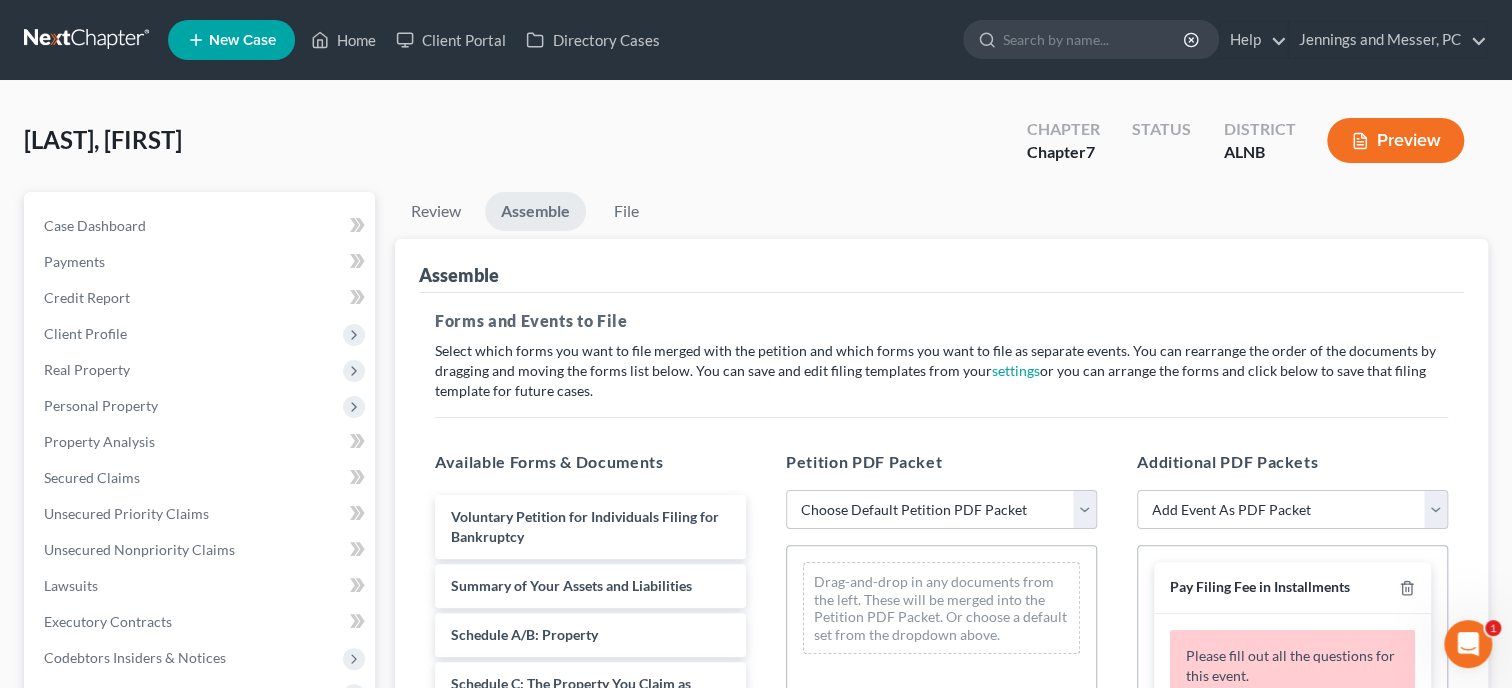 scroll, scrollTop: 951, scrollLeft: 0, axis: vertical 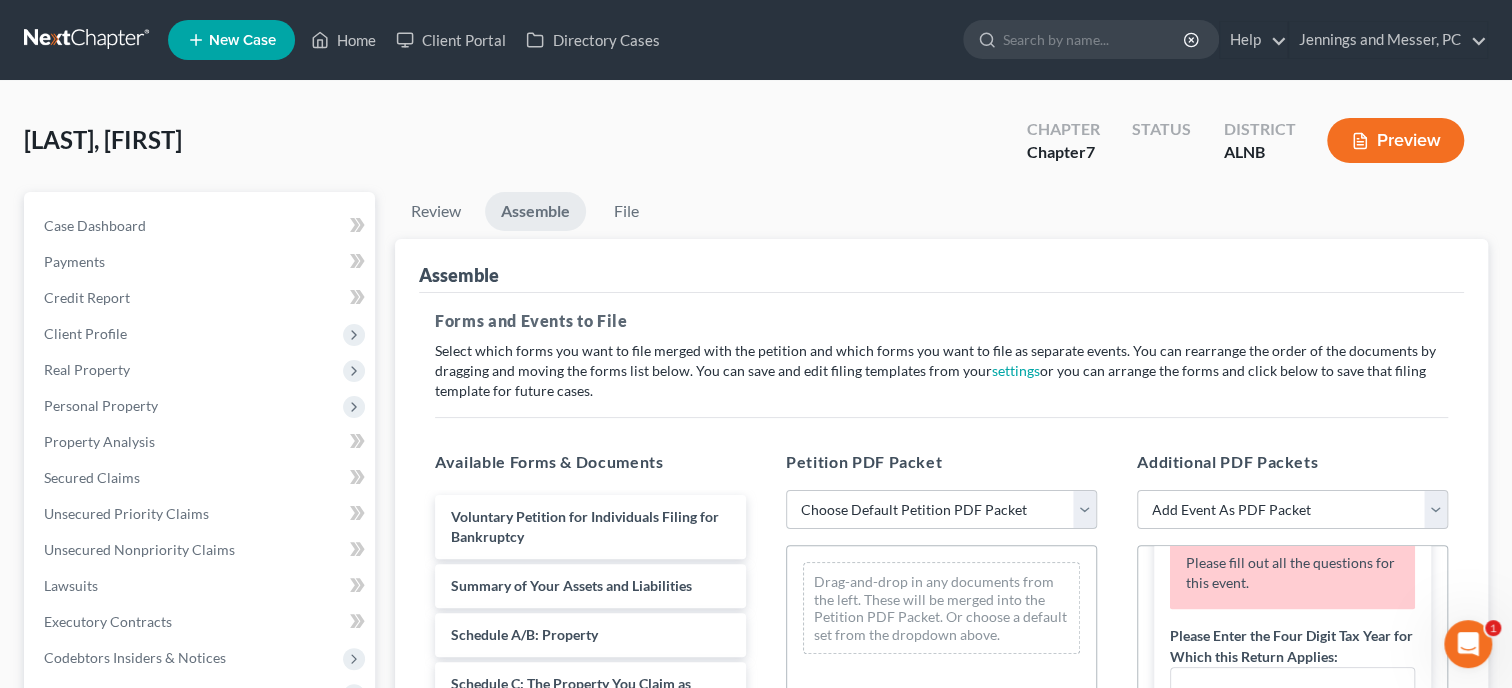 select on "0" 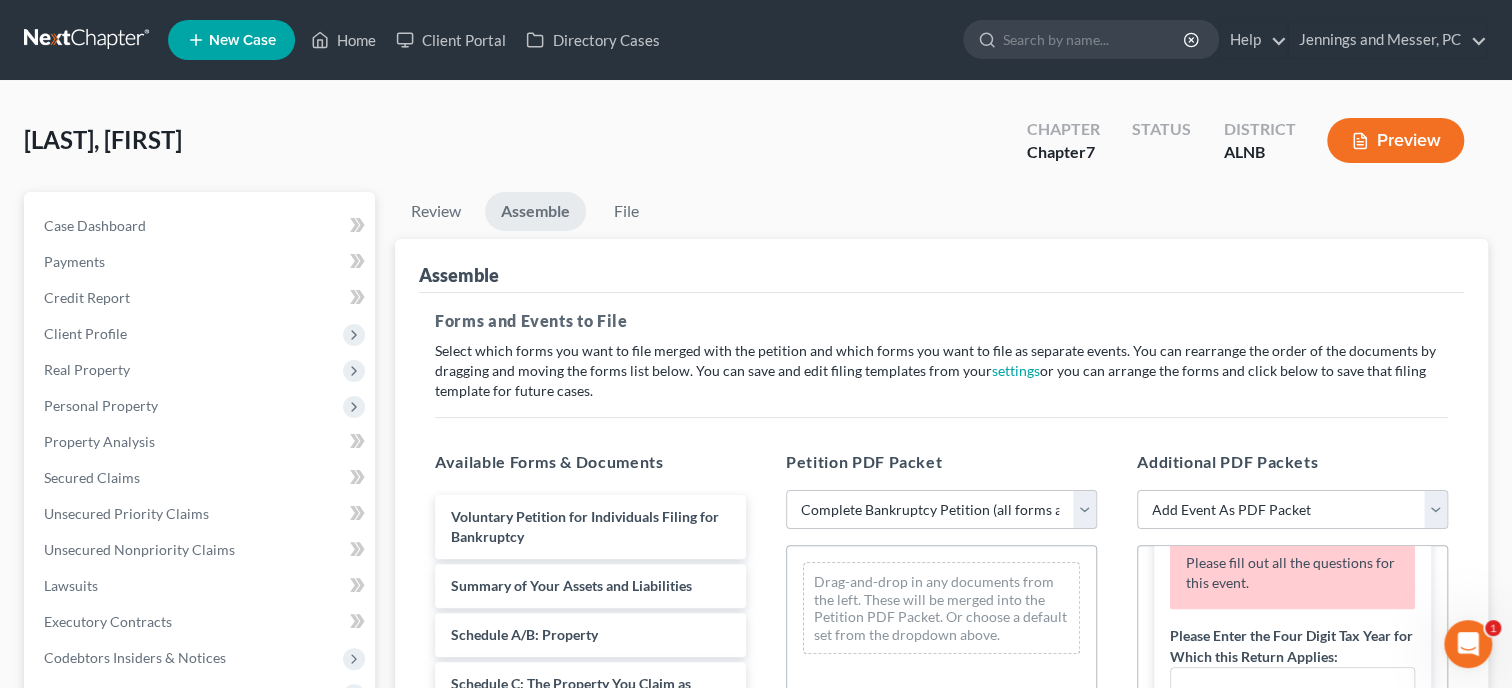 click on "Complete Bankruptcy Petition (all forms and schedules)" at bounding box center (0, 0) 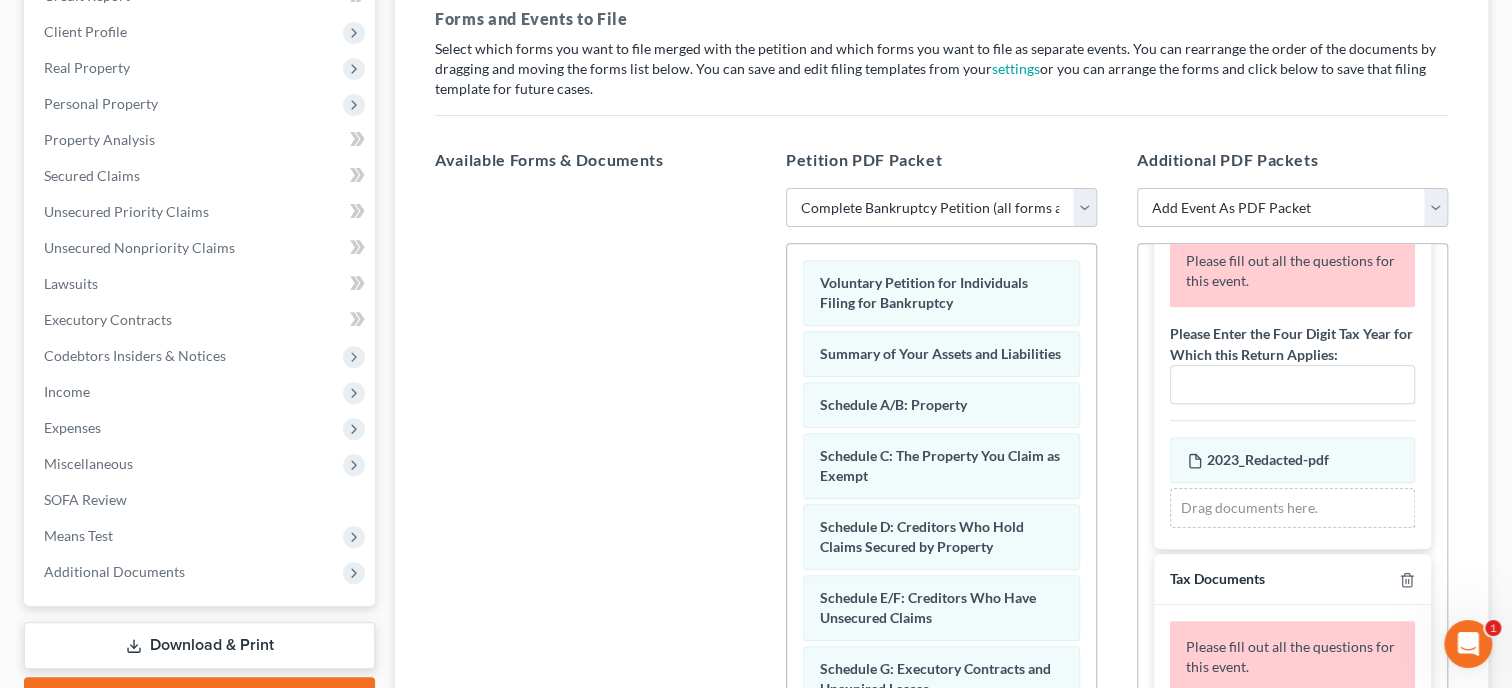 scroll, scrollTop: 411, scrollLeft: 0, axis: vertical 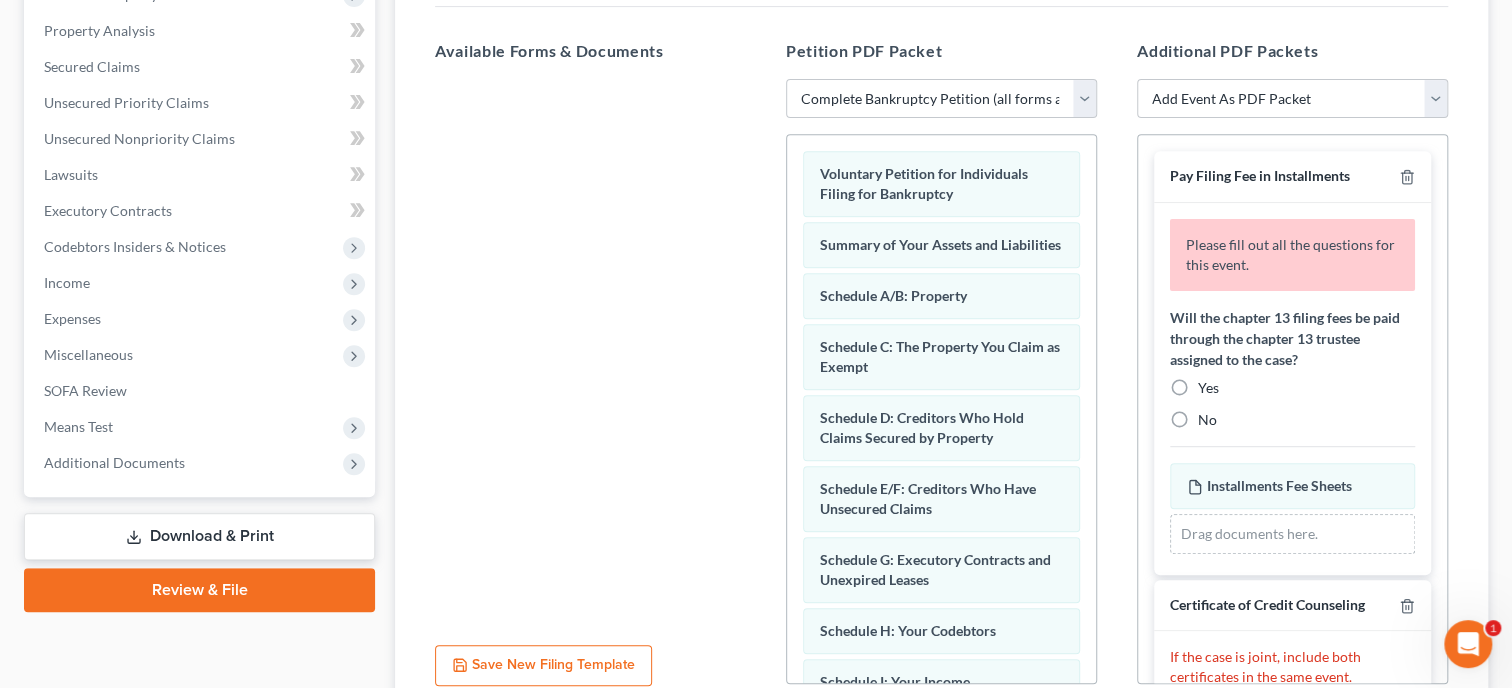 click on "No" at bounding box center (1207, 420) 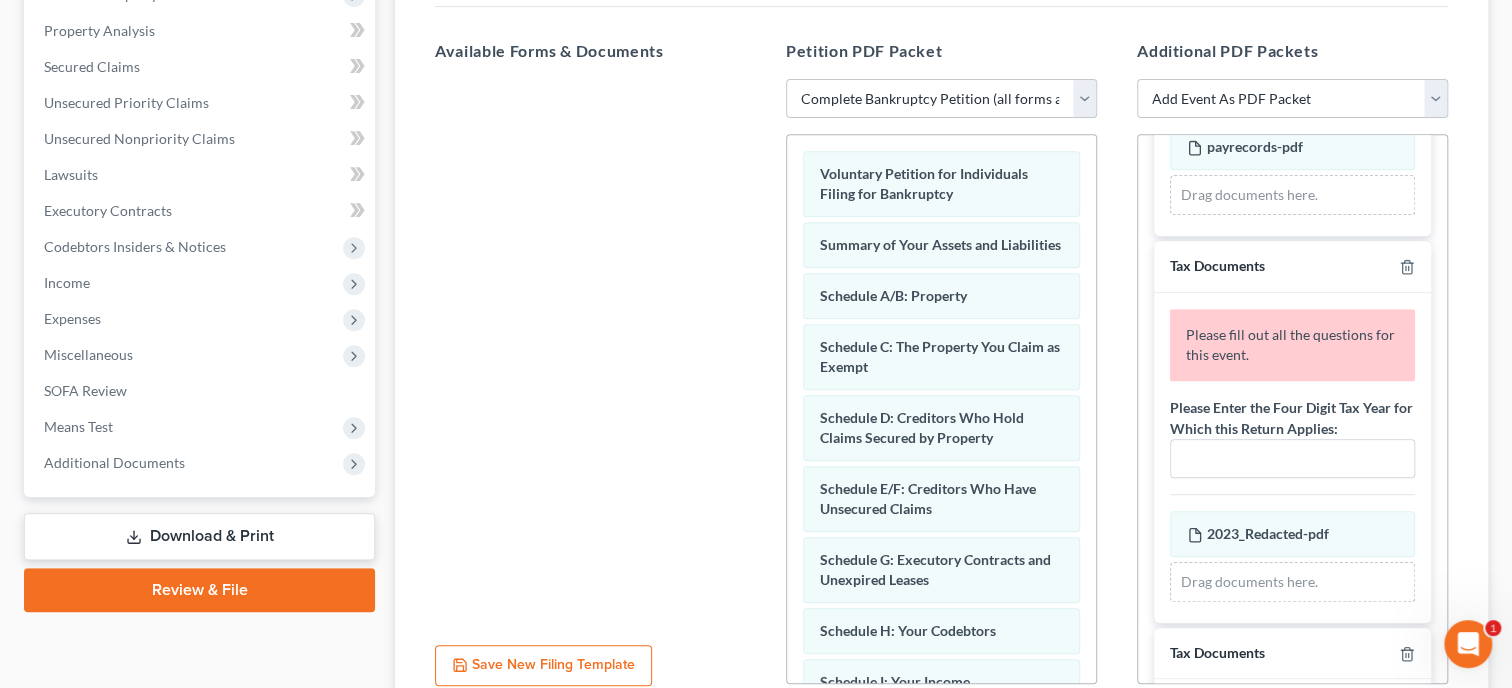 scroll, scrollTop: 720, scrollLeft: 0, axis: vertical 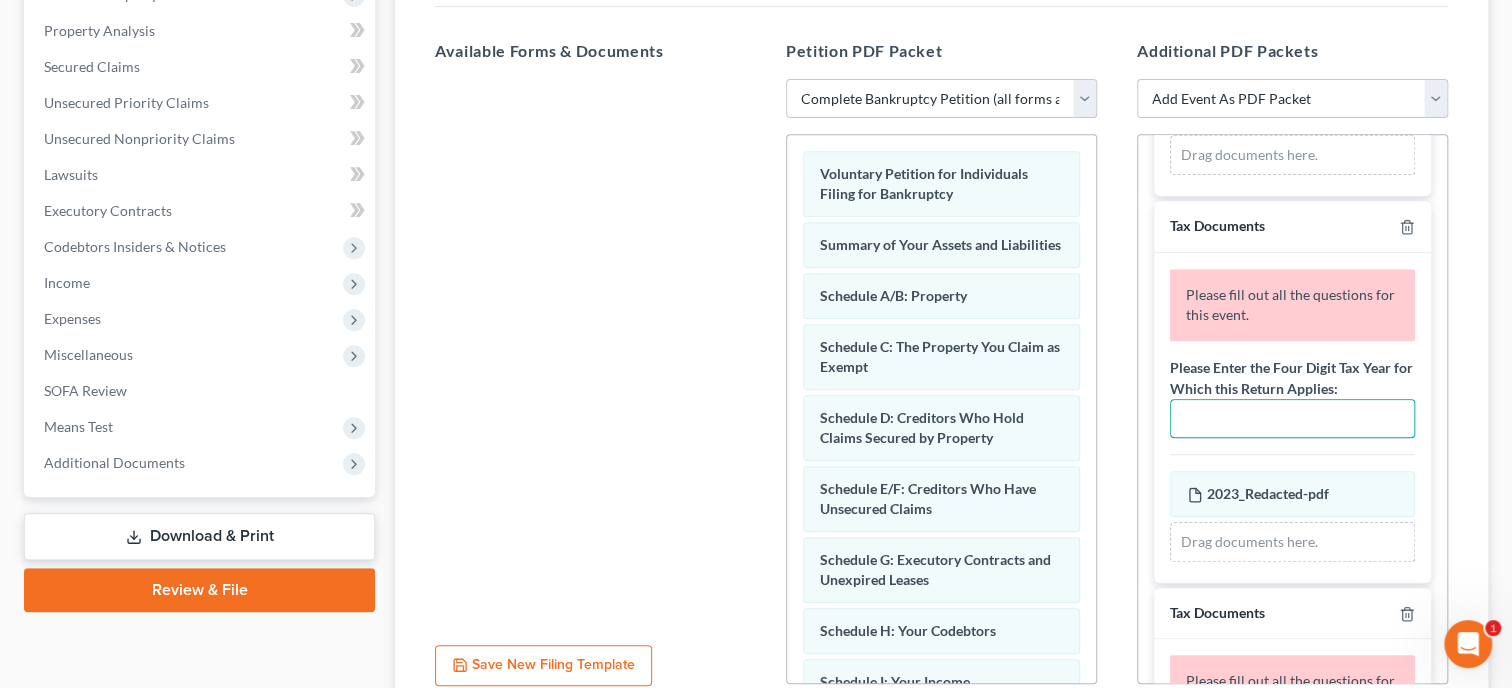 click at bounding box center [1292, 419] 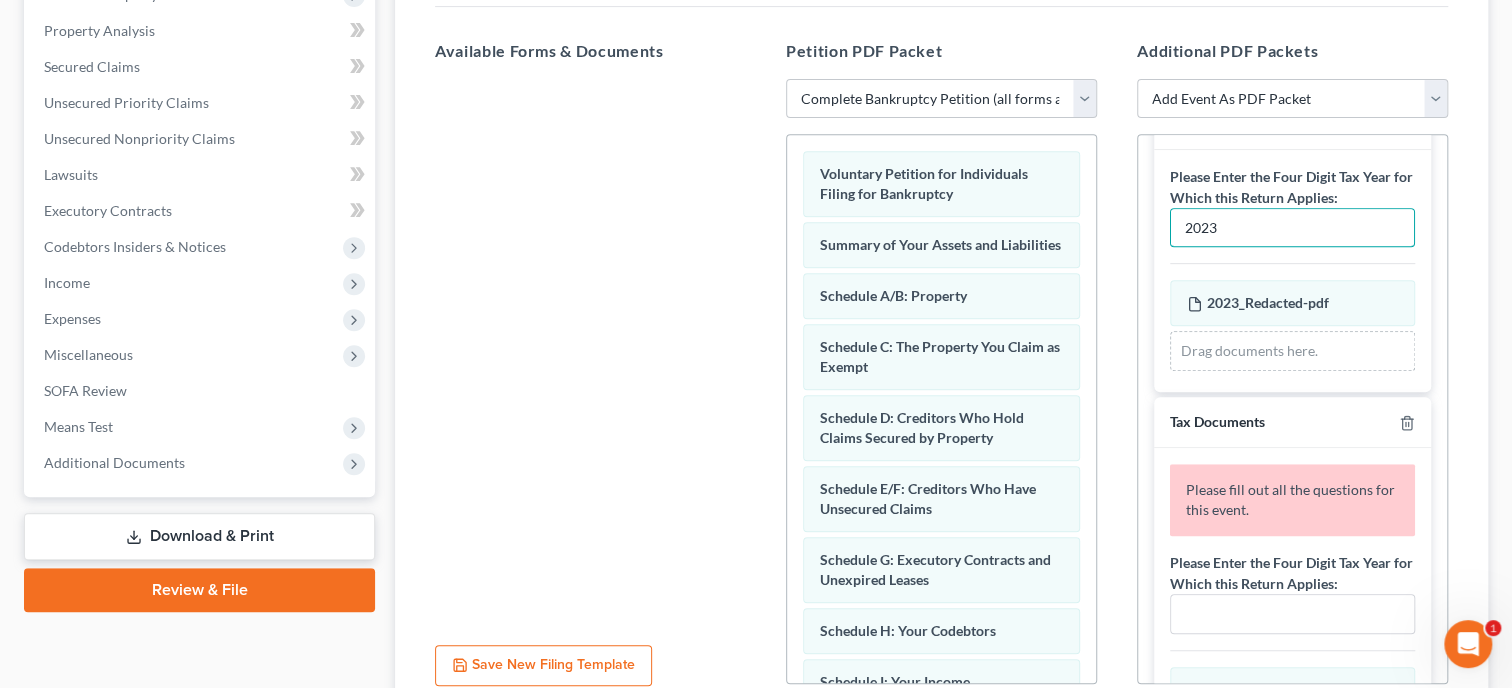 scroll, scrollTop: 926, scrollLeft: 0, axis: vertical 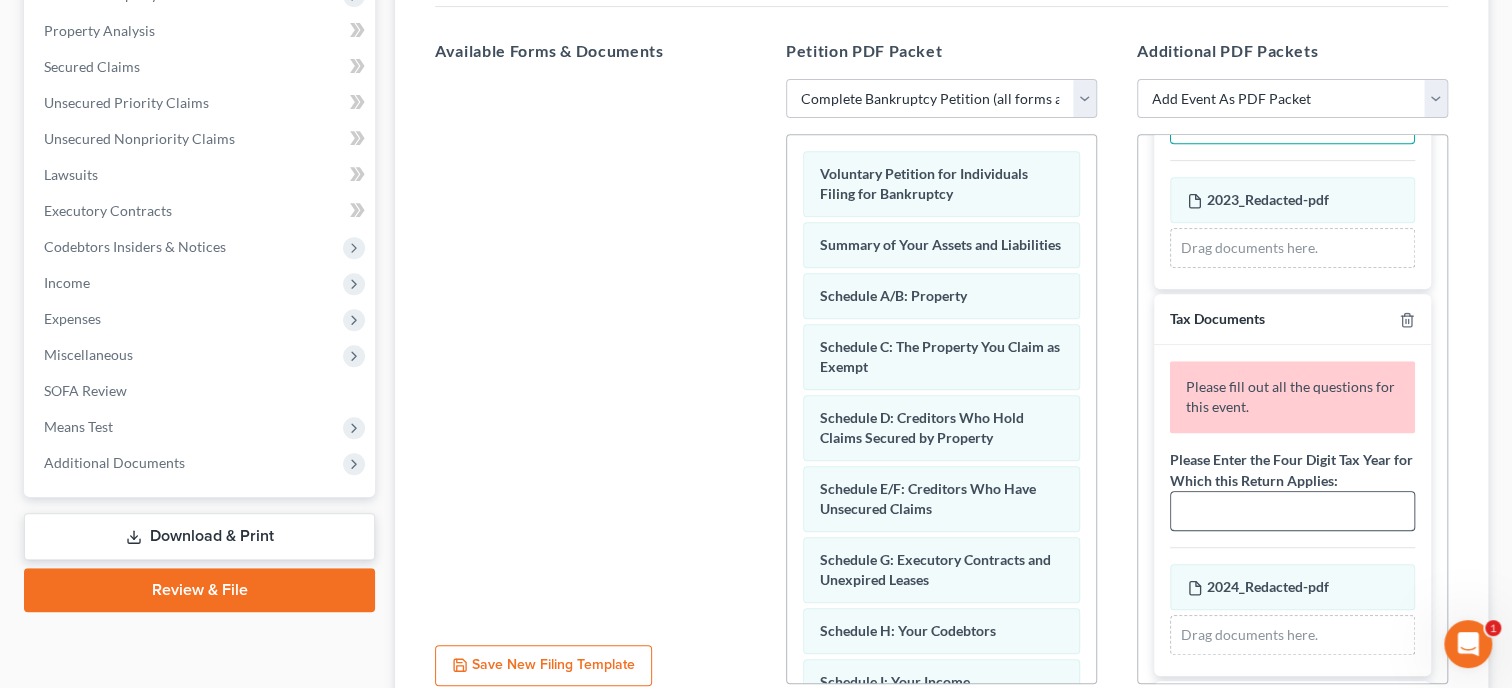 type on "2023" 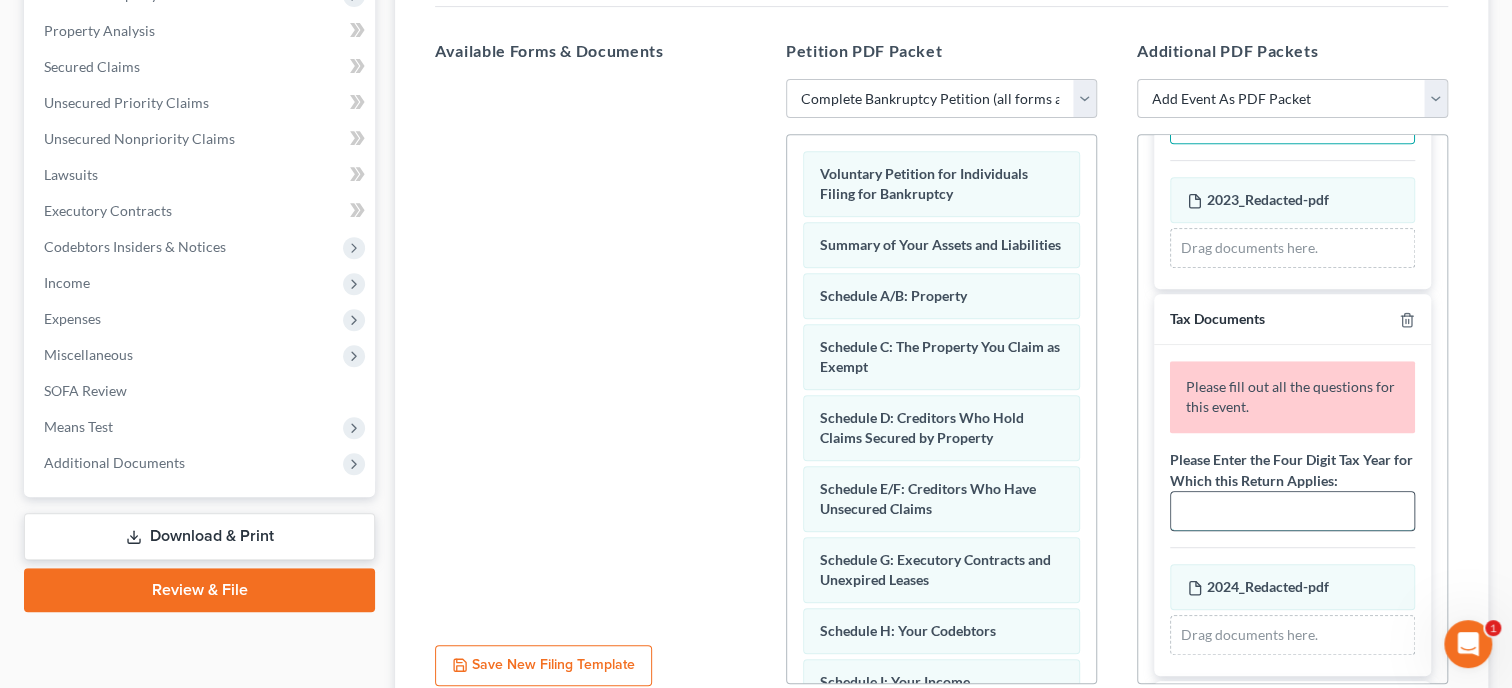 click at bounding box center (1292, 511) 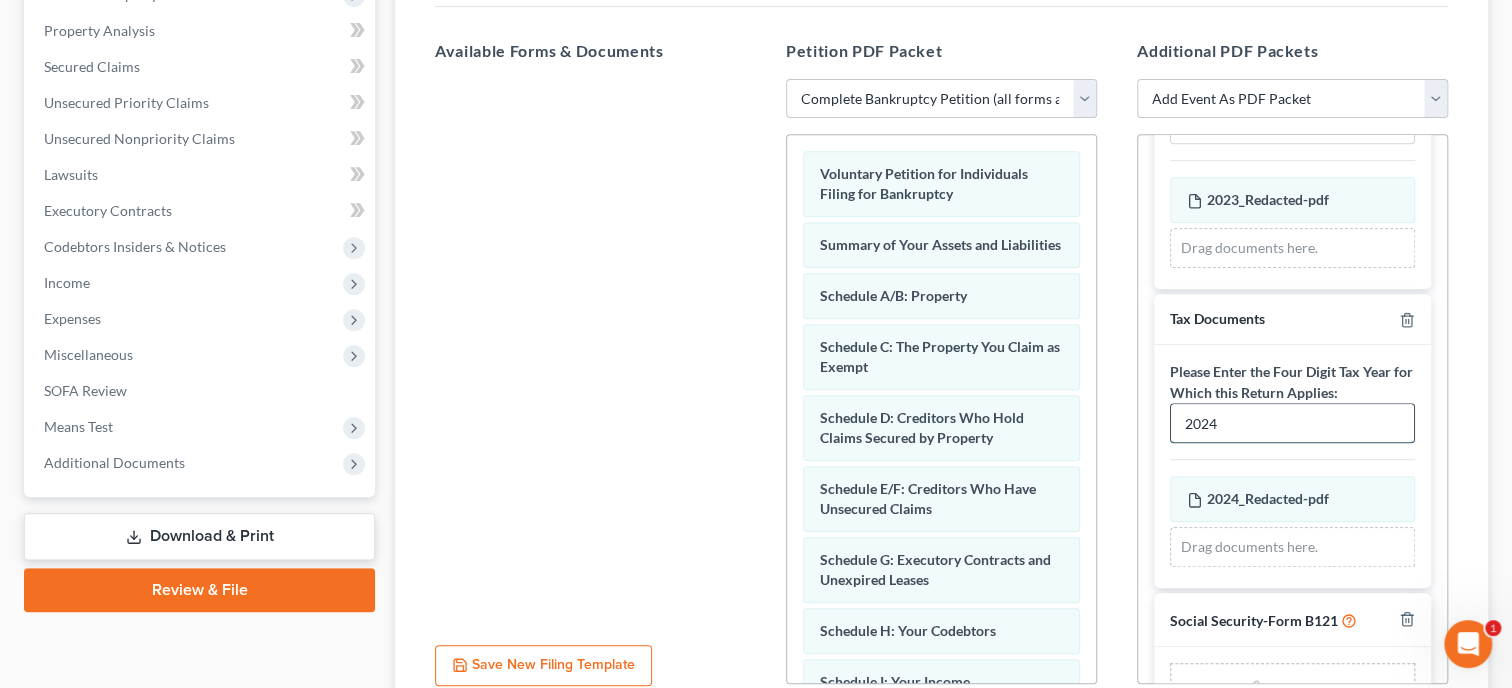 scroll, scrollTop: 979, scrollLeft: 0, axis: vertical 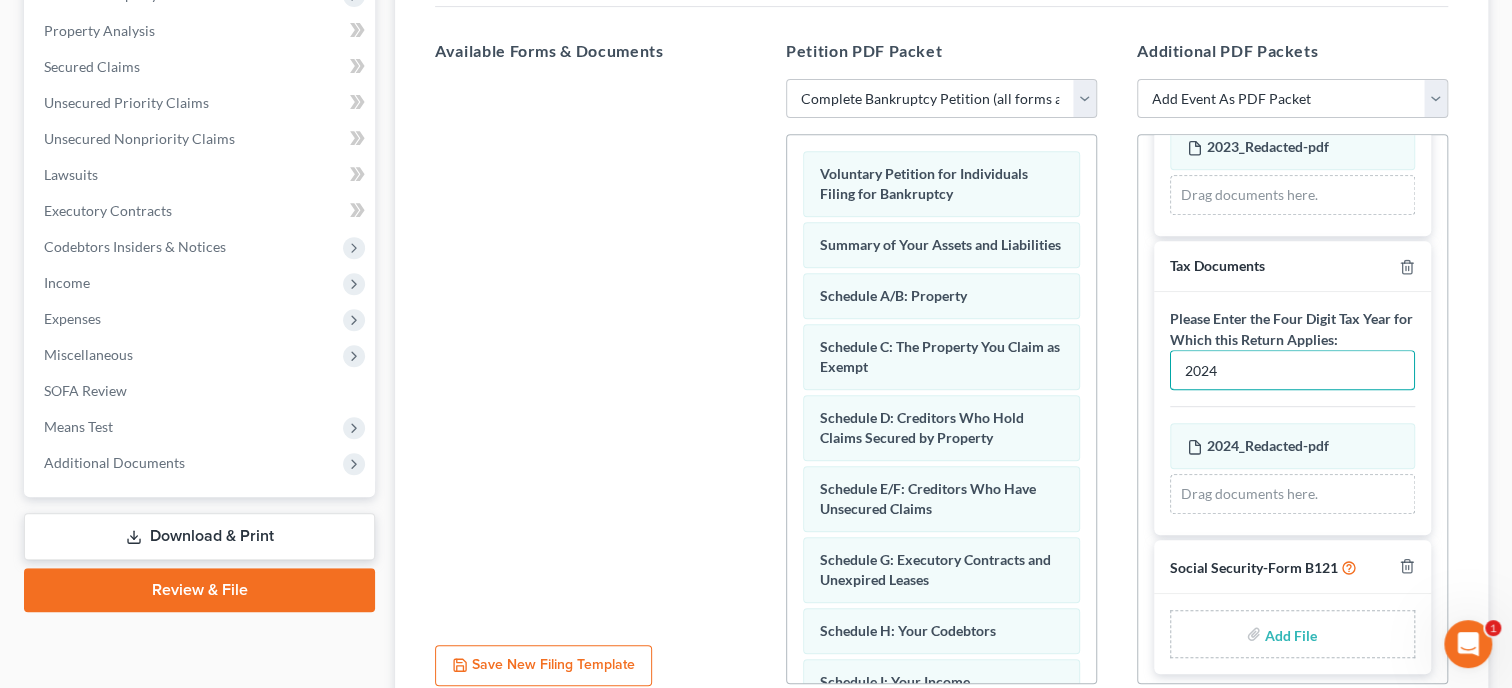 type on "2024" 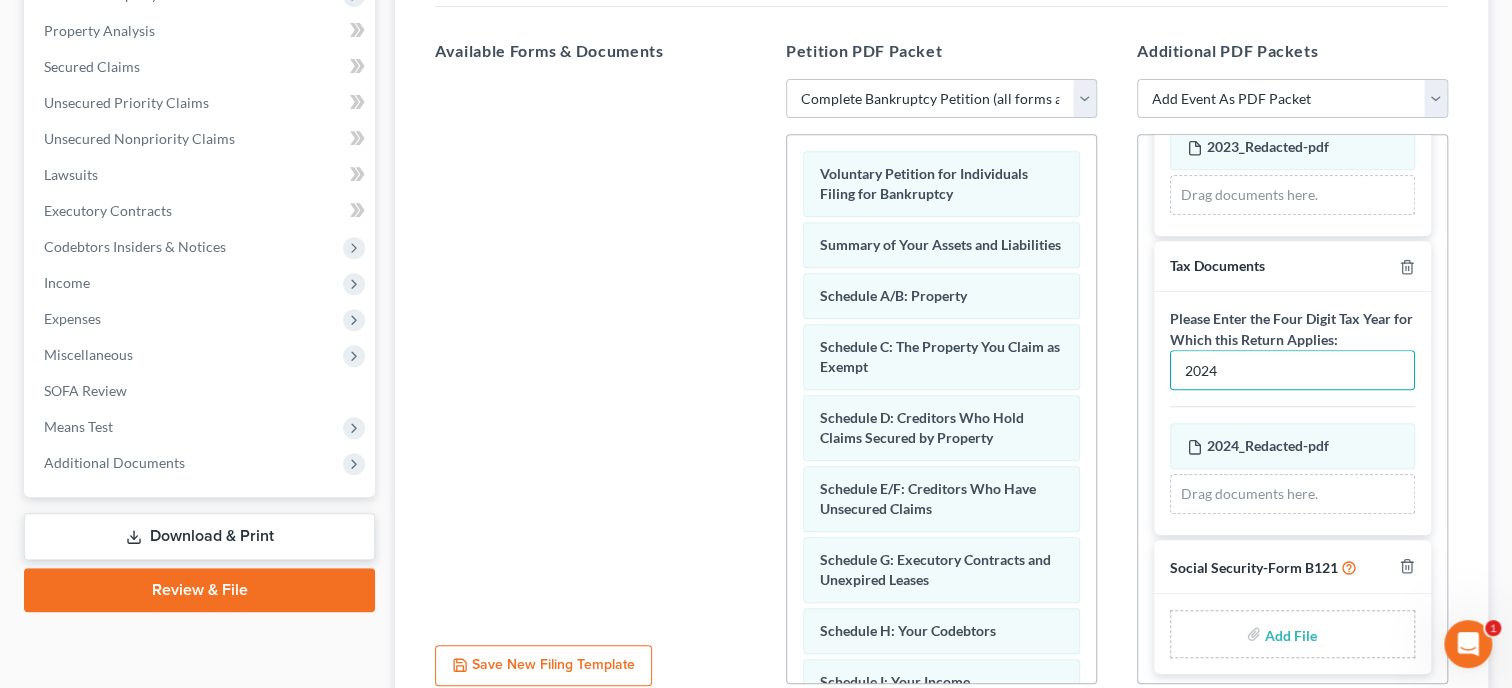 click at bounding box center (1289, 634) 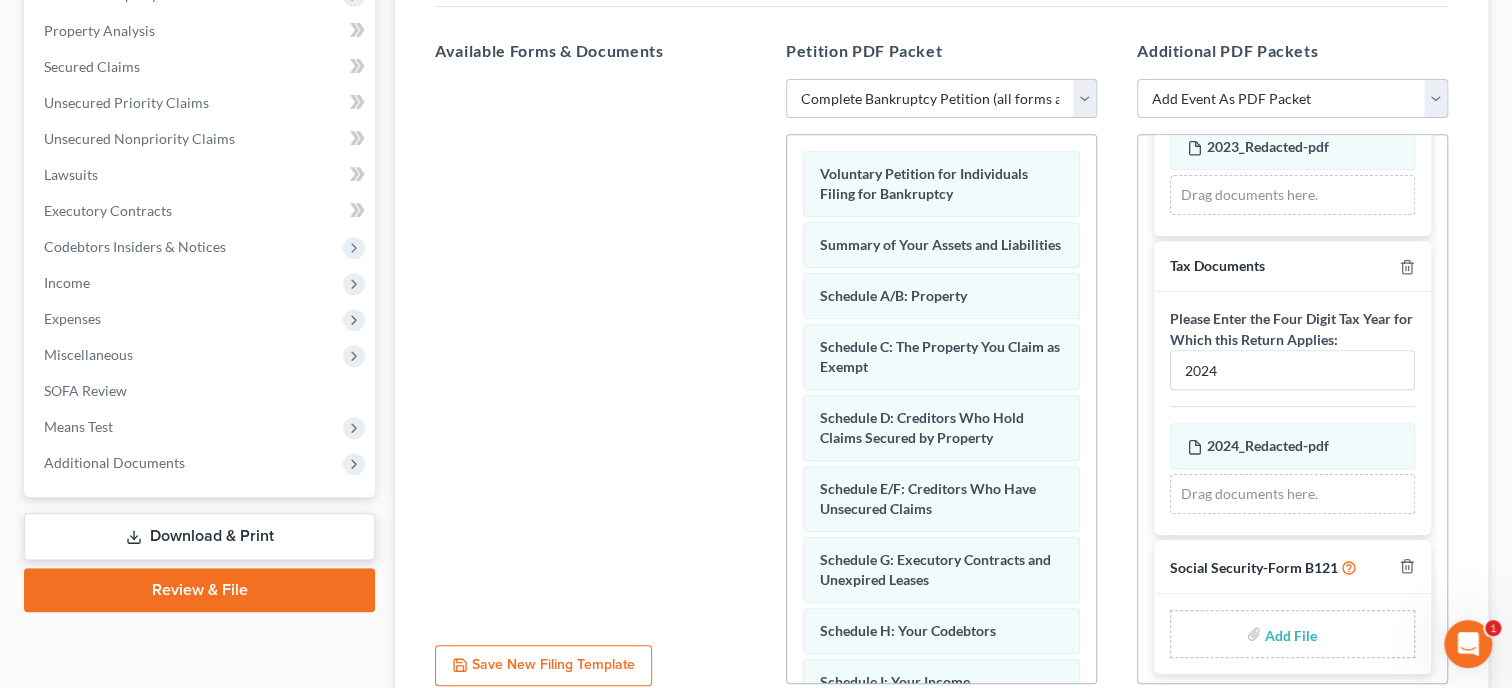type on "[PATH][FILENAME]" 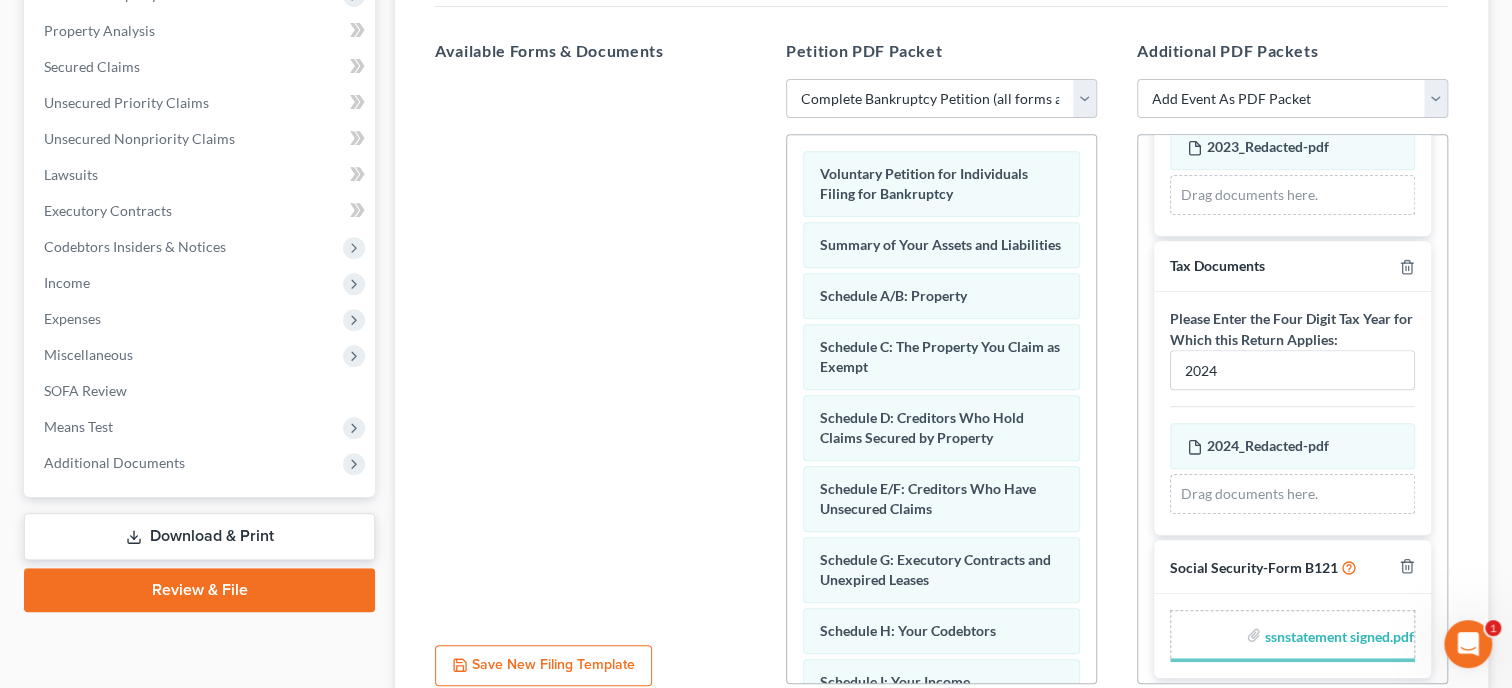scroll, scrollTop: 951, scrollLeft: 0, axis: vertical 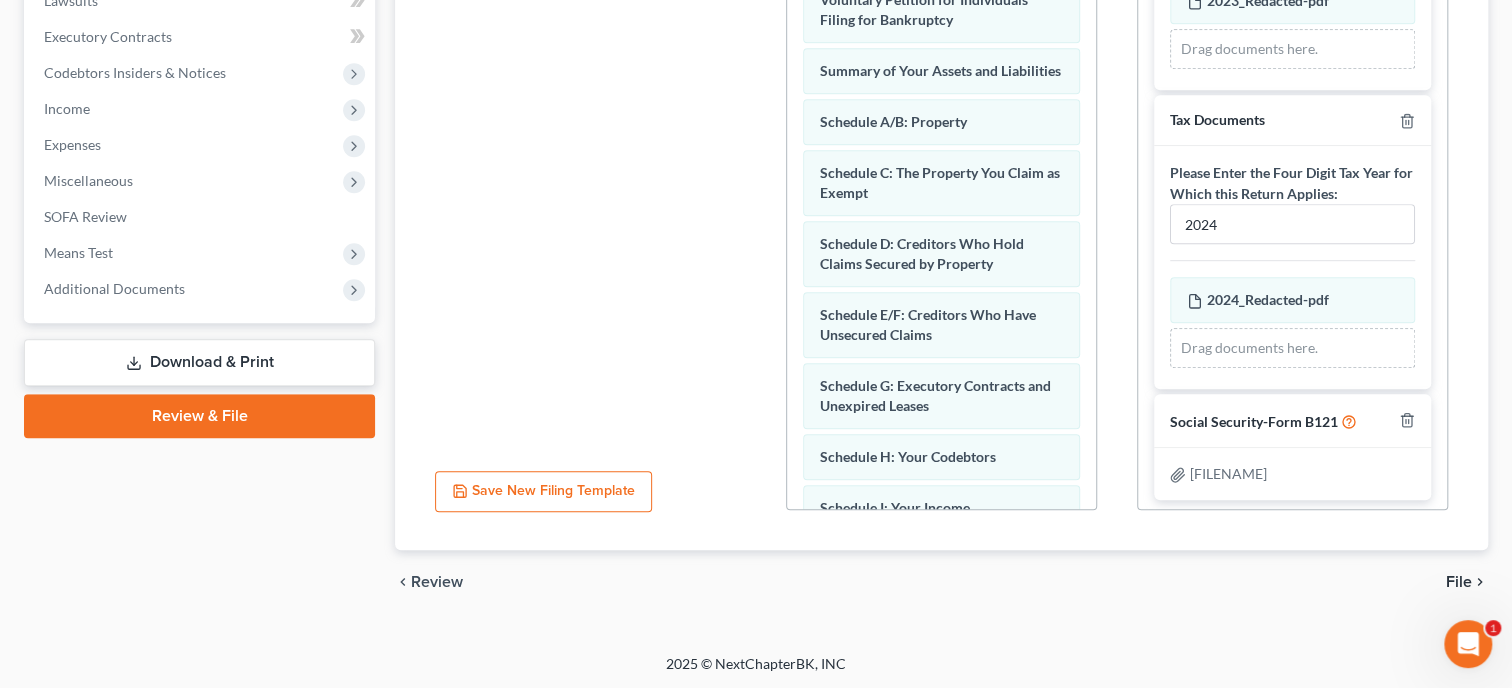click on "File" at bounding box center (1459, 582) 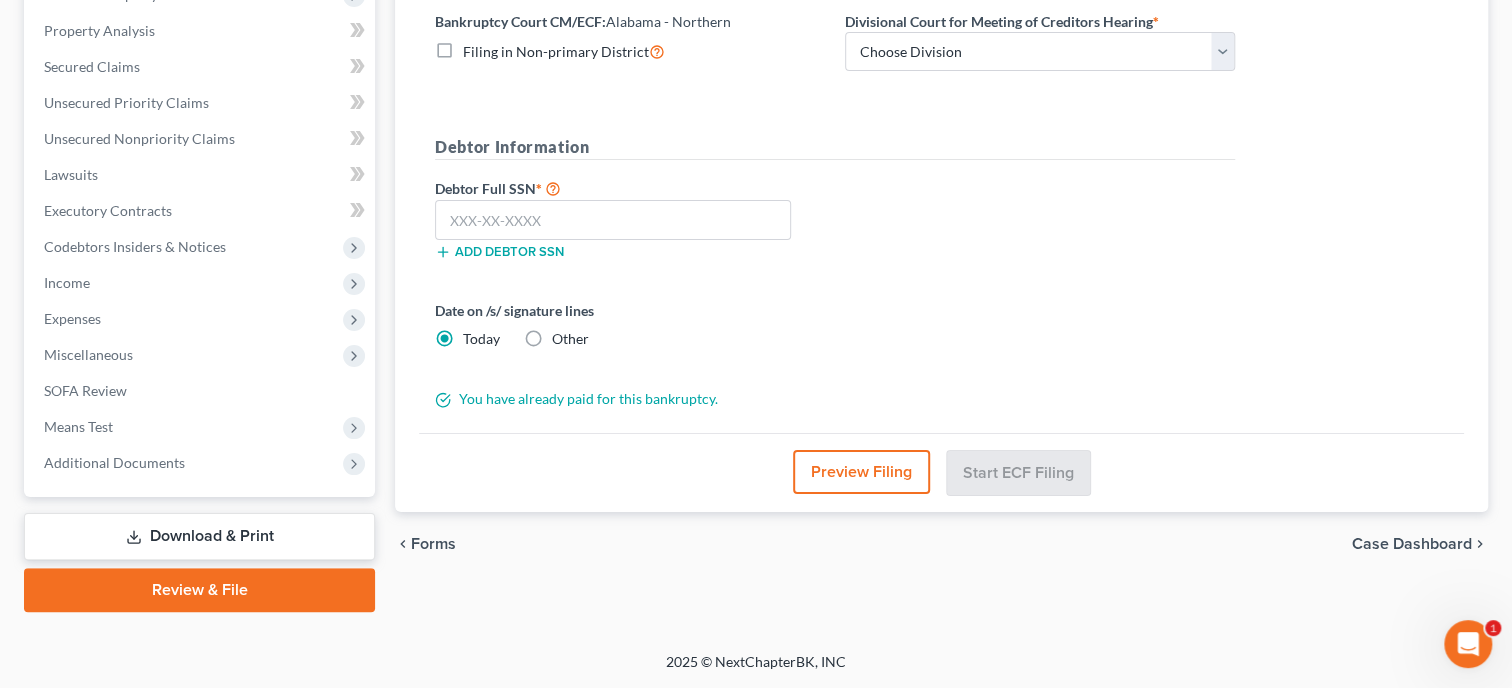 scroll, scrollTop: 408, scrollLeft: 0, axis: vertical 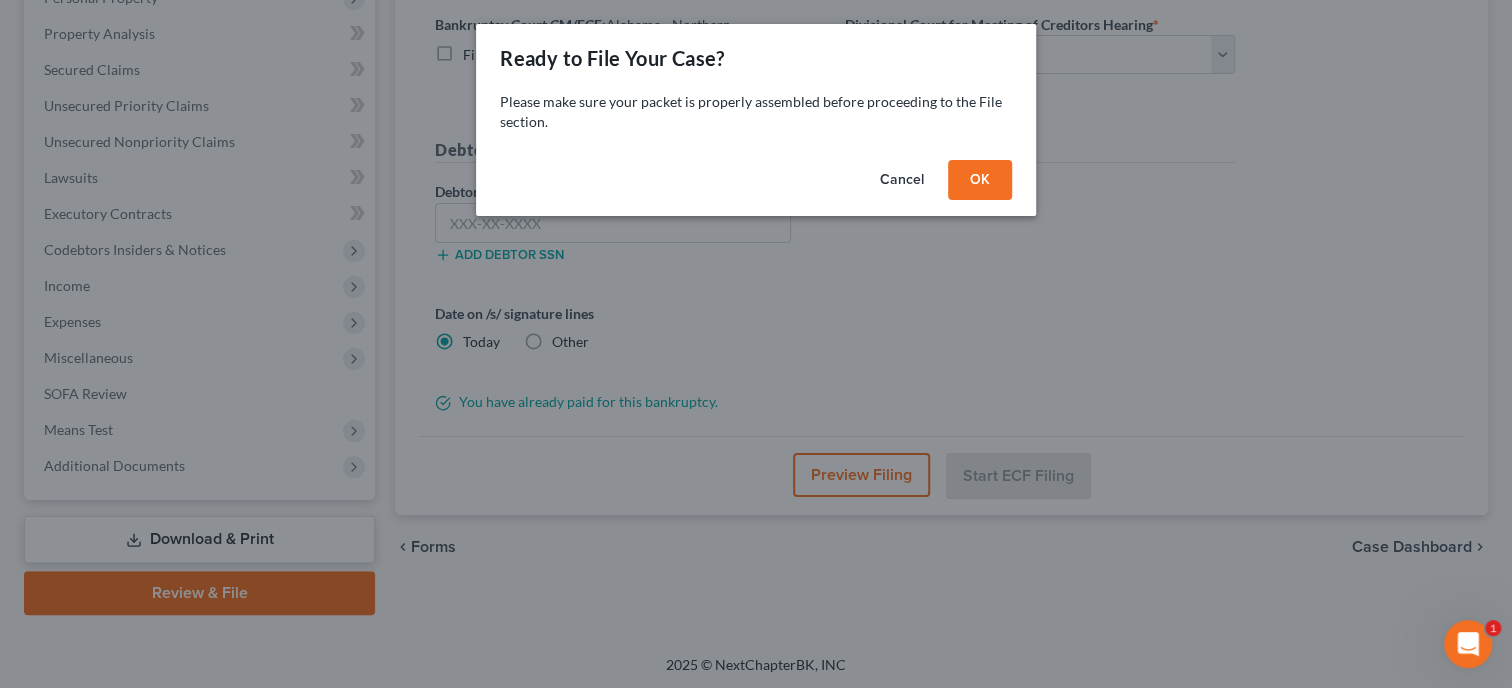click on "OK" at bounding box center [980, 180] 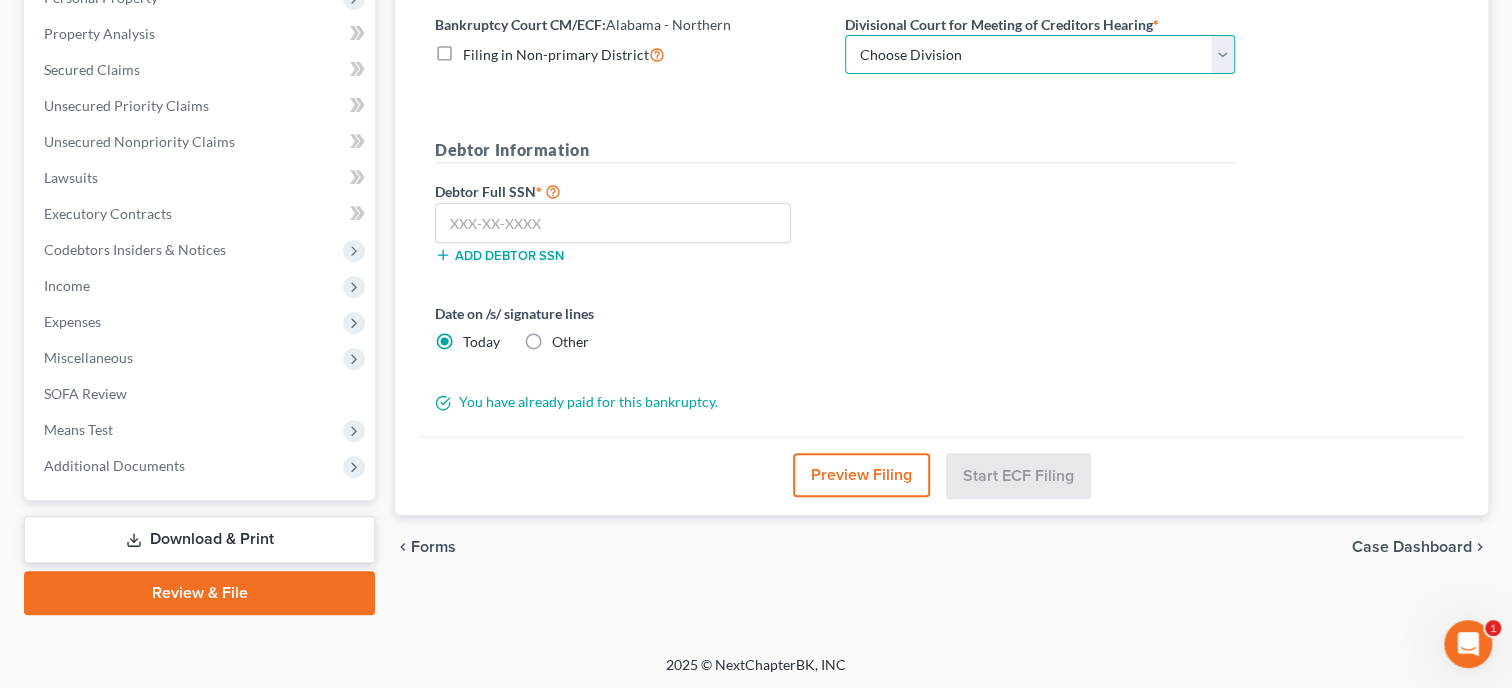 click on "Choose Division Anniston Birmingham Hunstville Tuscaloosa" at bounding box center (1040, 55) 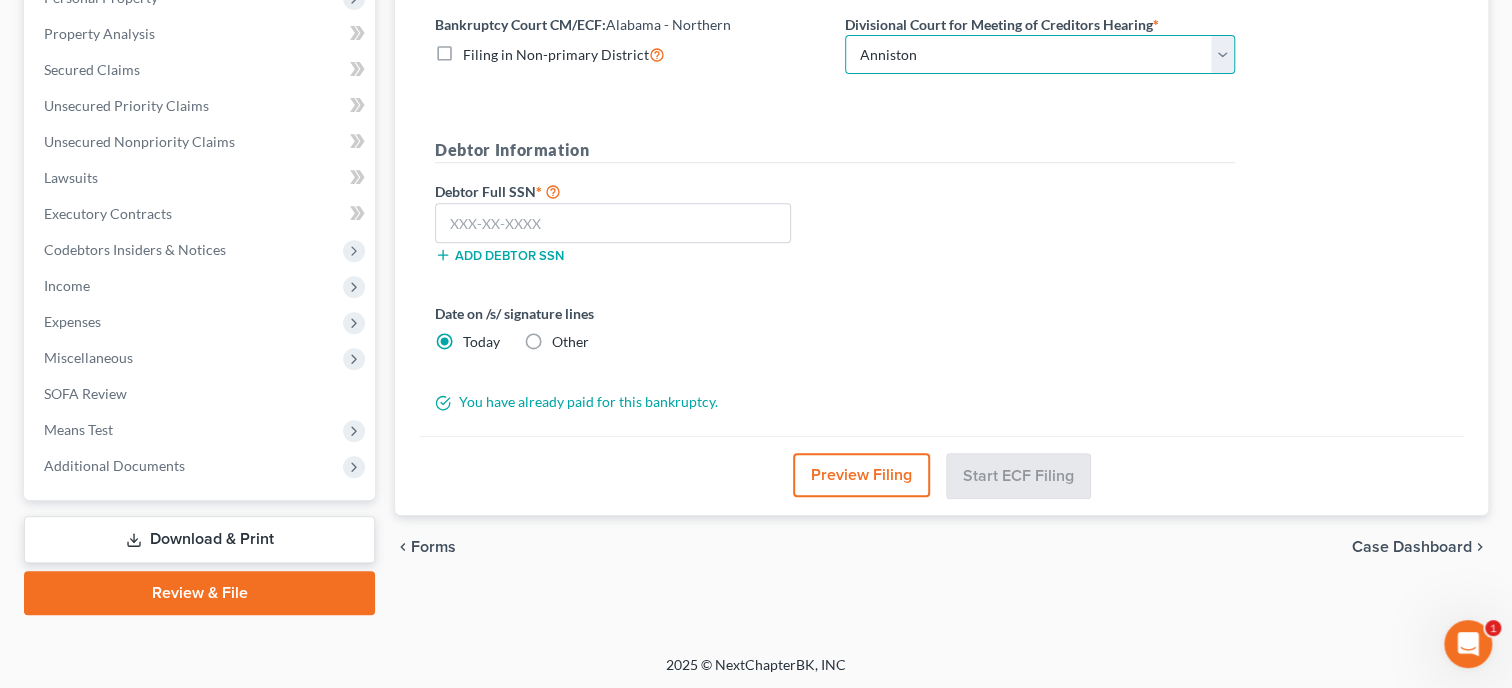 click on "Anniston" at bounding box center (0, 0) 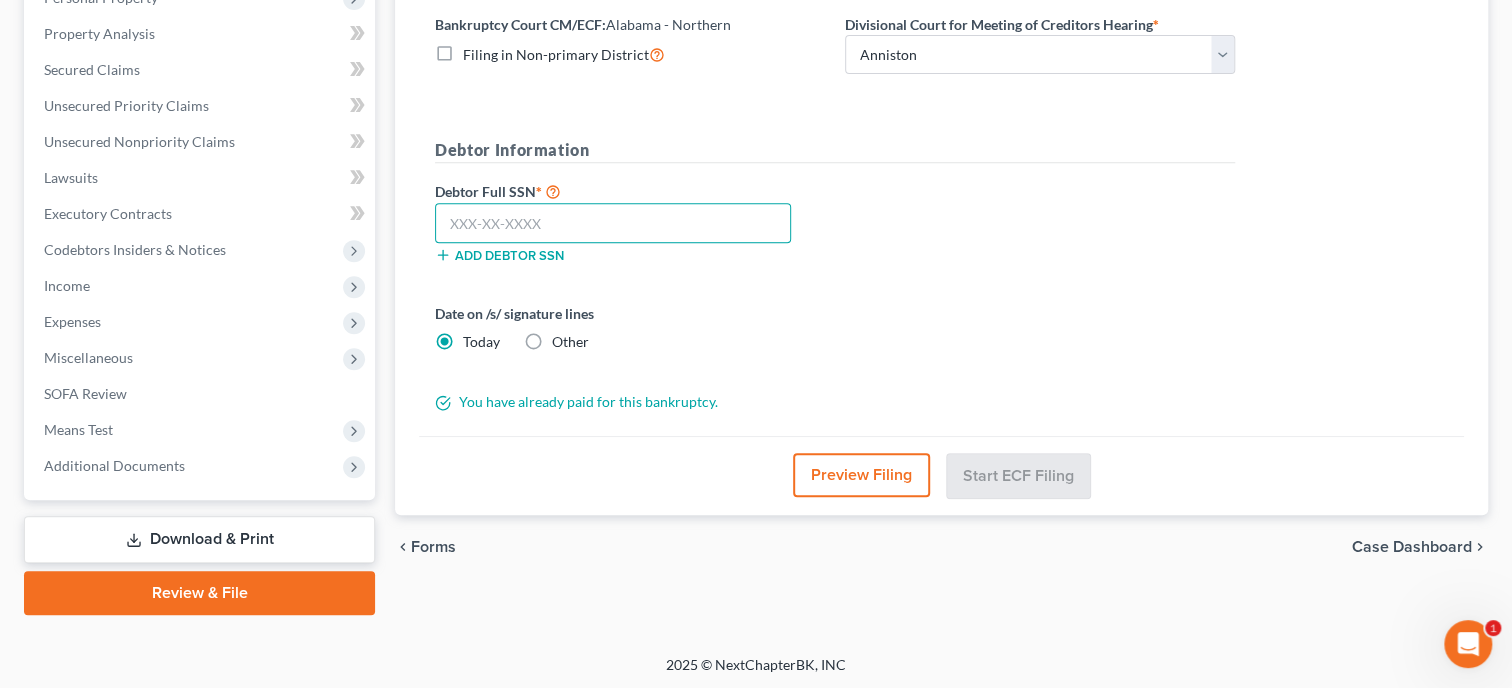click at bounding box center (613, 223) 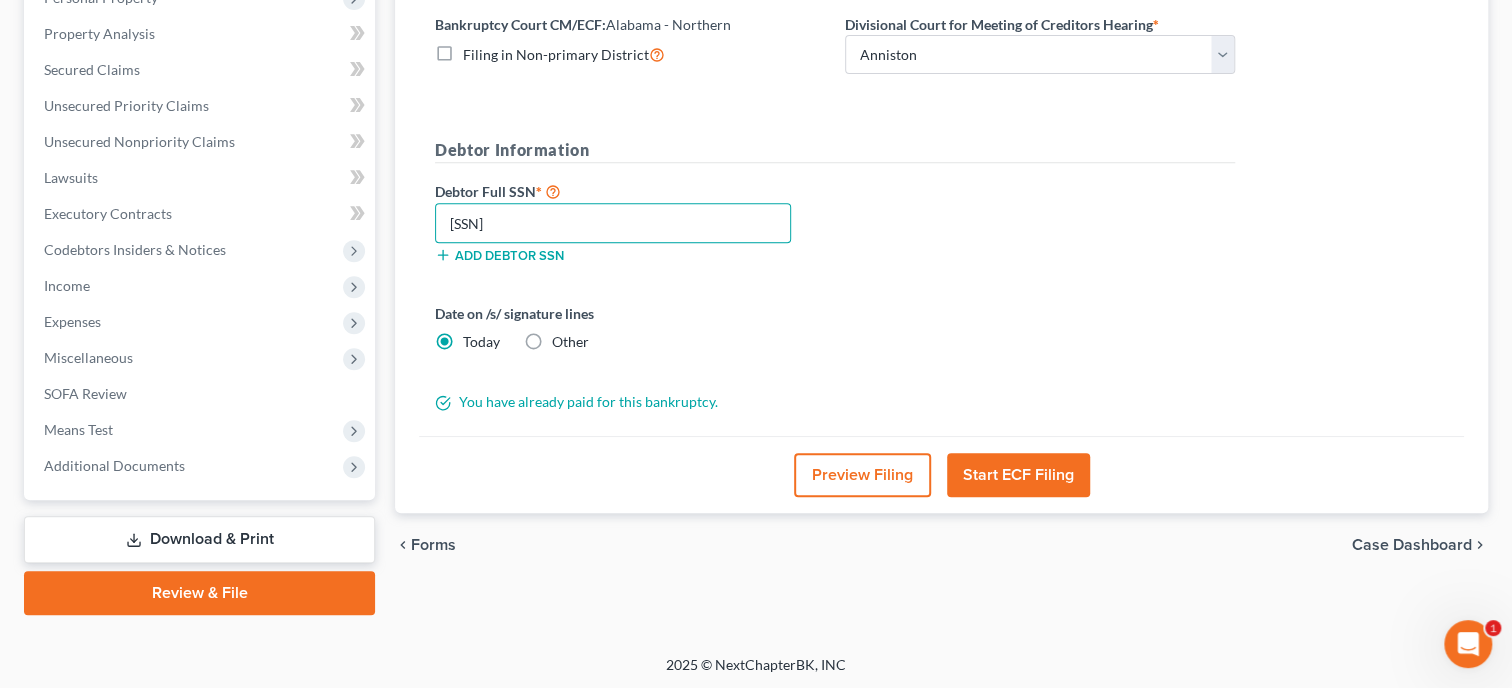 type on "[SSN]" 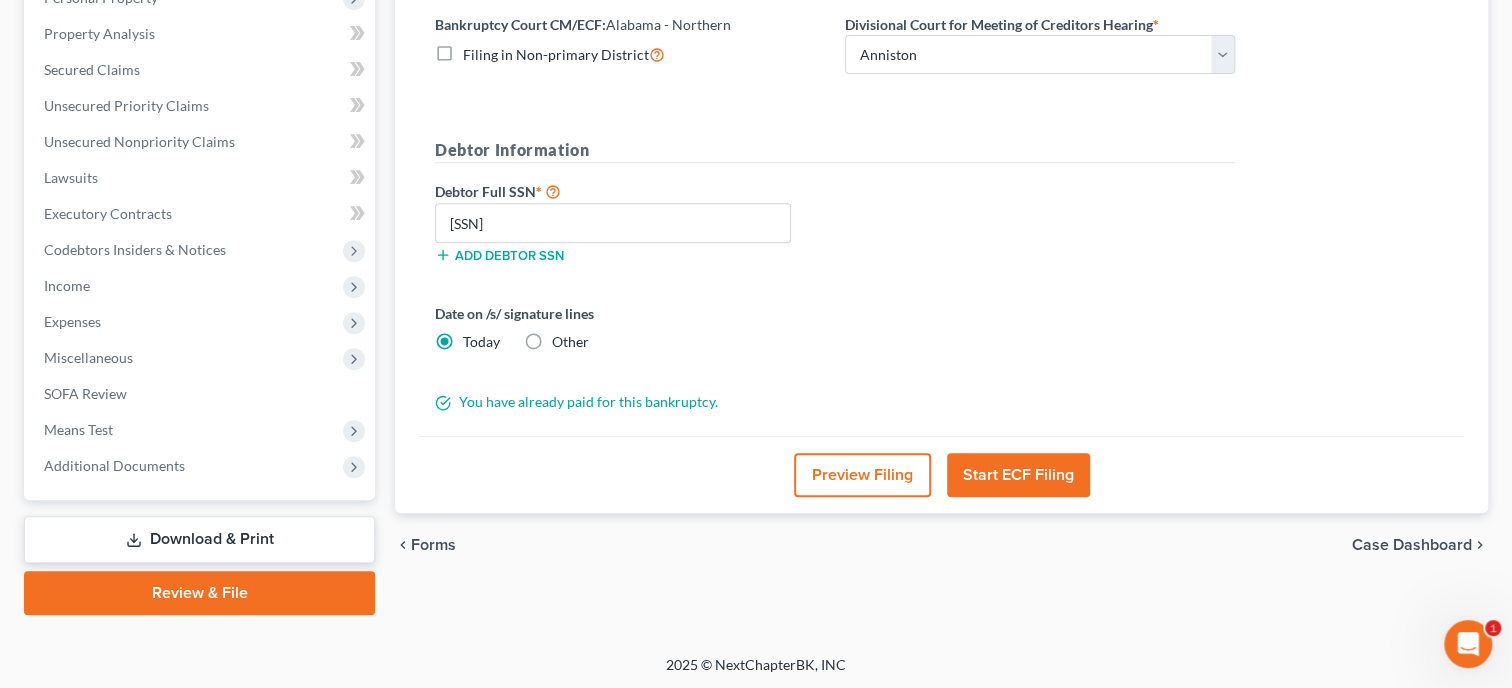 click on "Start ECF Filing" at bounding box center (1018, 475) 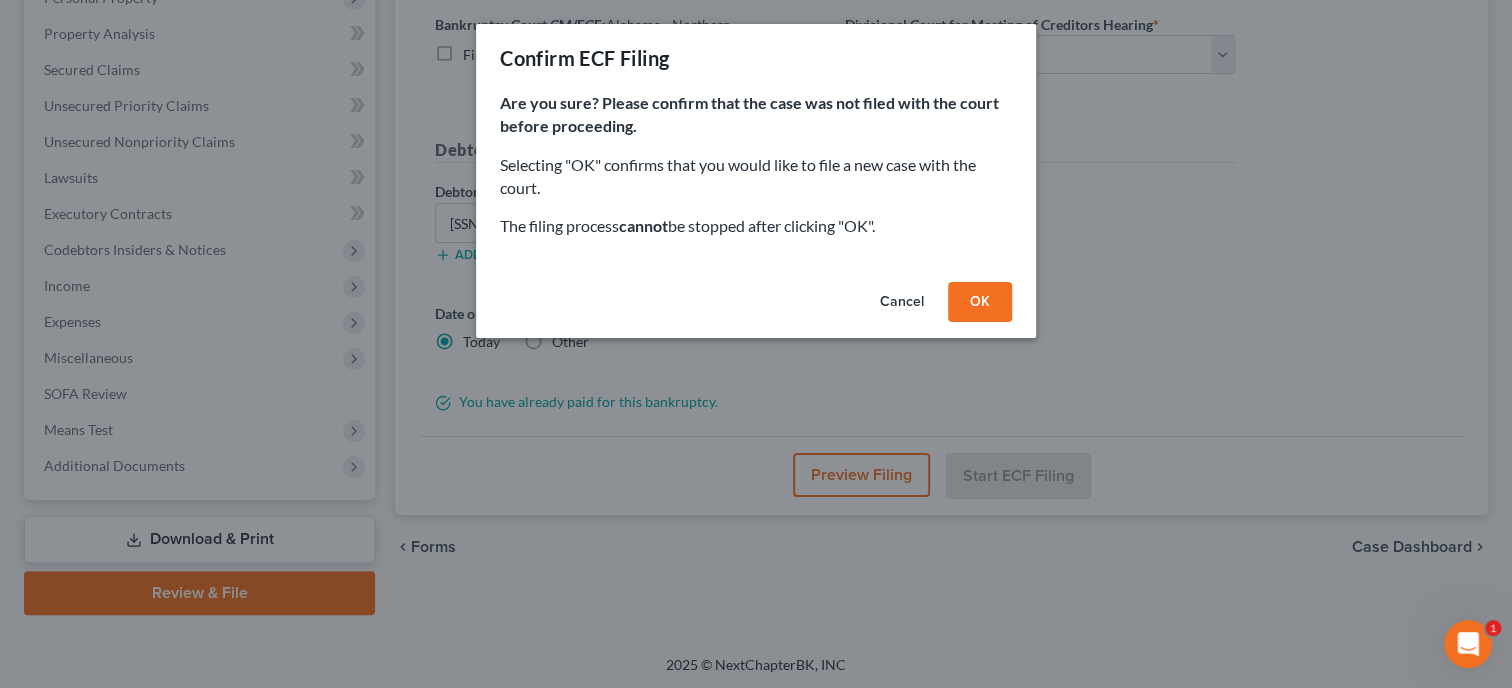 click on "OK" at bounding box center (980, 302) 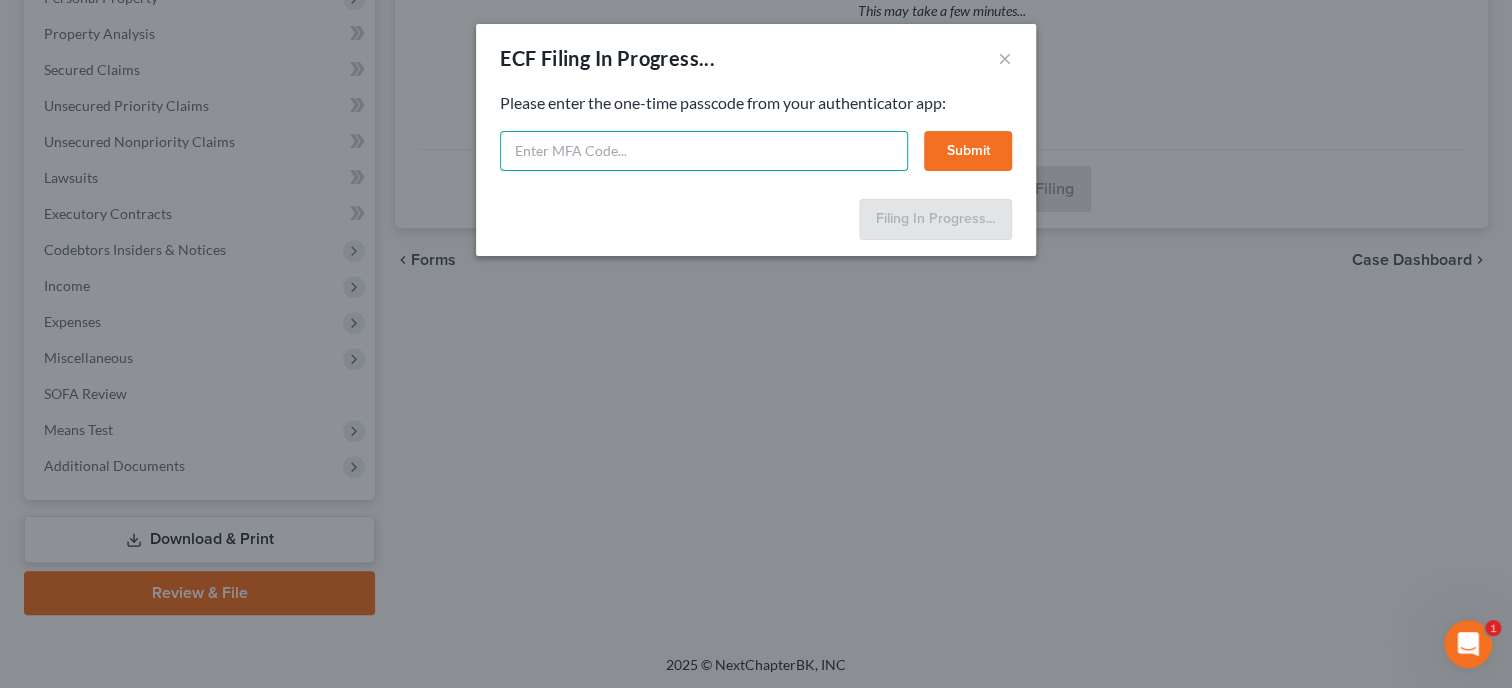 click at bounding box center (704, 151) 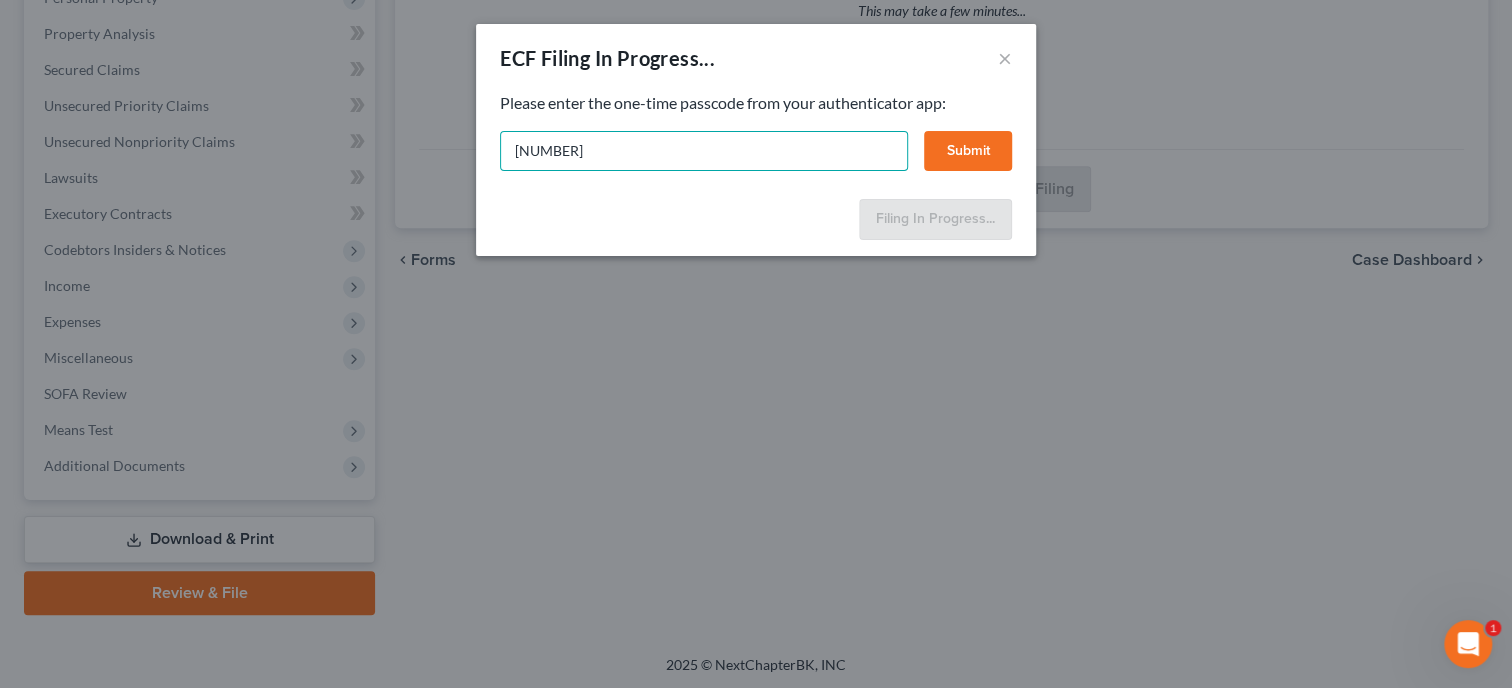 type on "[NUMBER]" 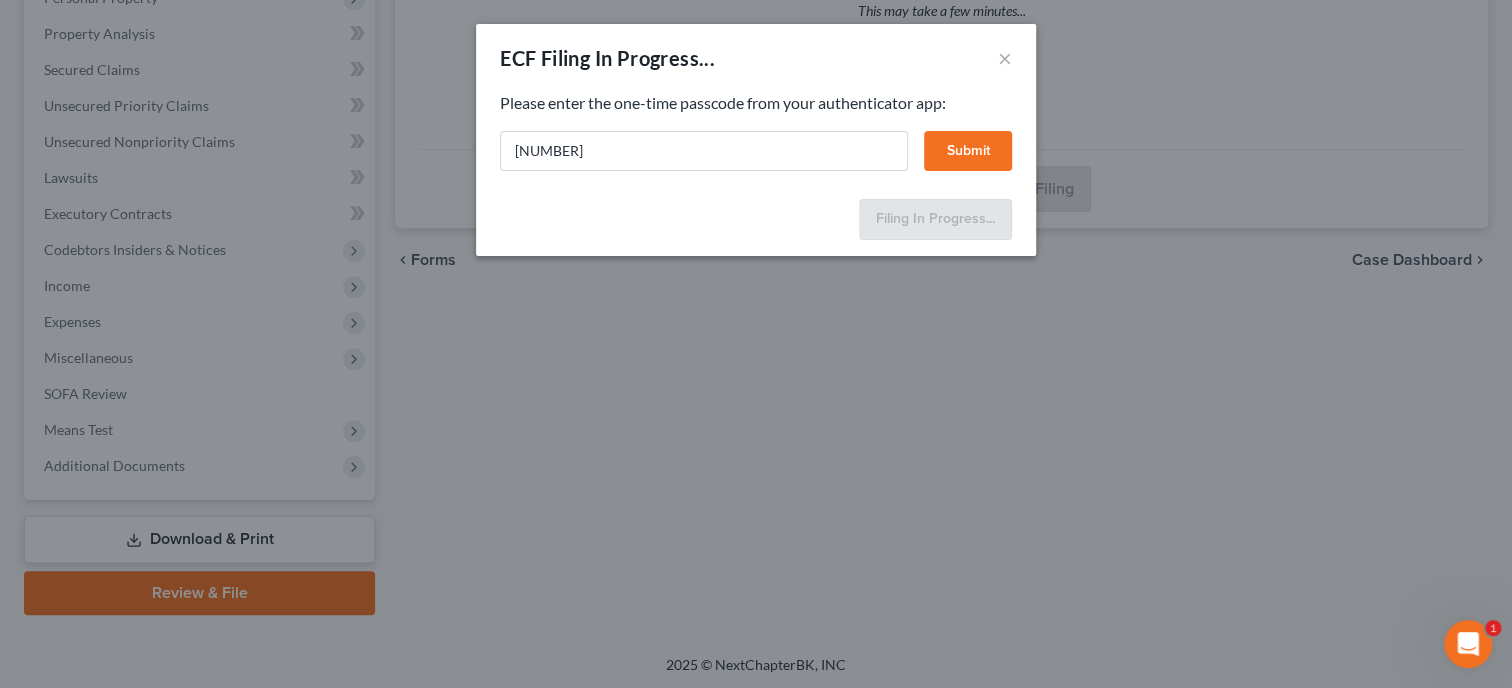 click on "Submit" at bounding box center (968, 151) 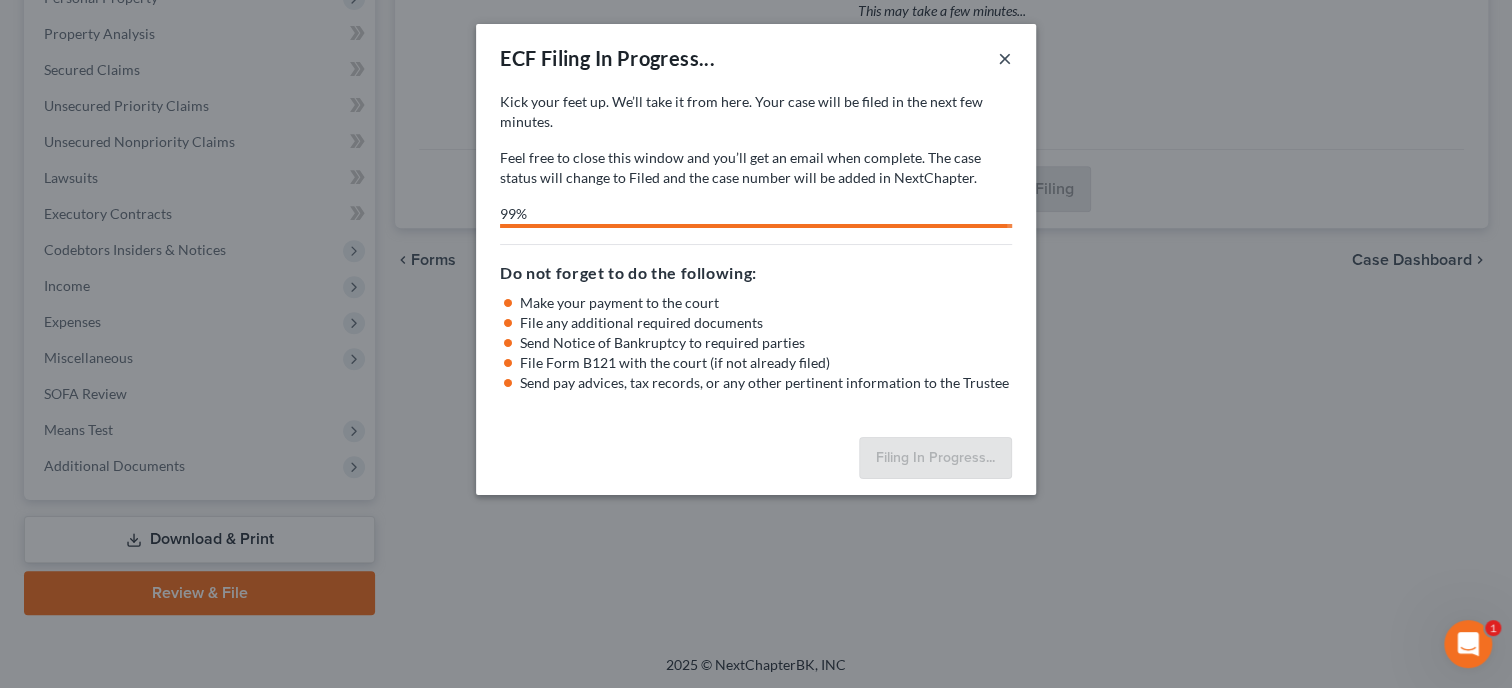 click on "×" at bounding box center (1005, 58) 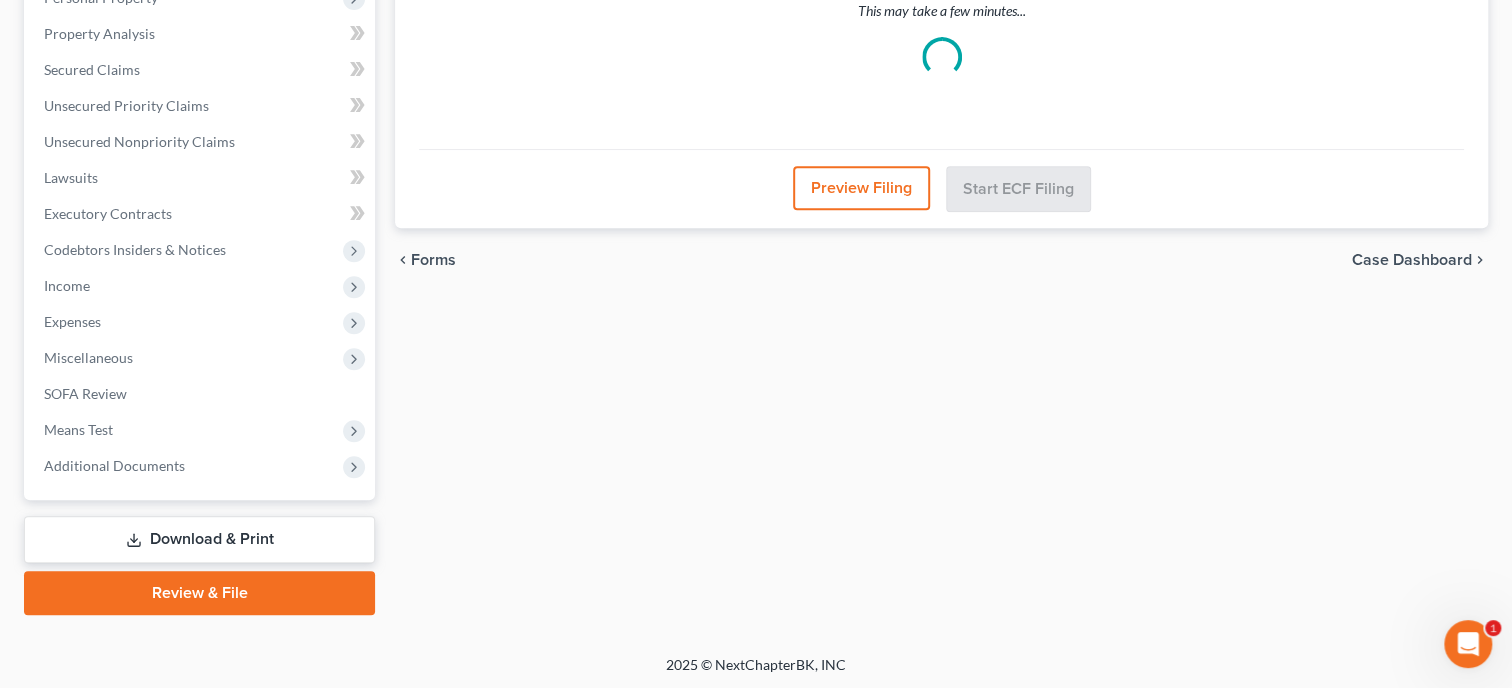 scroll, scrollTop: 0, scrollLeft: 0, axis: both 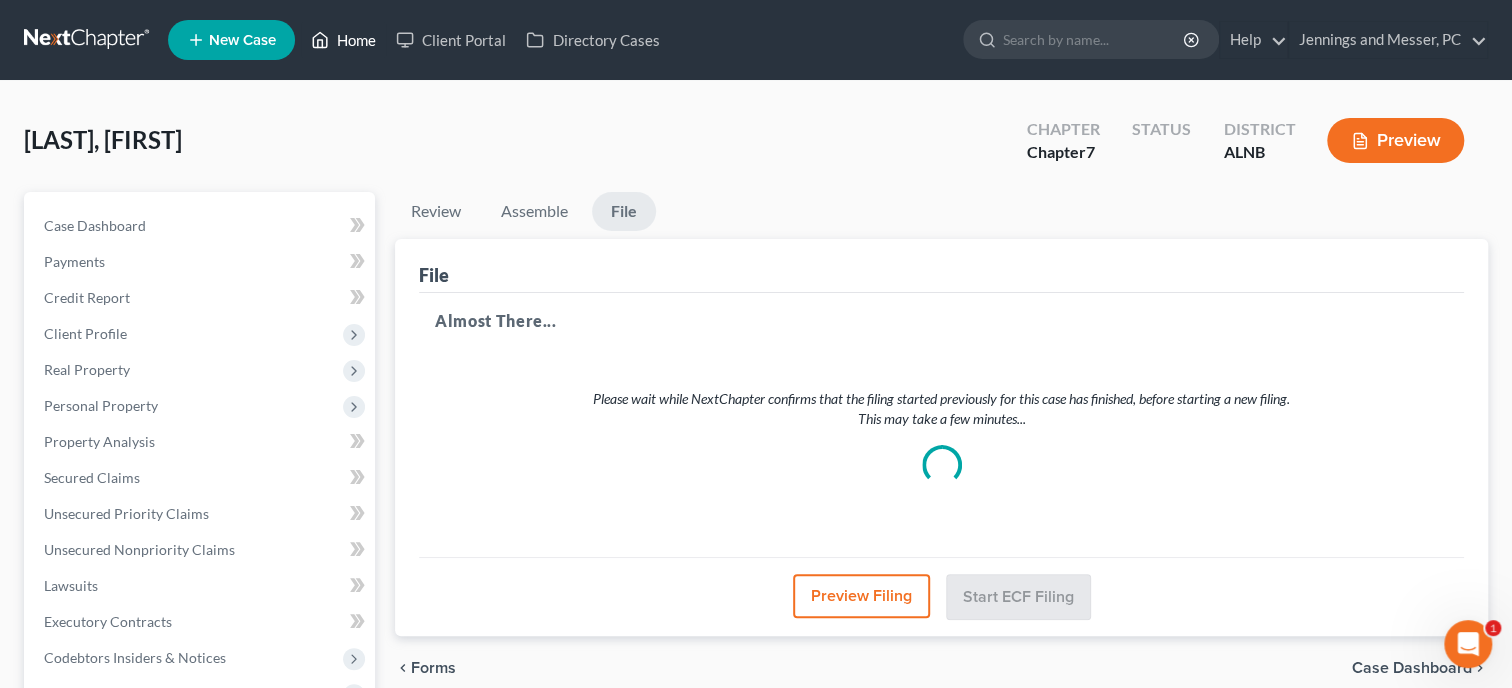 click on "Home" at bounding box center [343, 40] 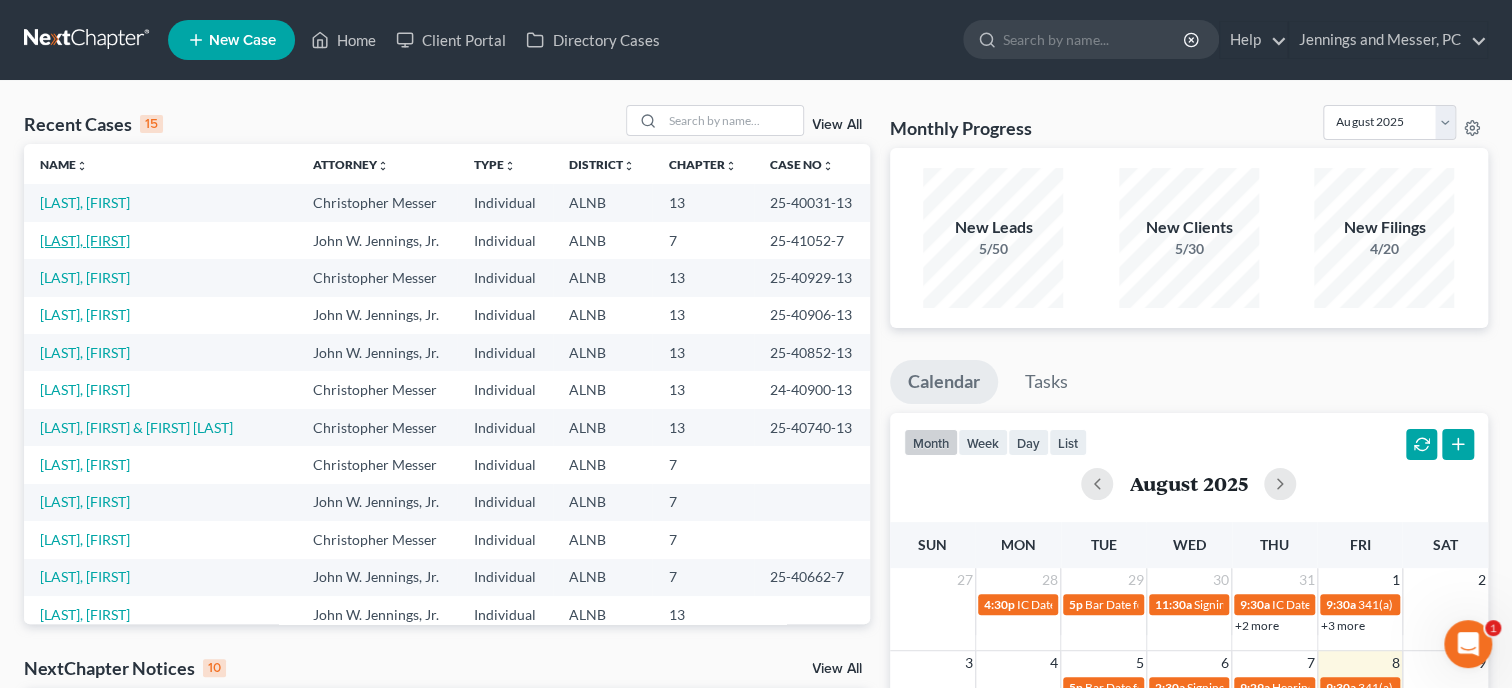 click on "[LAST], [FIRST]" at bounding box center (85, 240) 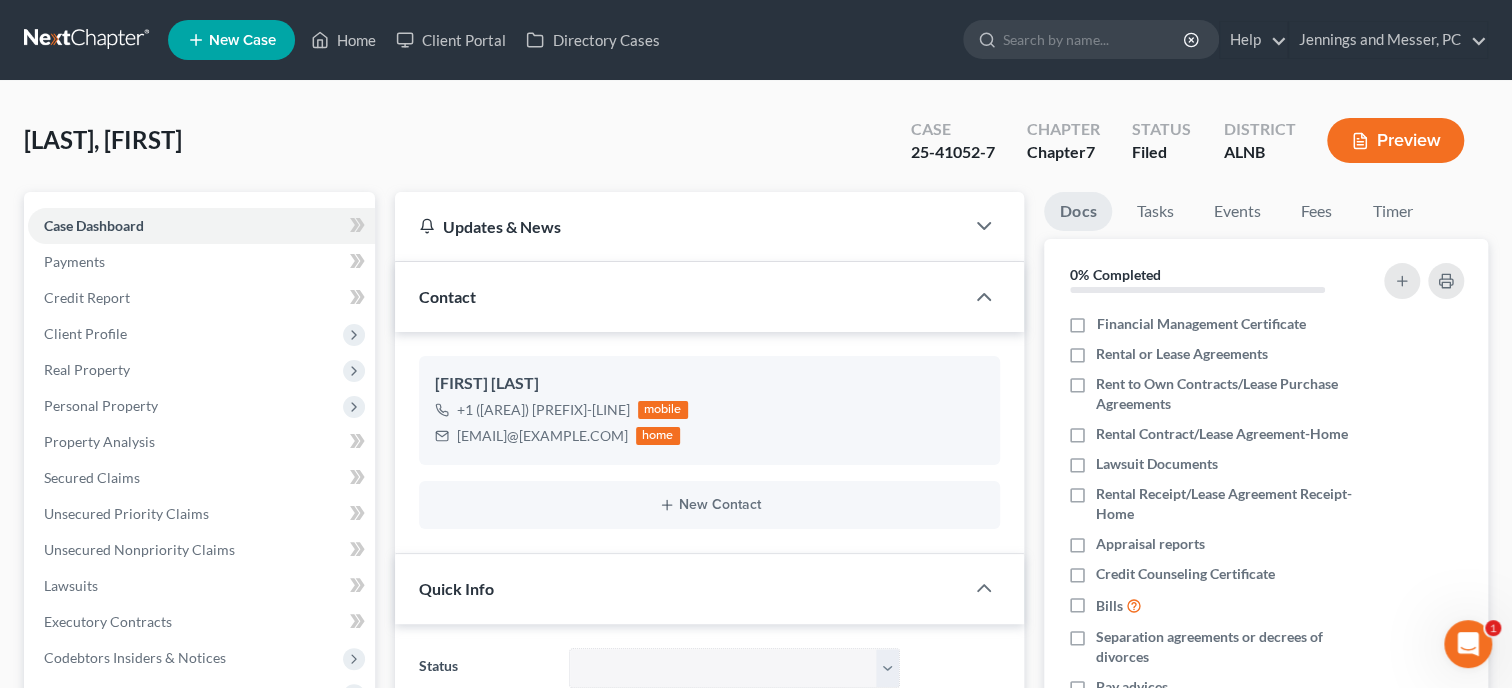 scroll, scrollTop: 5698, scrollLeft: 0, axis: vertical 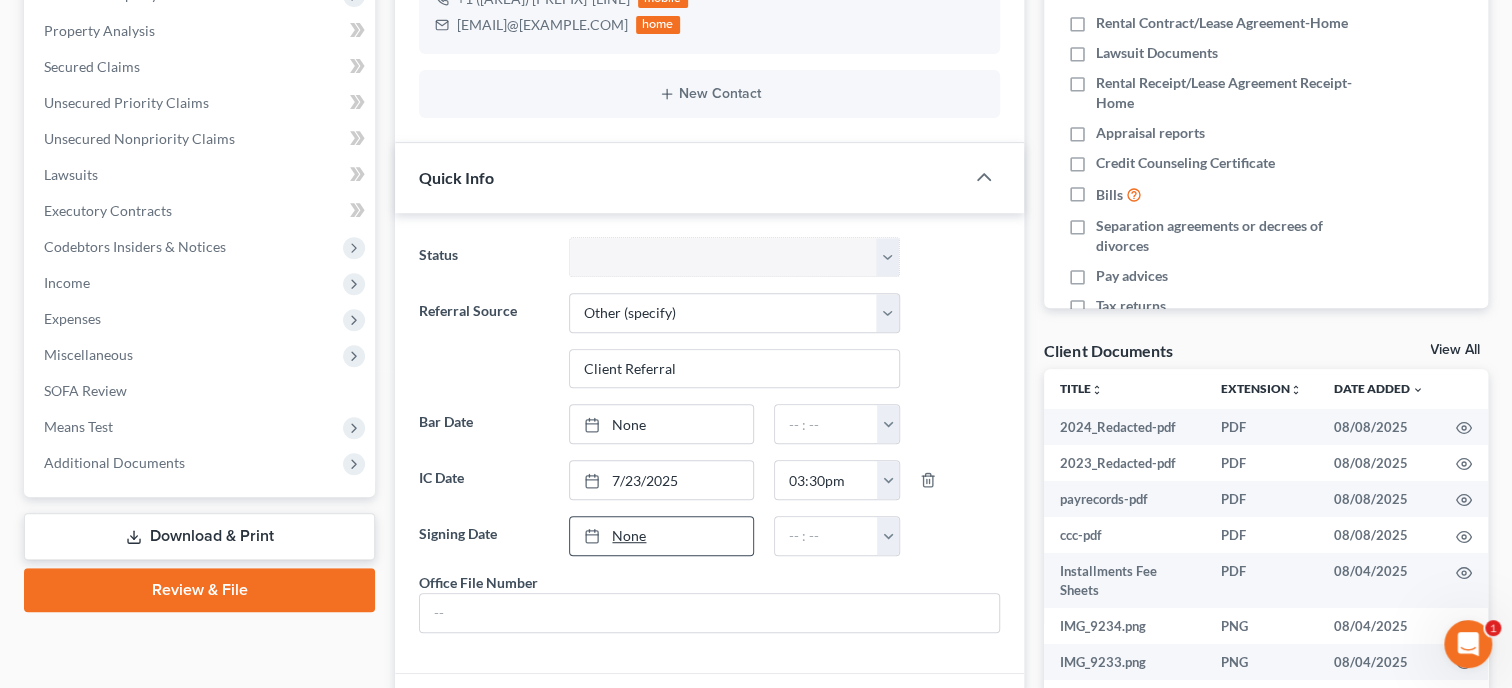 click on "None" at bounding box center (661, 536) 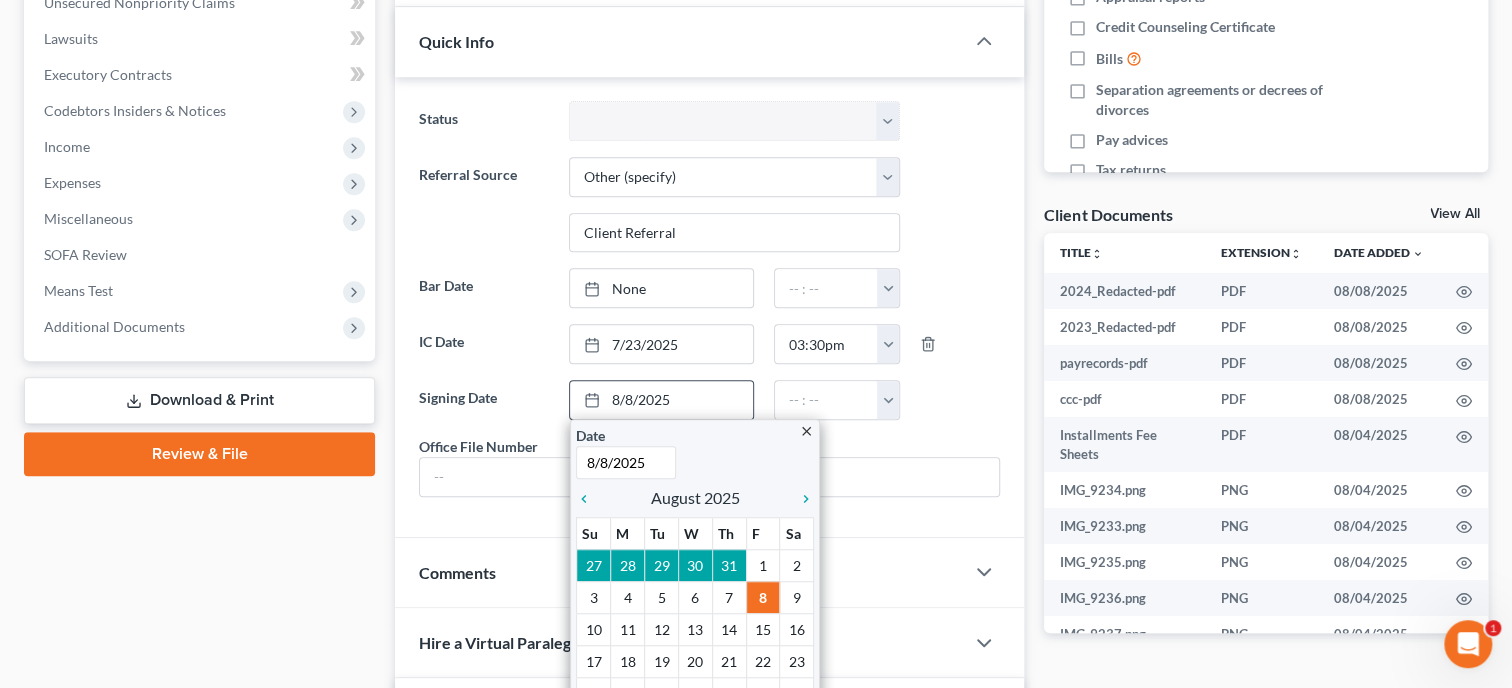 scroll, scrollTop: 617, scrollLeft: 0, axis: vertical 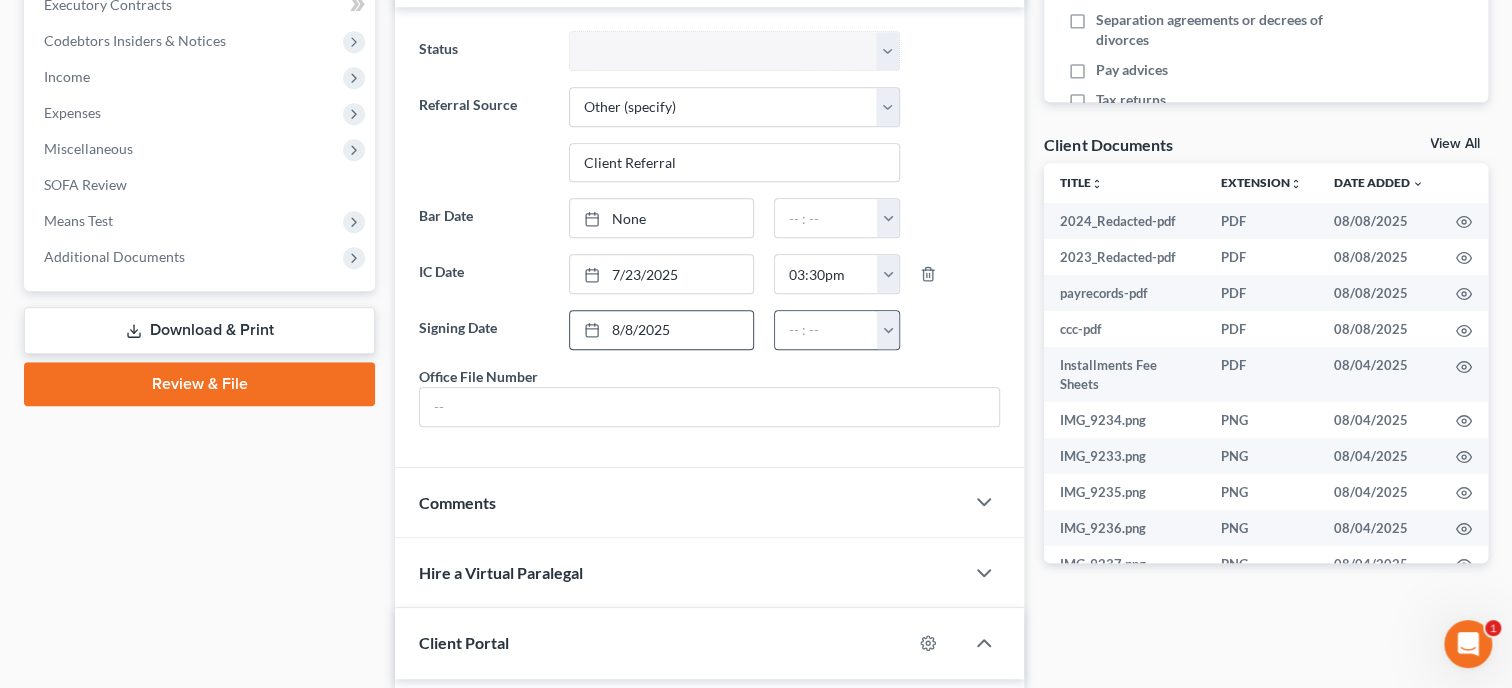 click at bounding box center (888, 330) 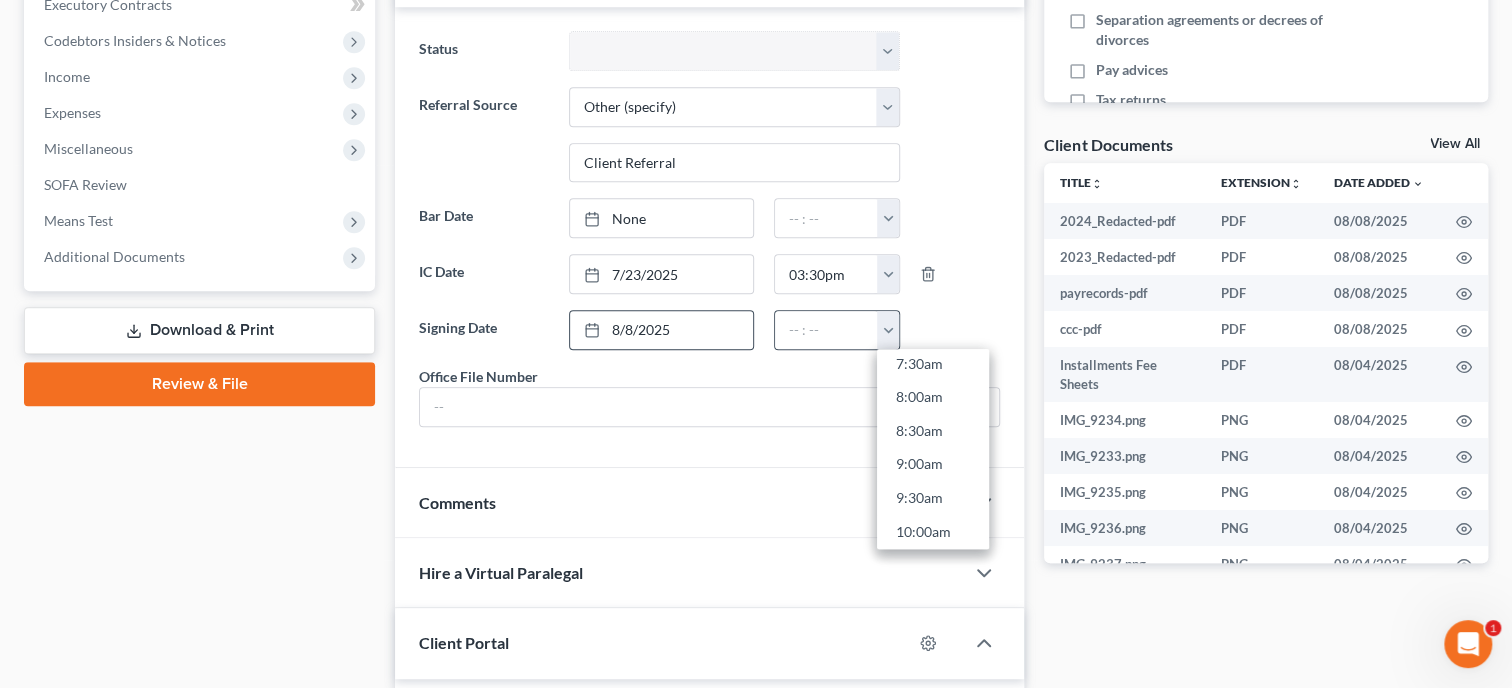 scroll, scrollTop: 563, scrollLeft: 0, axis: vertical 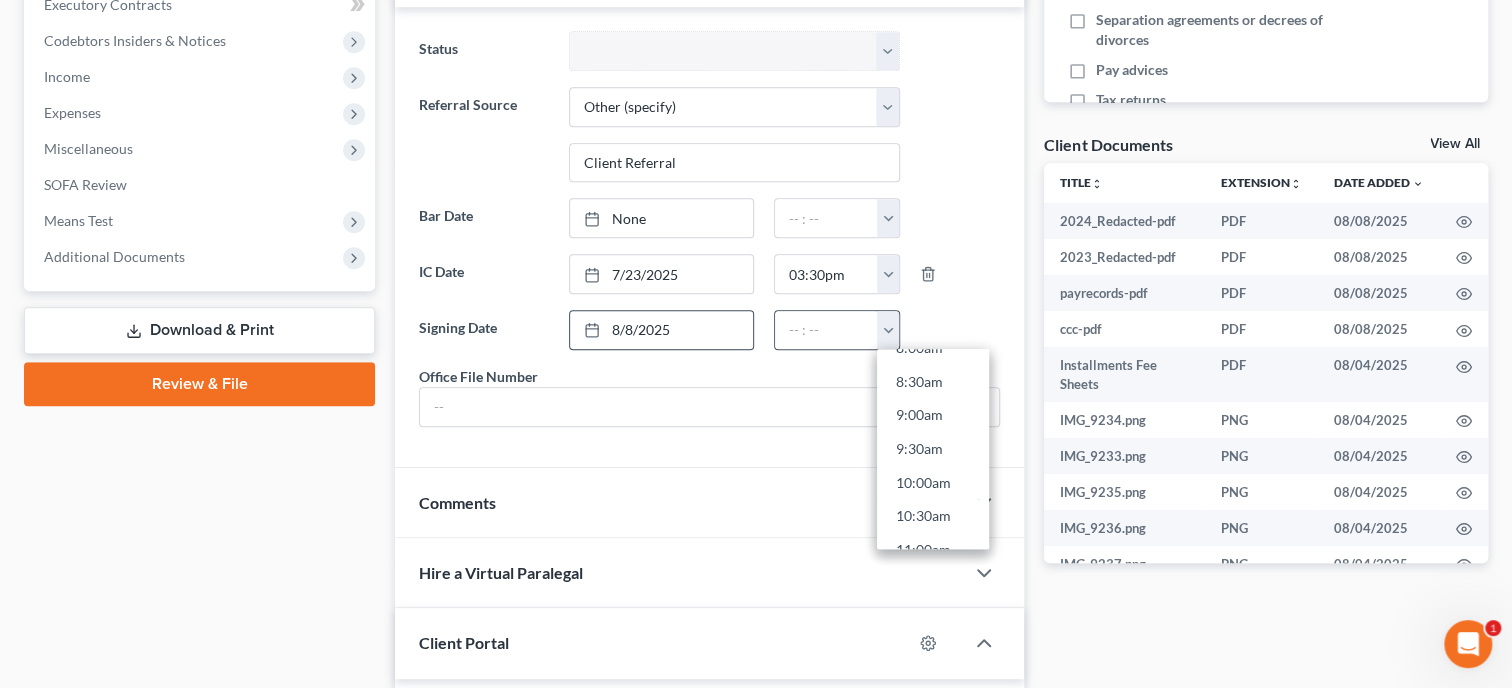 click on "9:30am" at bounding box center [933, 449] 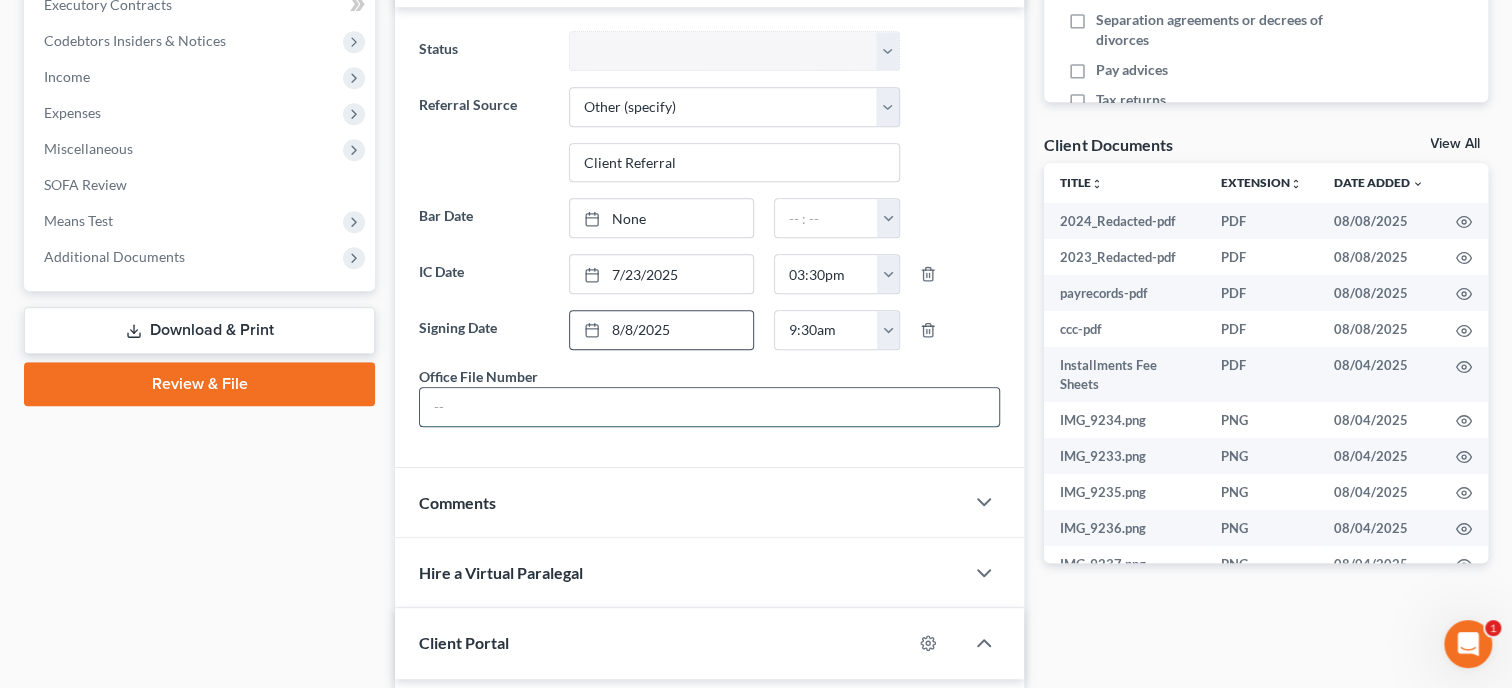 click at bounding box center [709, 407] 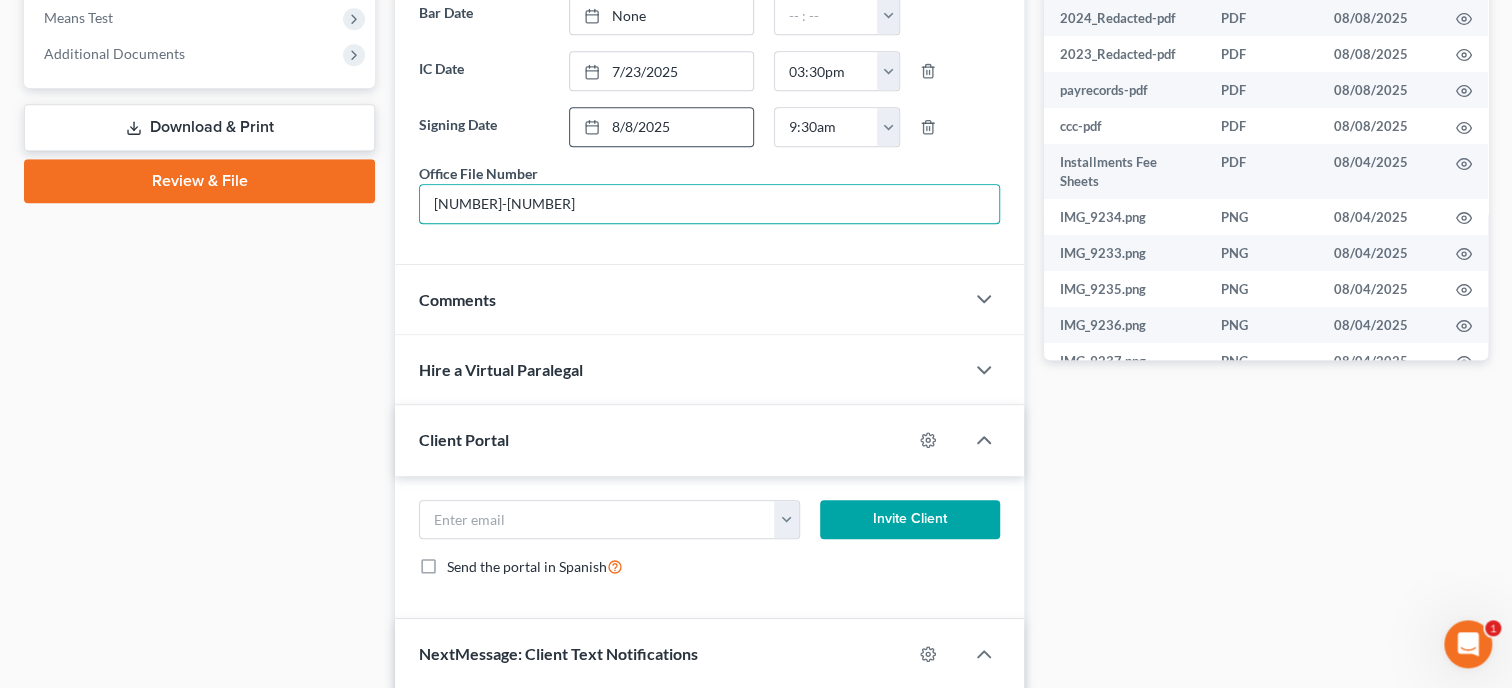 scroll, scrollTop: 823, scrollLeft: 0, axis: vertical 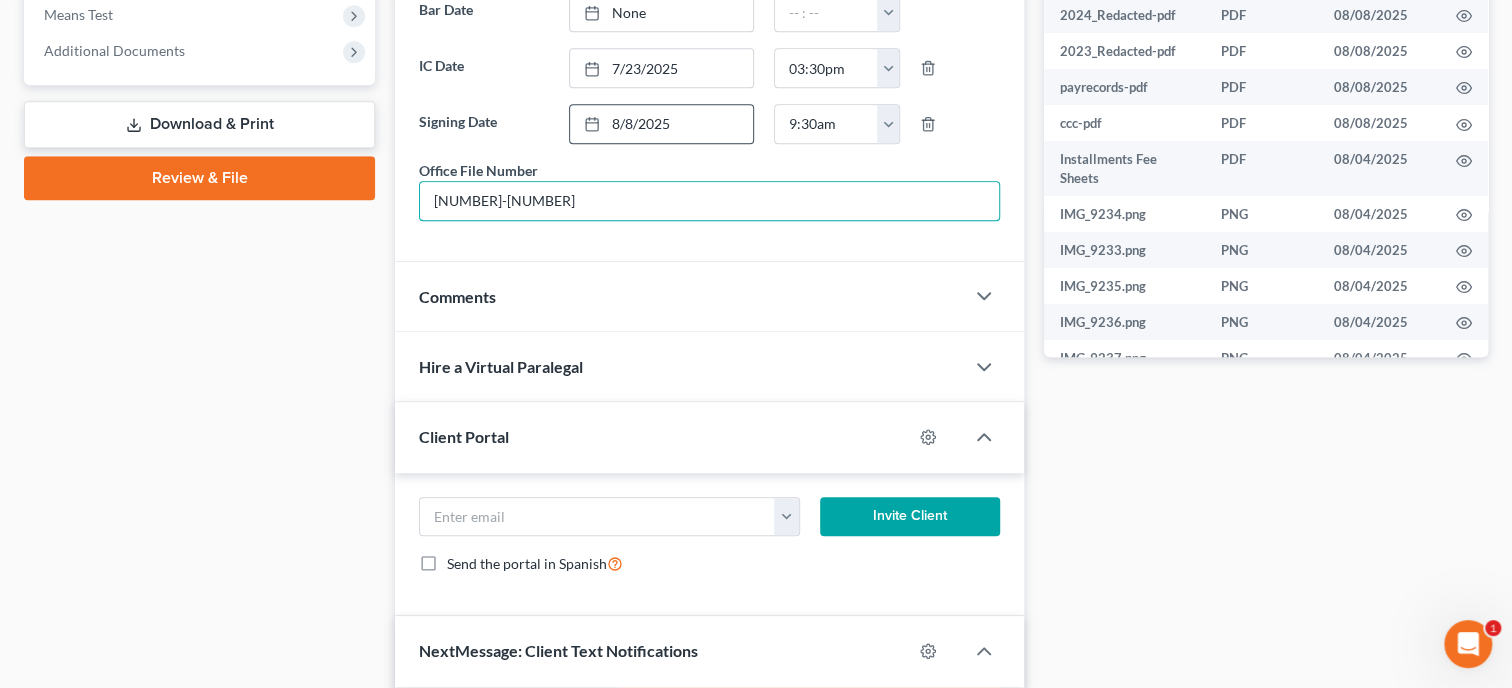 type on "[NUMBER]-[NUMBER]" 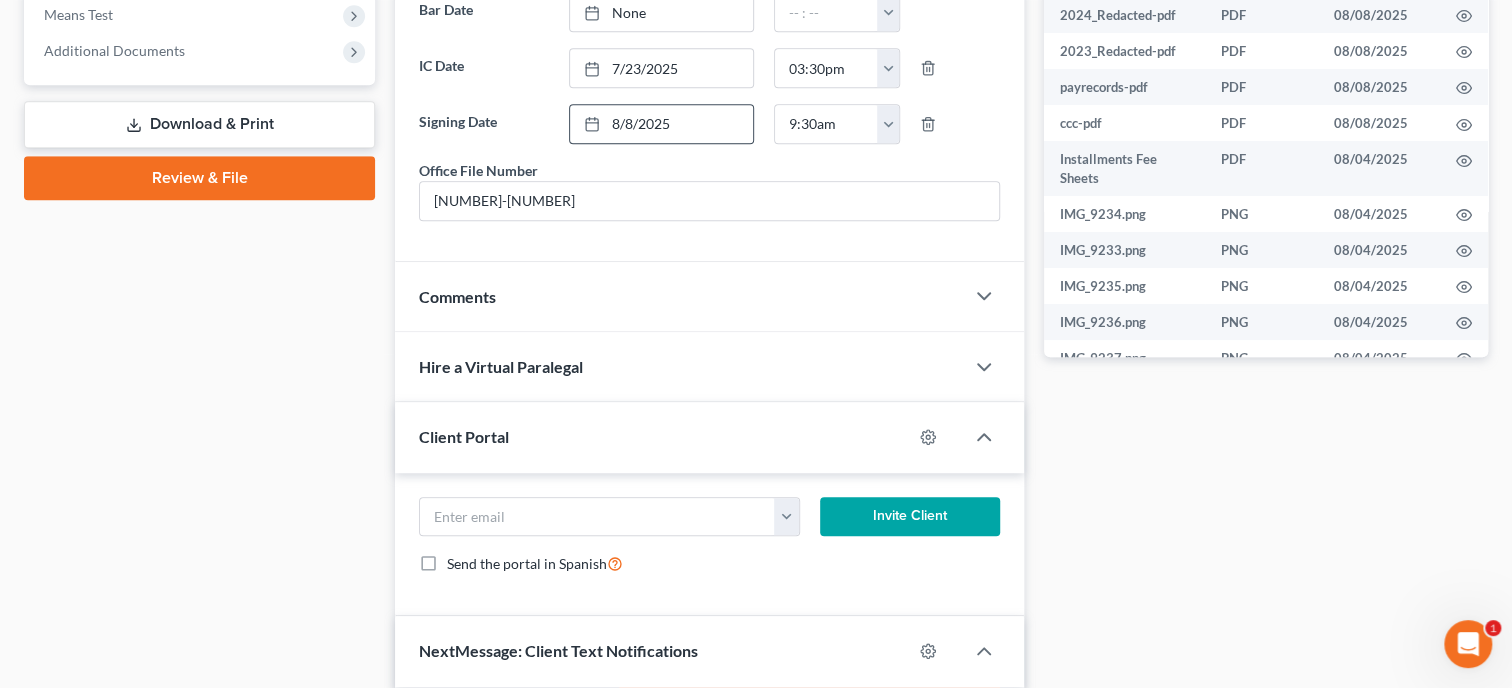 click on "Comments" at bounding box center (679, 296) 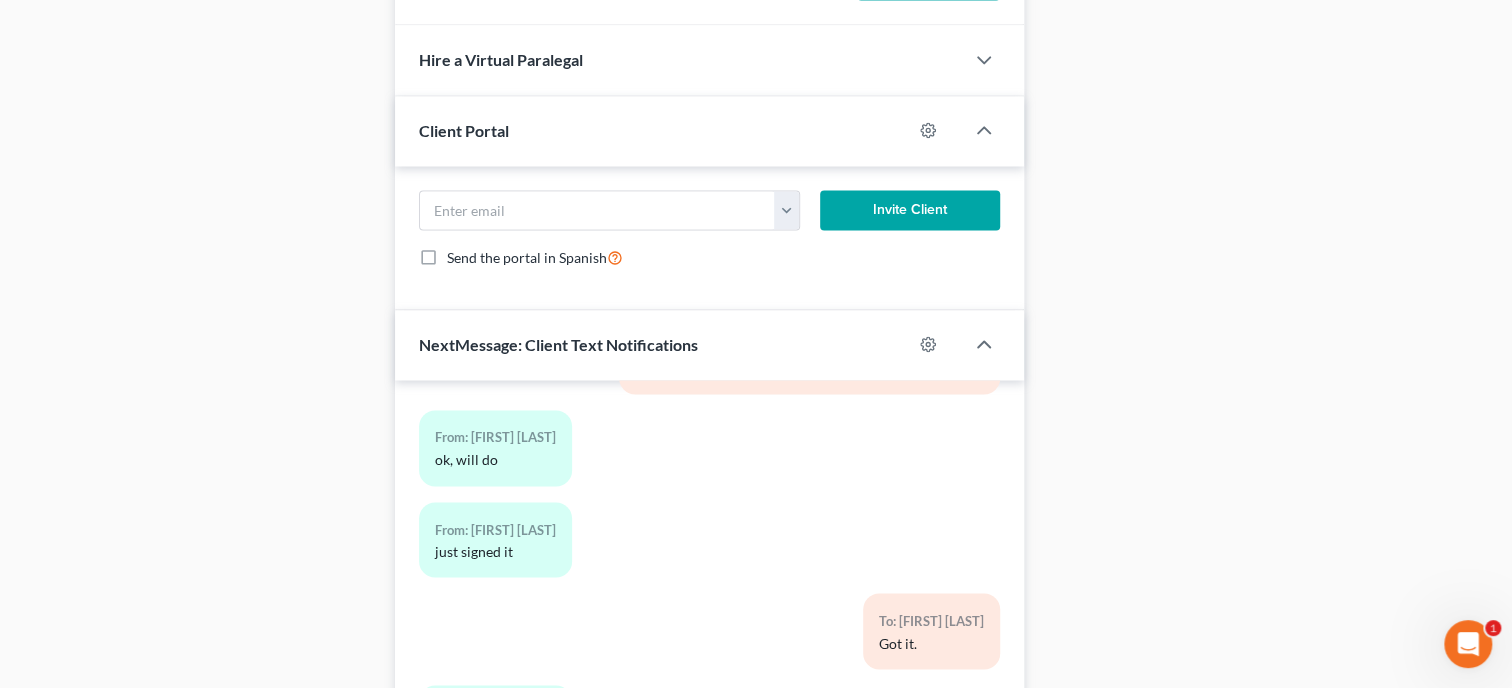 scroll, scrollTop: 1876, scrollLeft: 0, axis: vertical 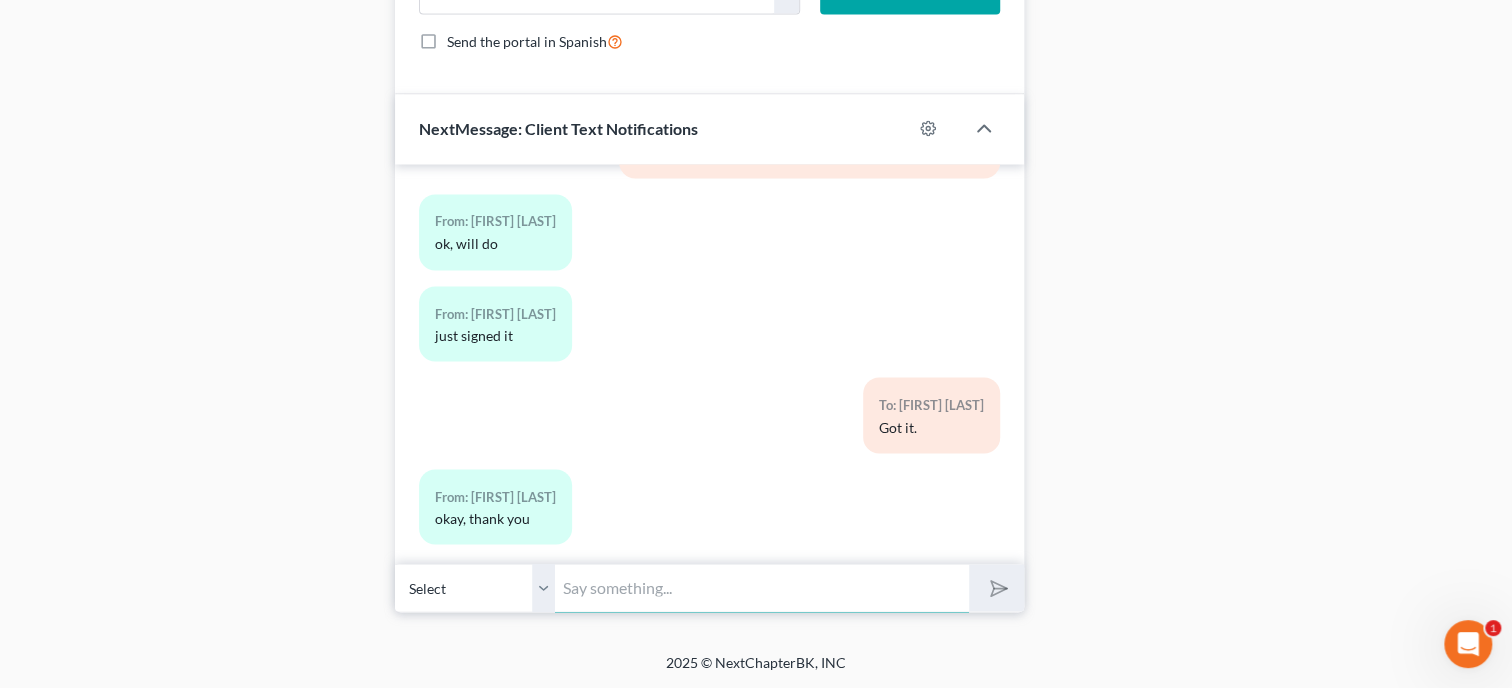 click at bounding box center (762, 587) 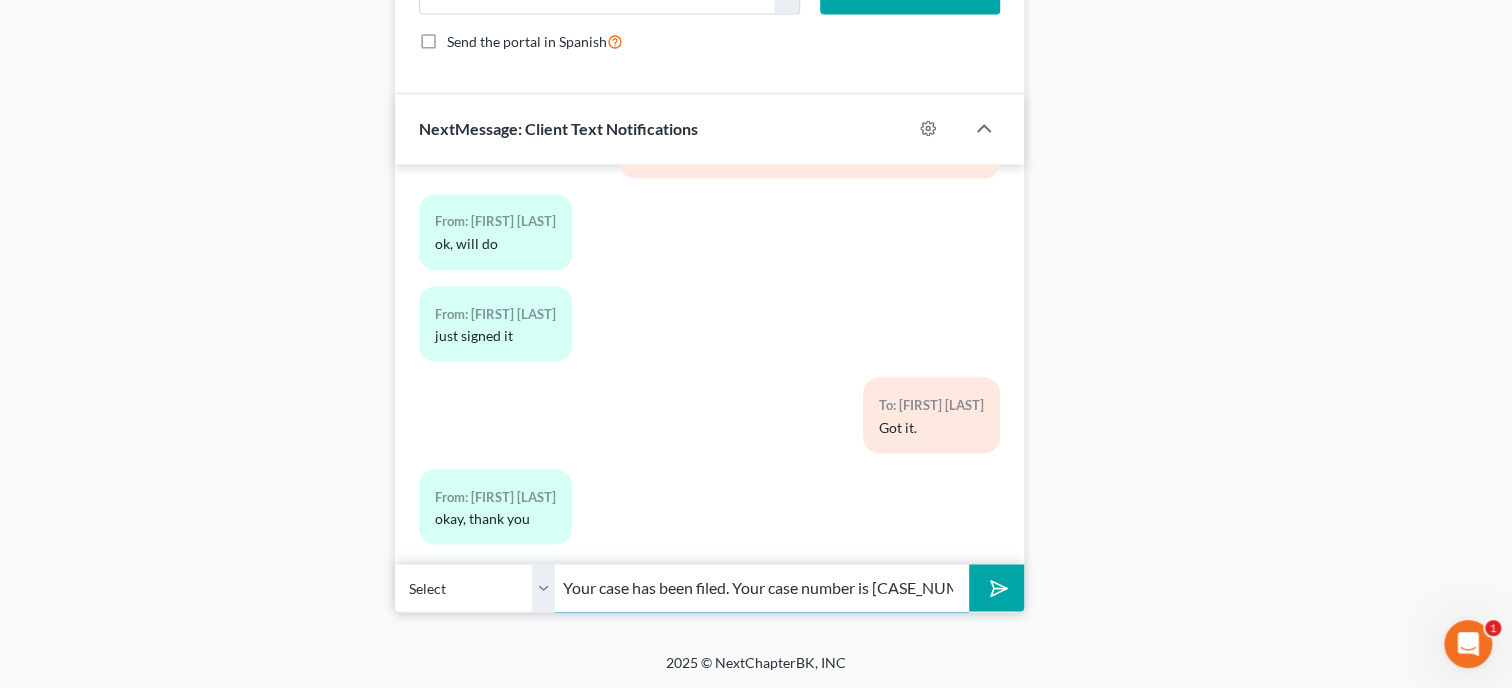 scroll, scrollTop: 0, scrollLeft: 0, axis: both 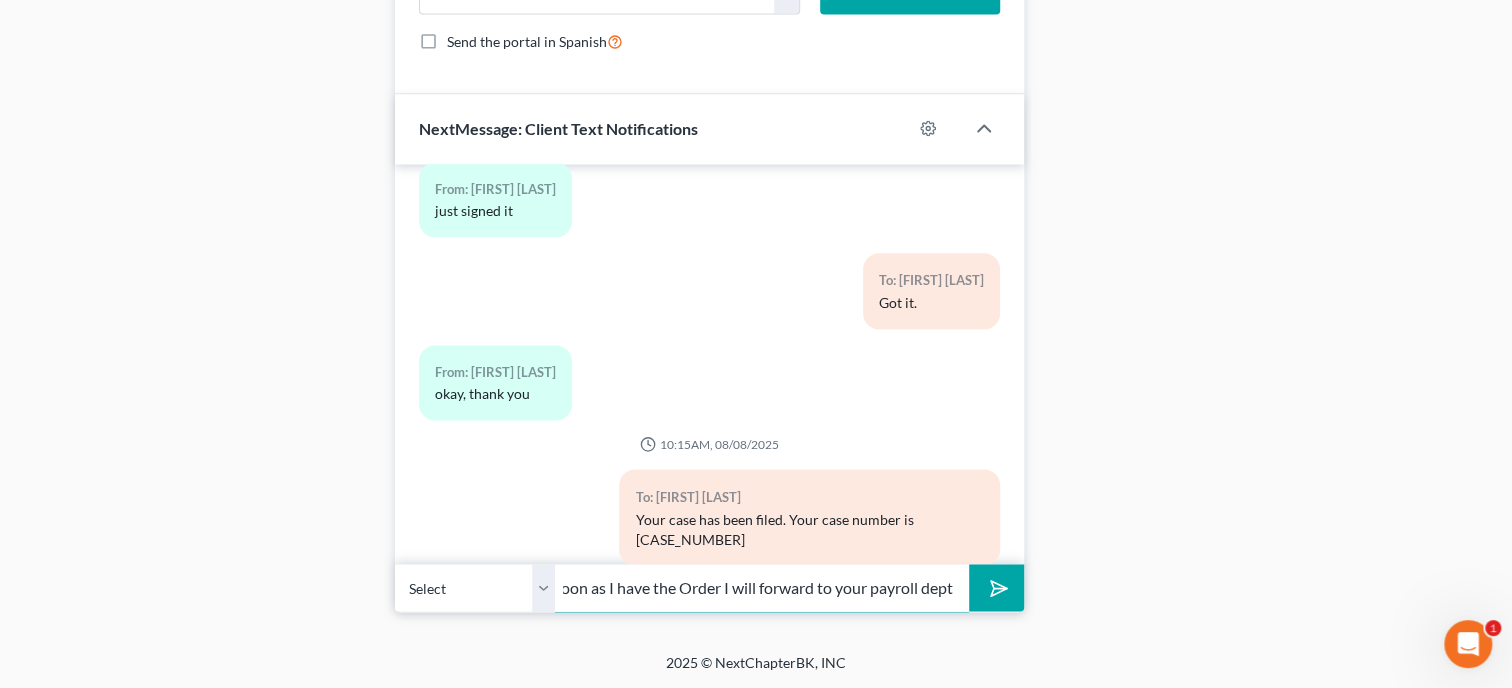 type on "I am about to file the Motion to stop the garnishment.  As soon as I have the Order I will forward to your payroll dept" 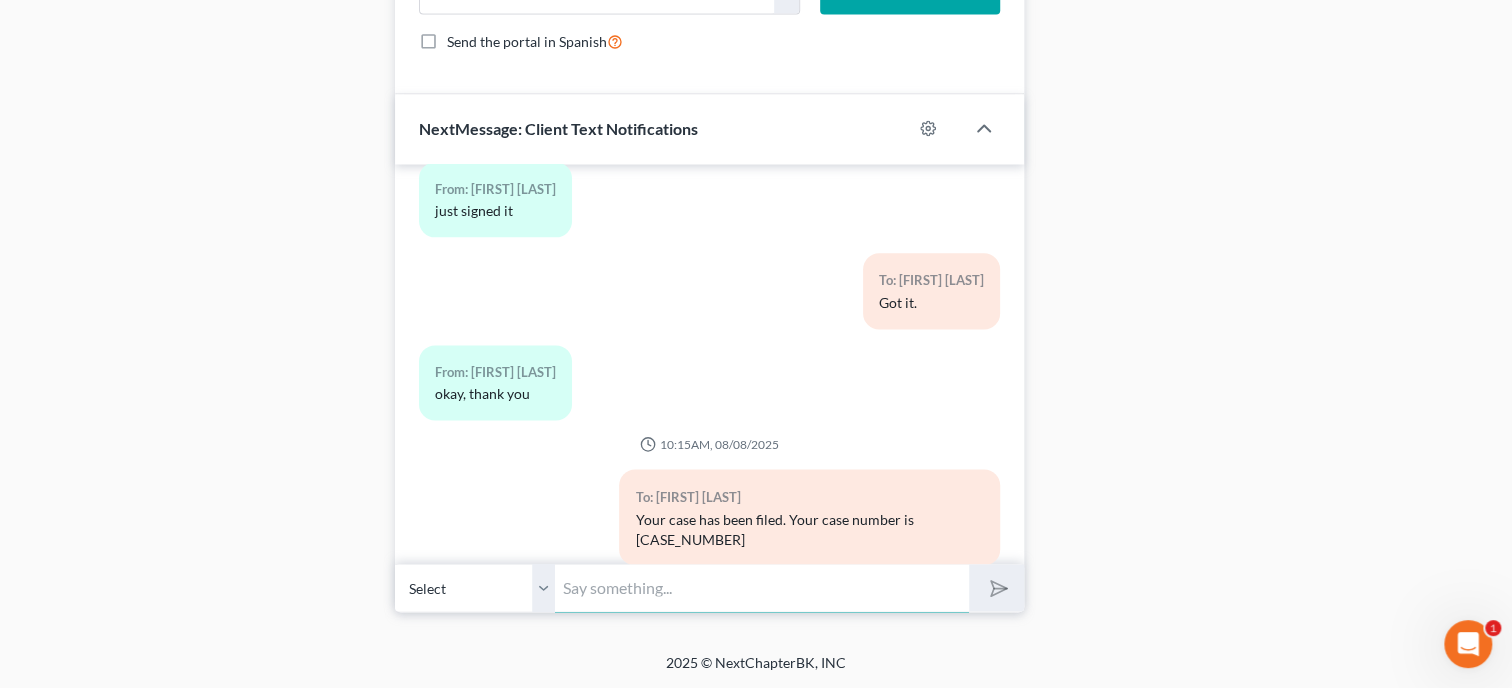 scroll, scrollTop: 0, scrollLeft: 0, axis: both 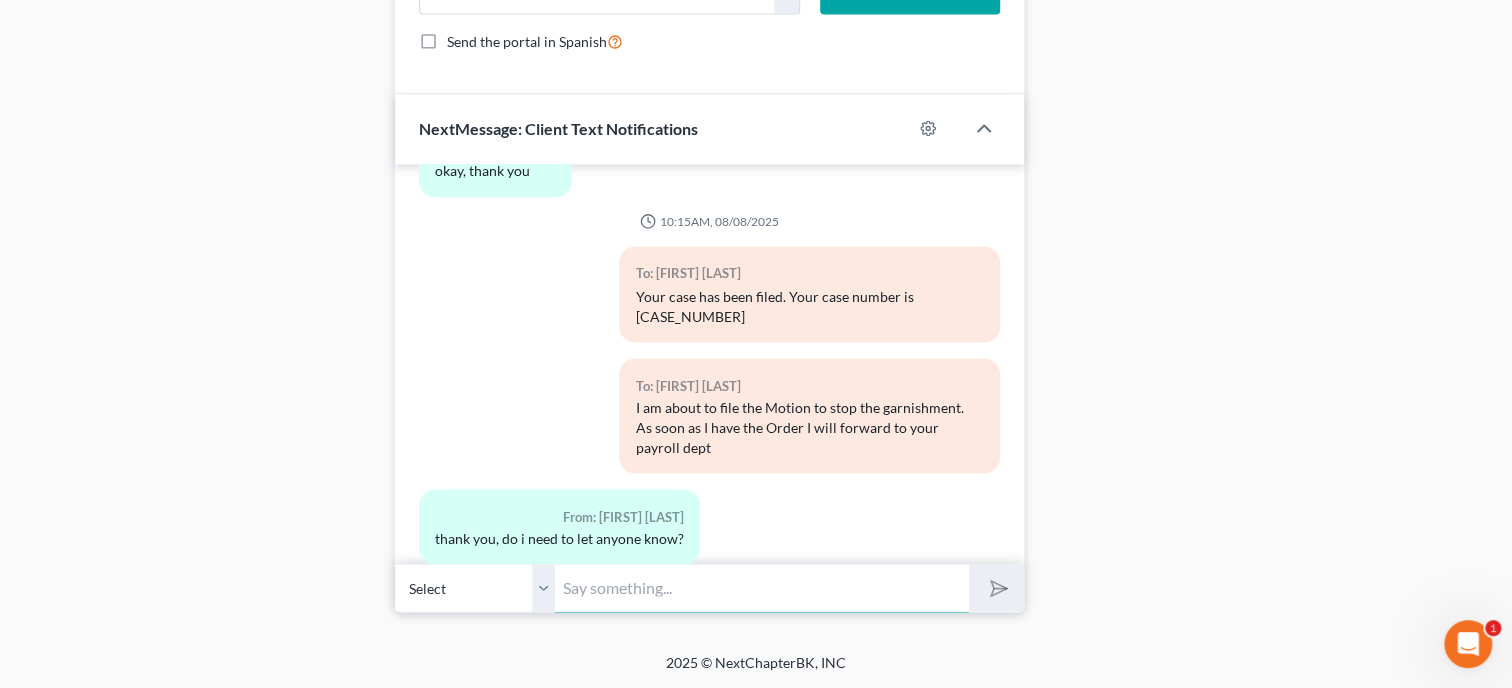 click at bounding box center (762, 587) 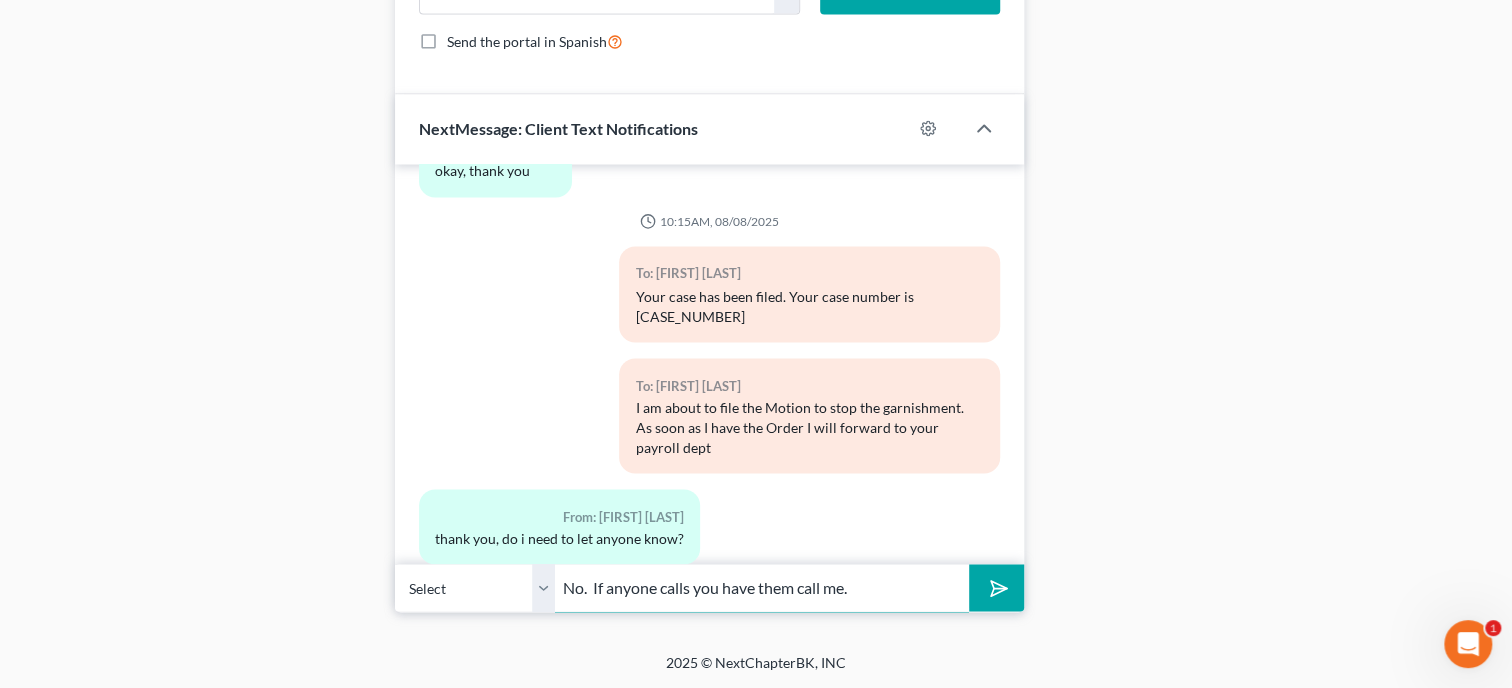 type on "No.  If anyone calls you have them call me." 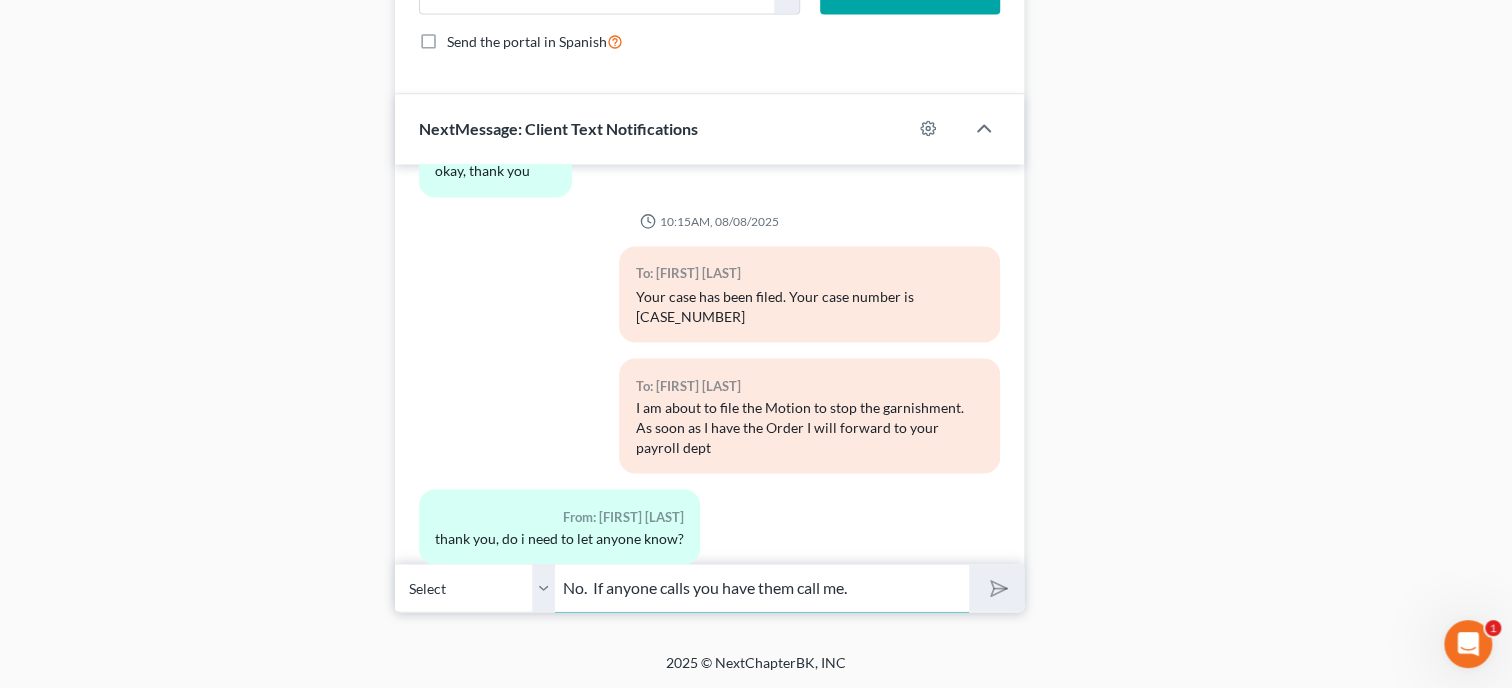 type 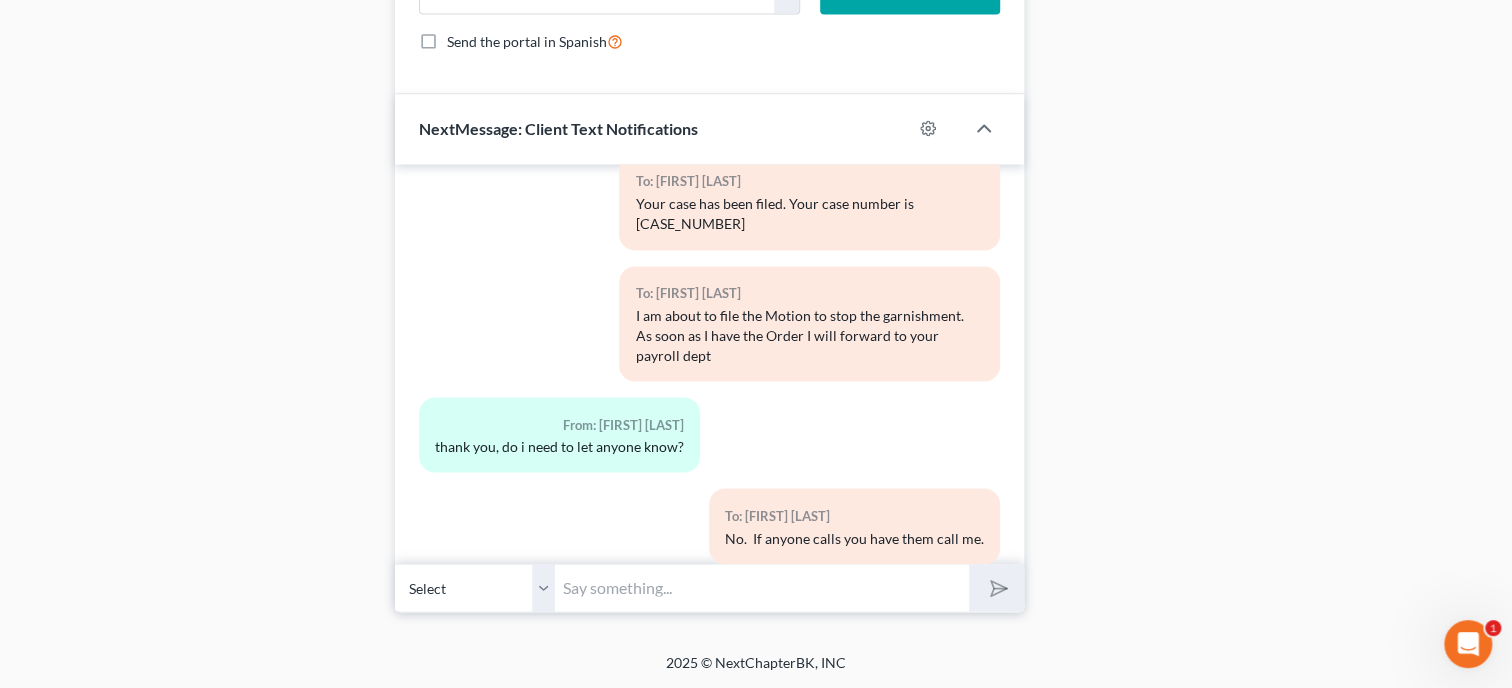 scroll, scrollTop: 6228, scrollLeft: 0, axis: vertical 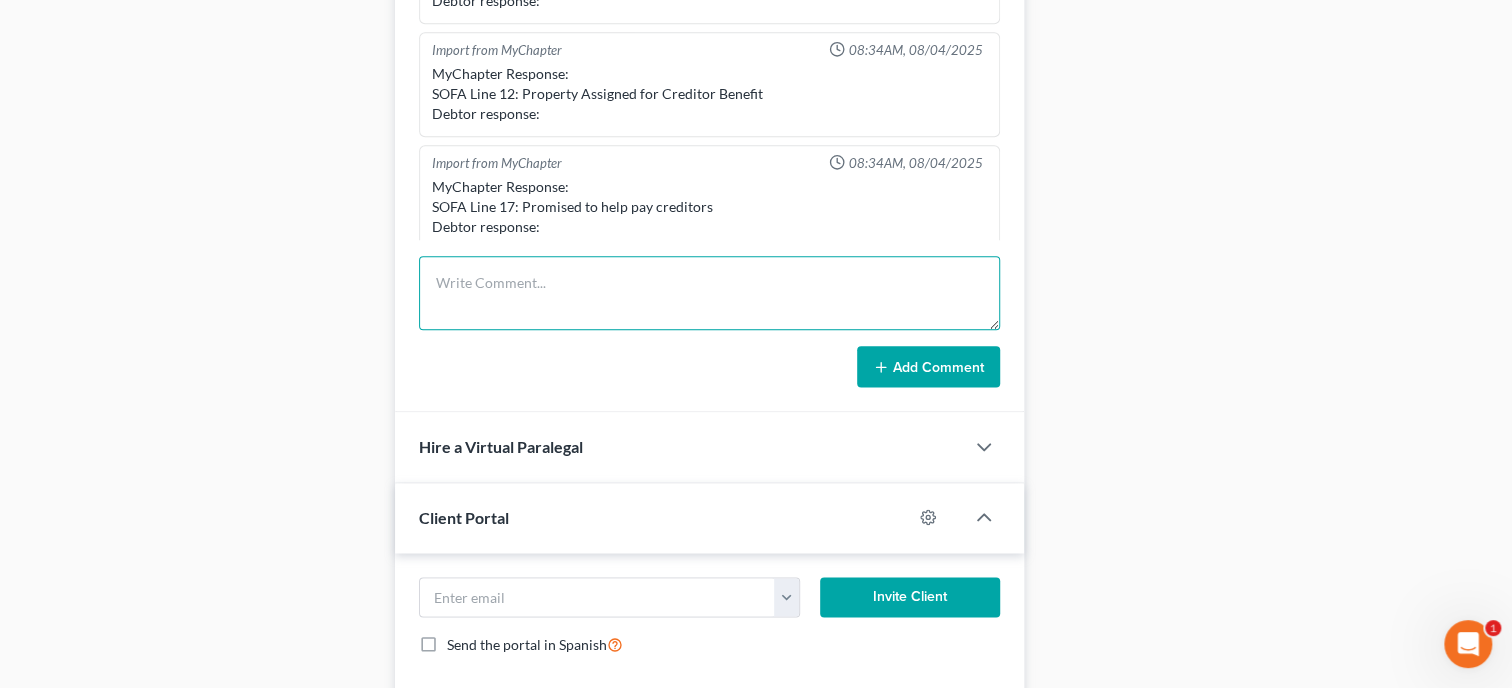 click at bounding box center (709, 293) 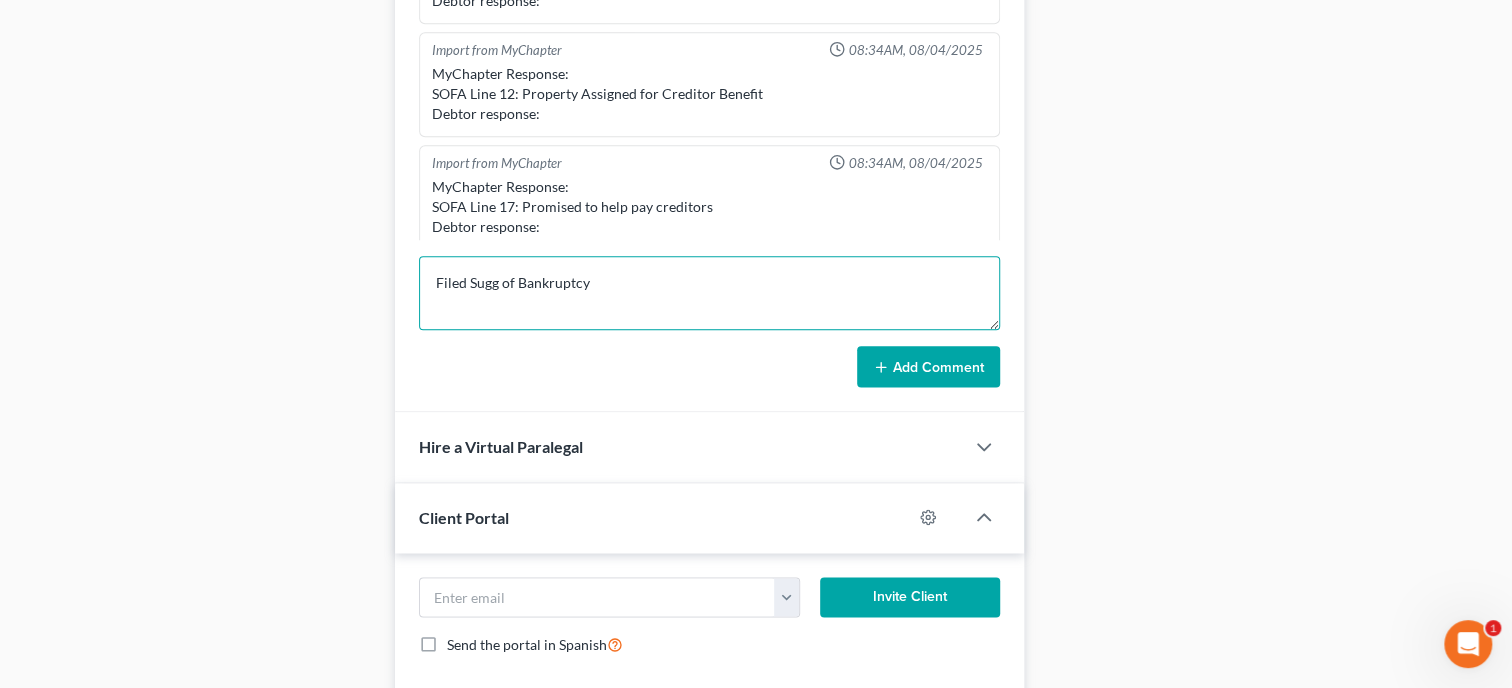 type on "Filed Sugg of Bankruptcy" 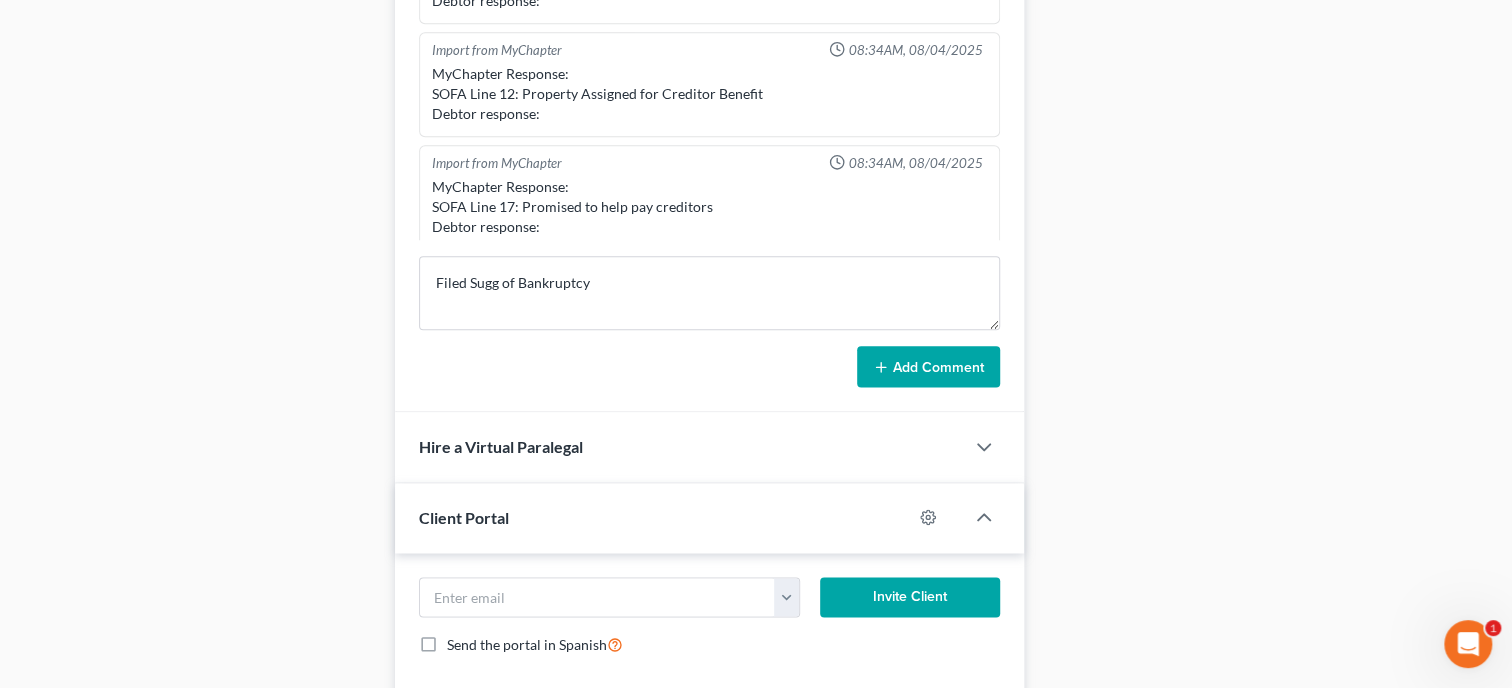 click 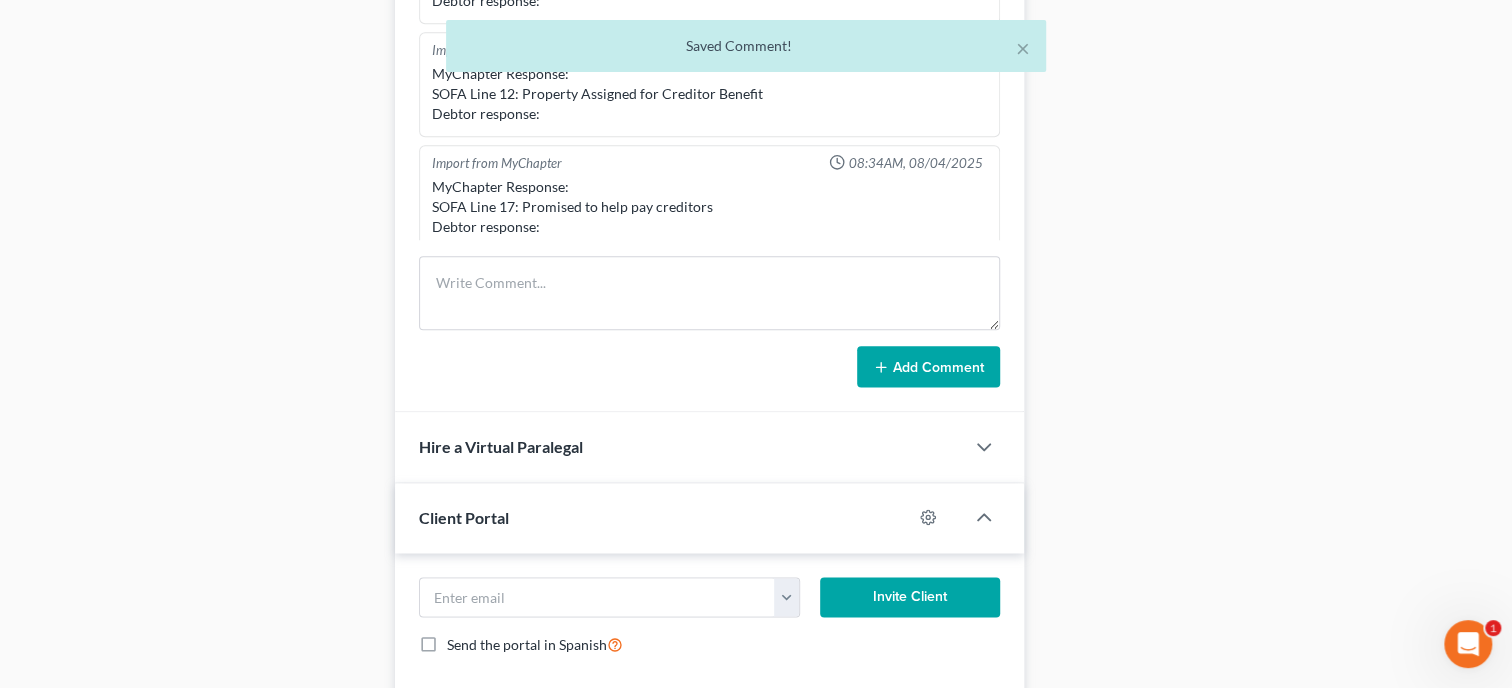 scroll, scrollTop: 82, scrollLeft: 0, axis: vertical 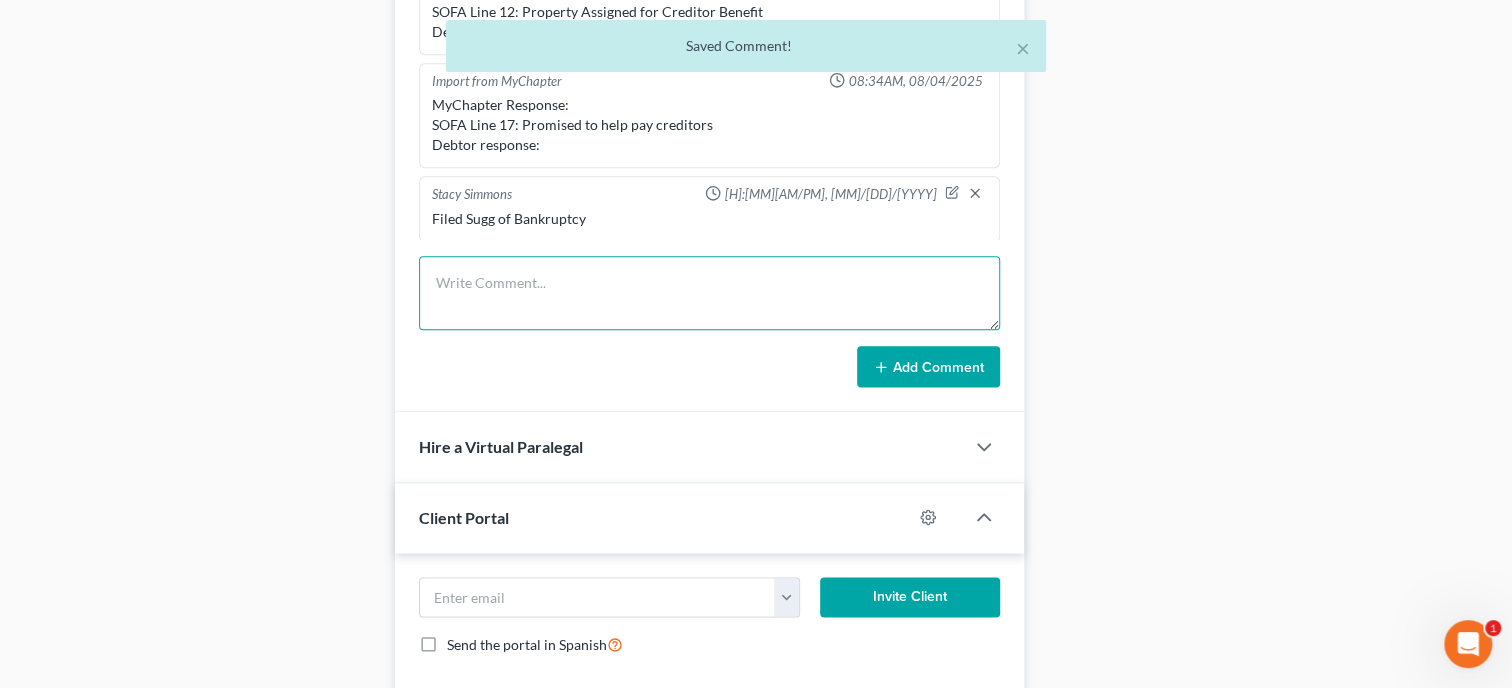 click at bounding box center [709, 293] 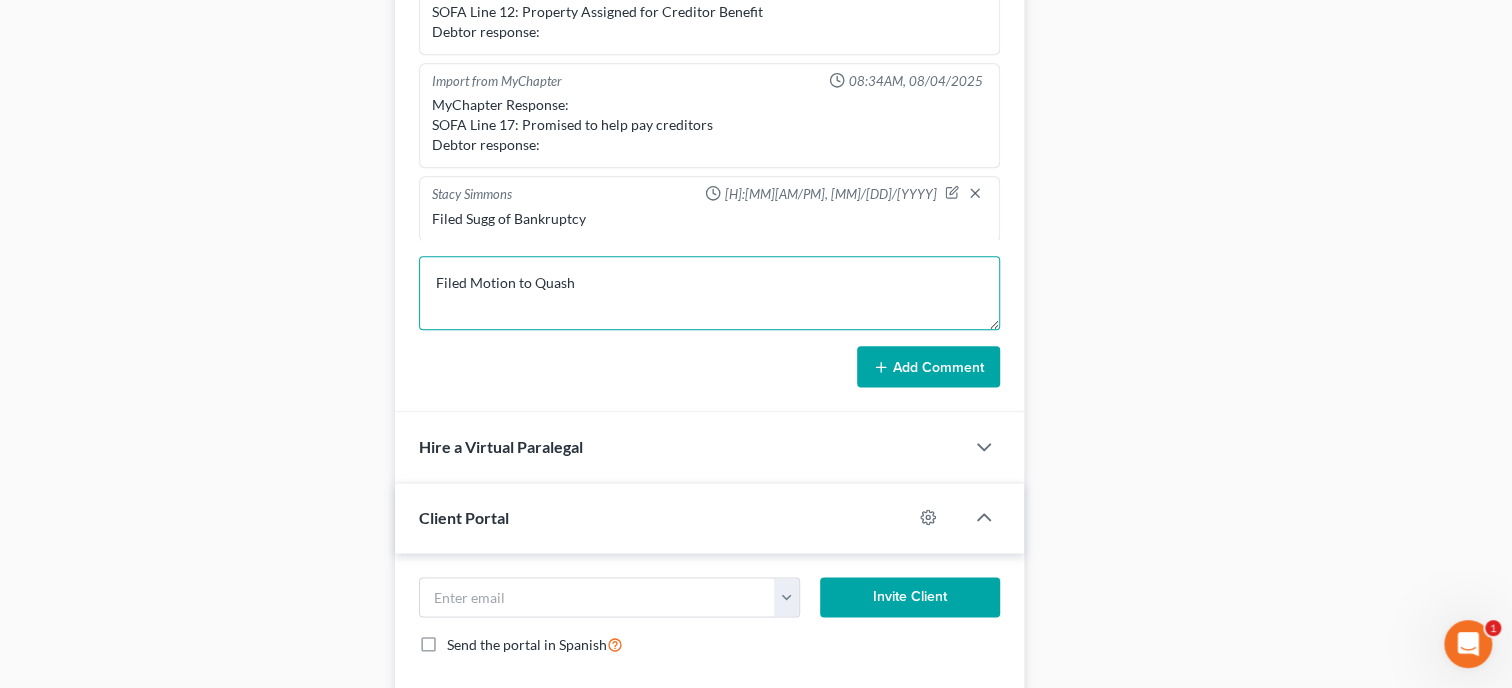type on "Filed Motion to Quash" 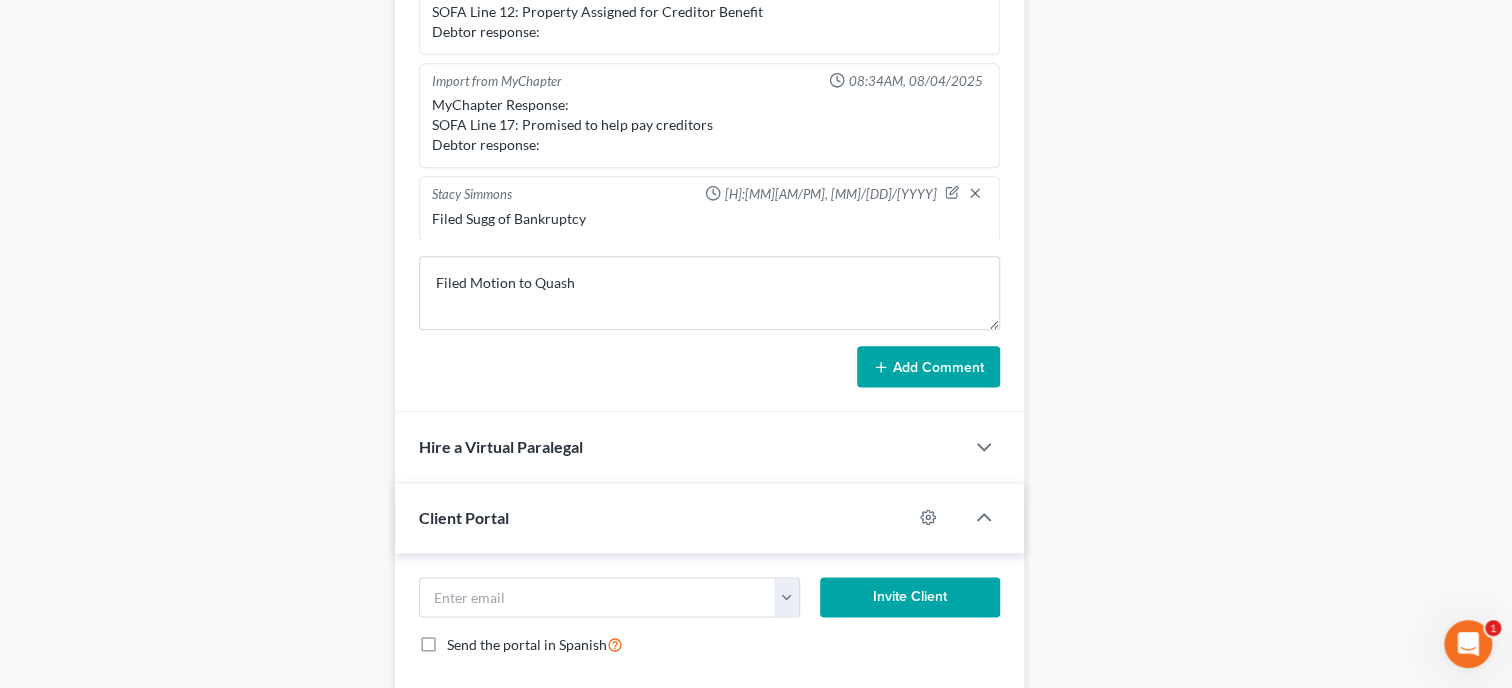 click on "Add Comment" at bounding box center [928, 367] 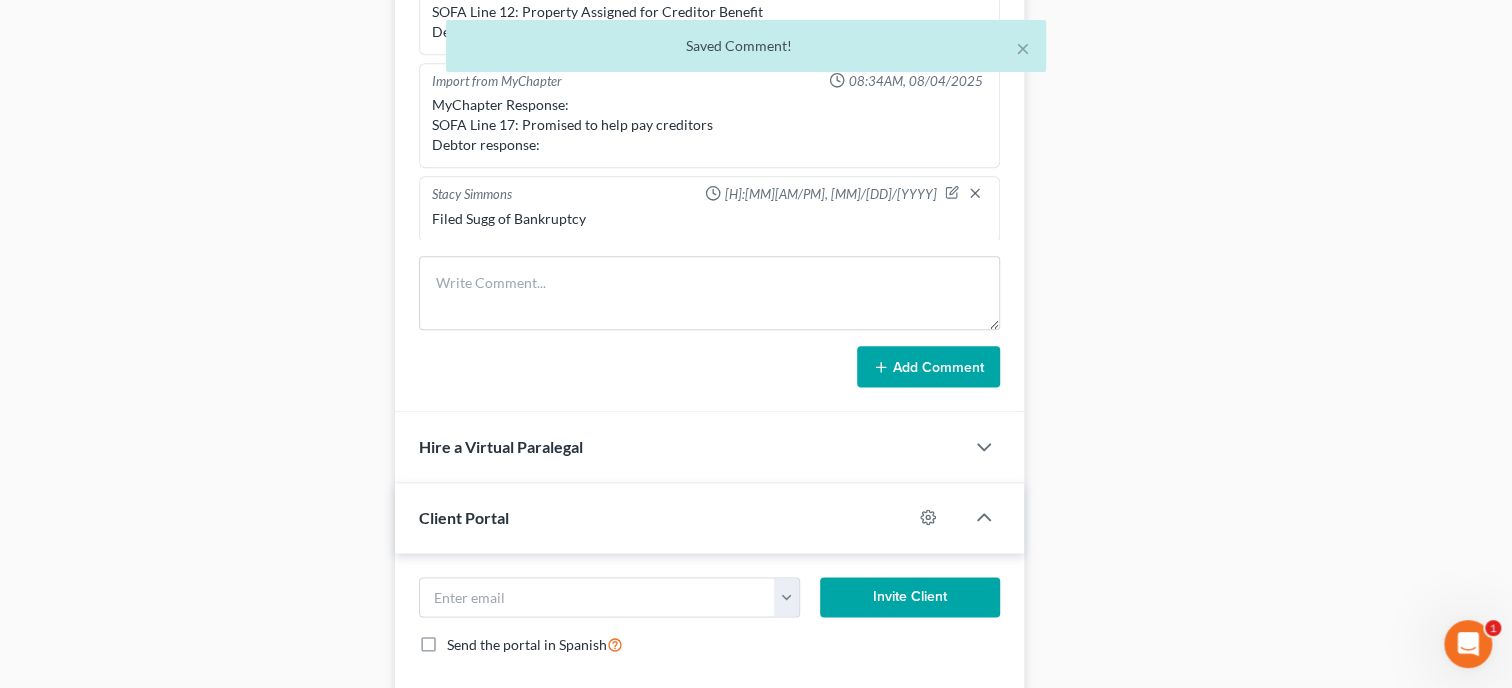scroll, scrollTop: 155, scrollLeft: 0, axis: vertical 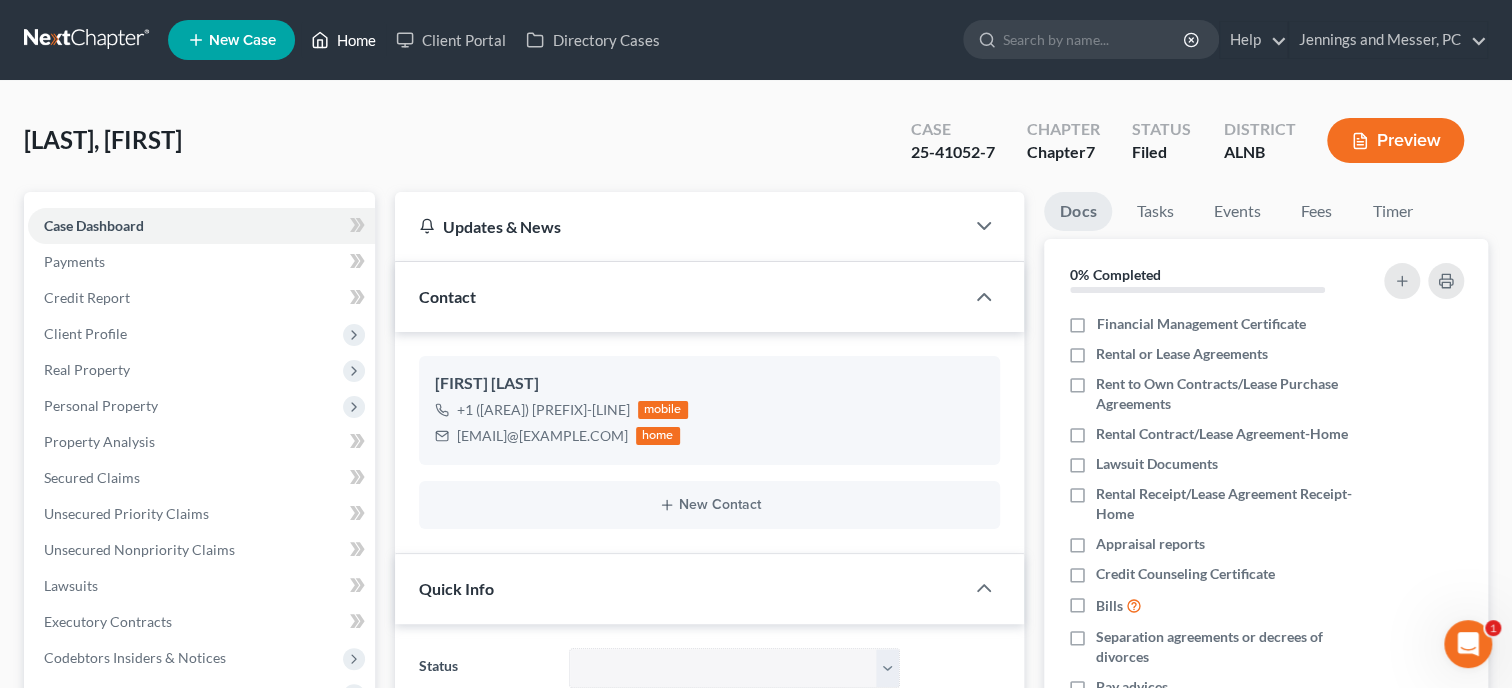 click on "Home" at bounding box center (343, 40) 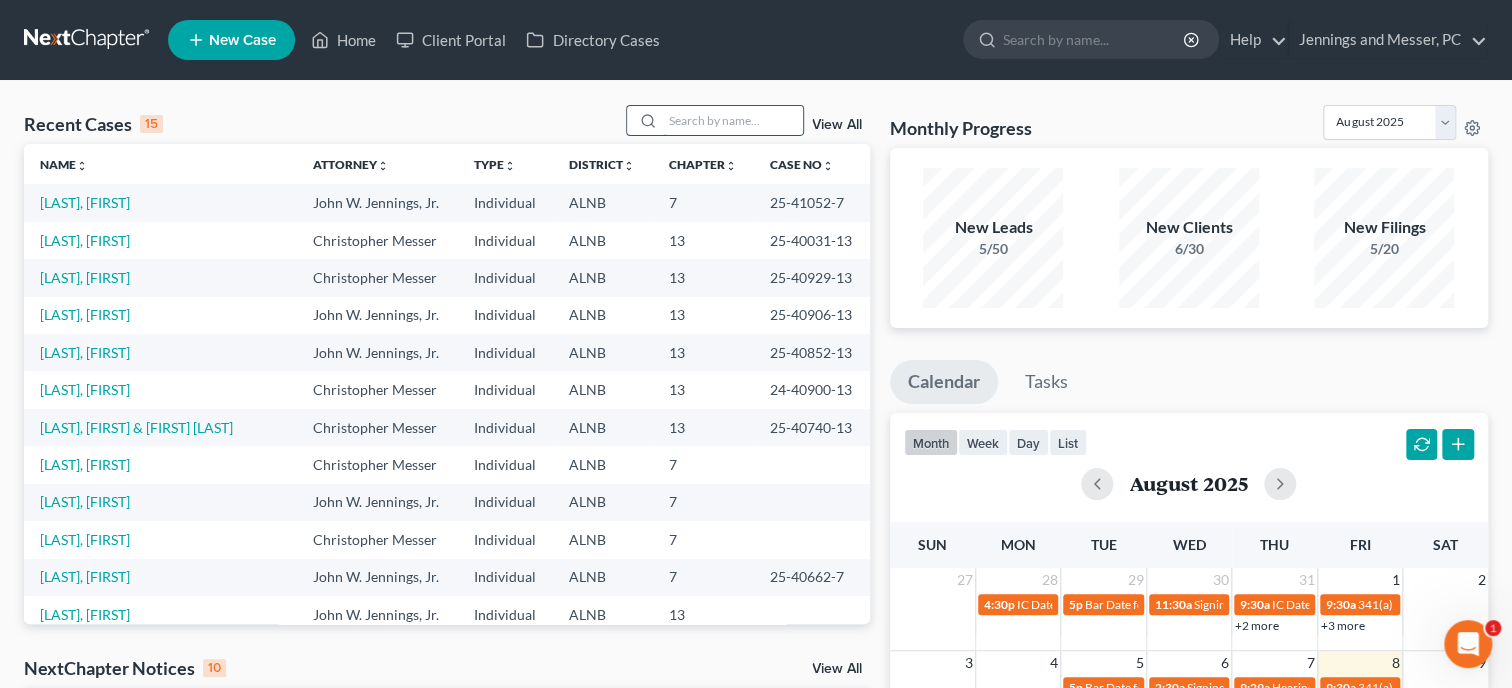 click at bounding box center [733, 120] 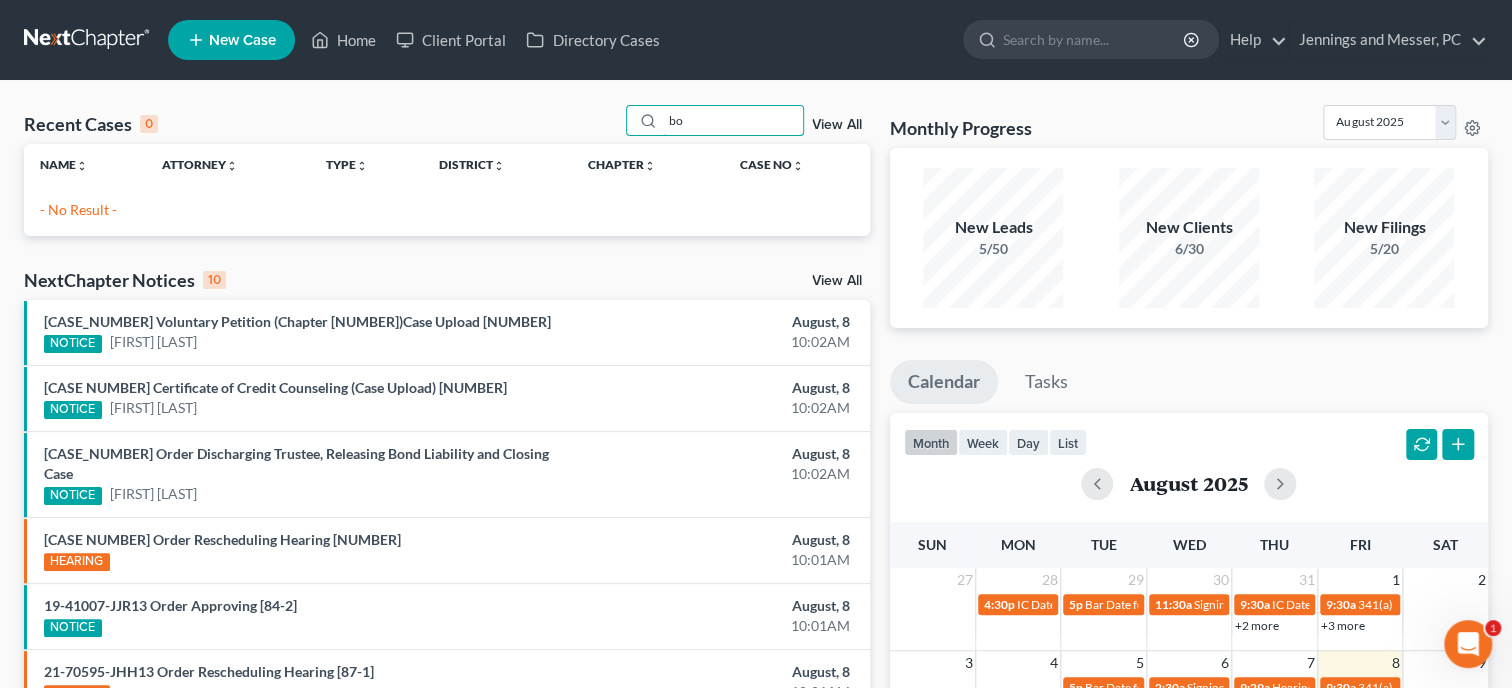 type on "b" 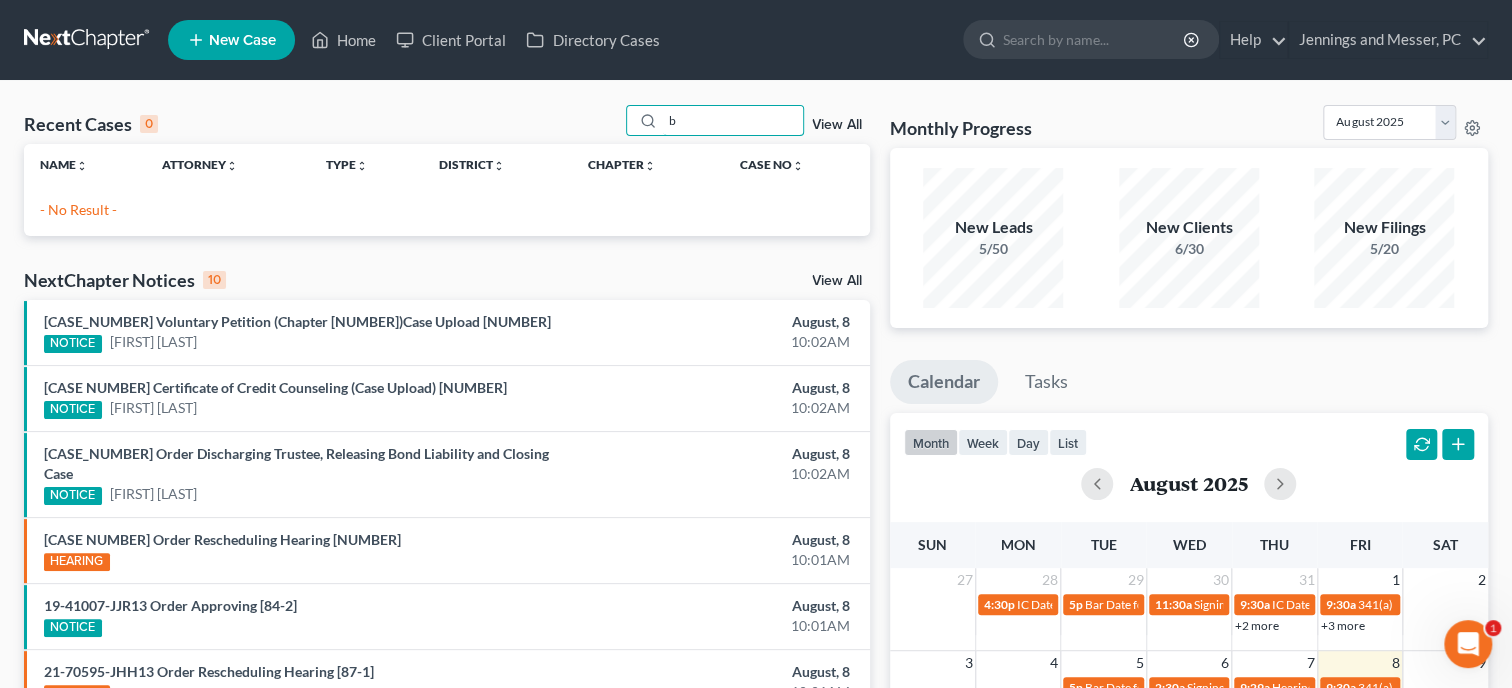 type 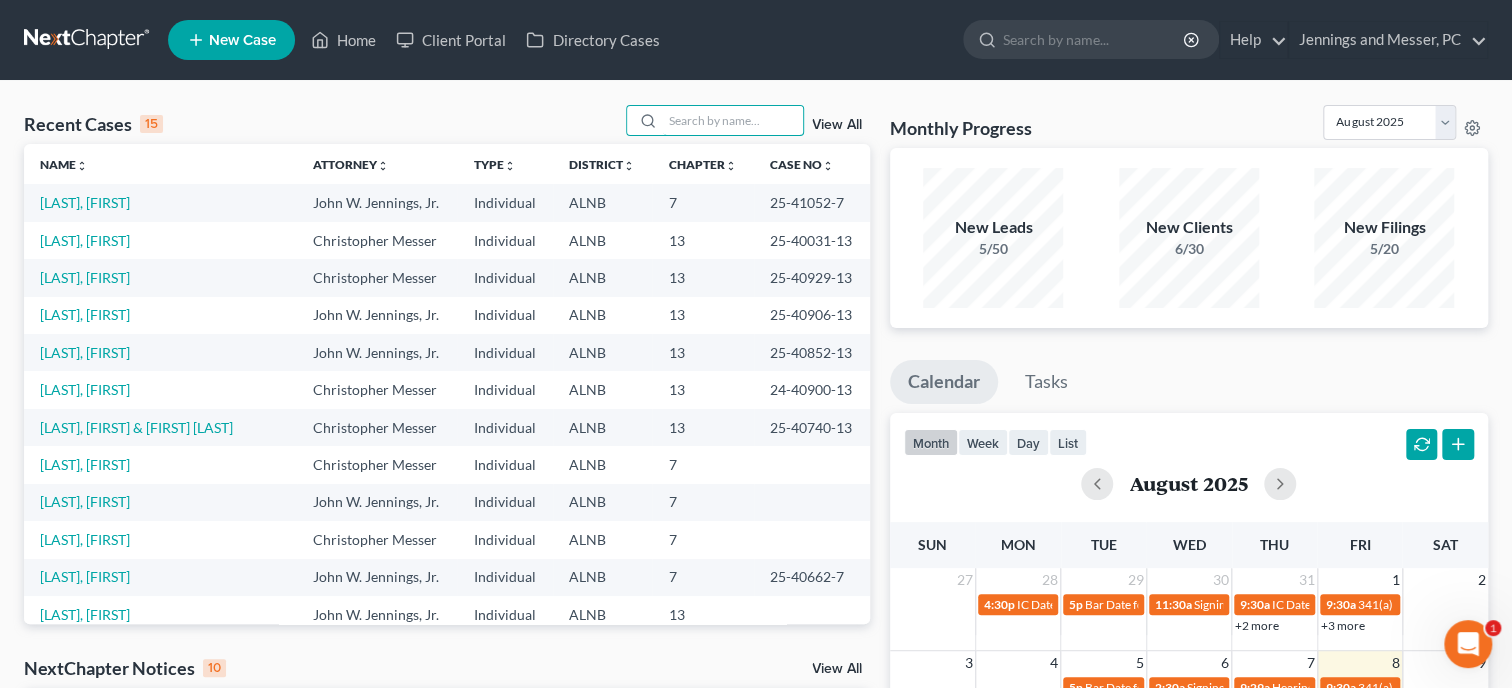 scroll, scrollTop: 138, scrollLeft: 0, axis: vertical 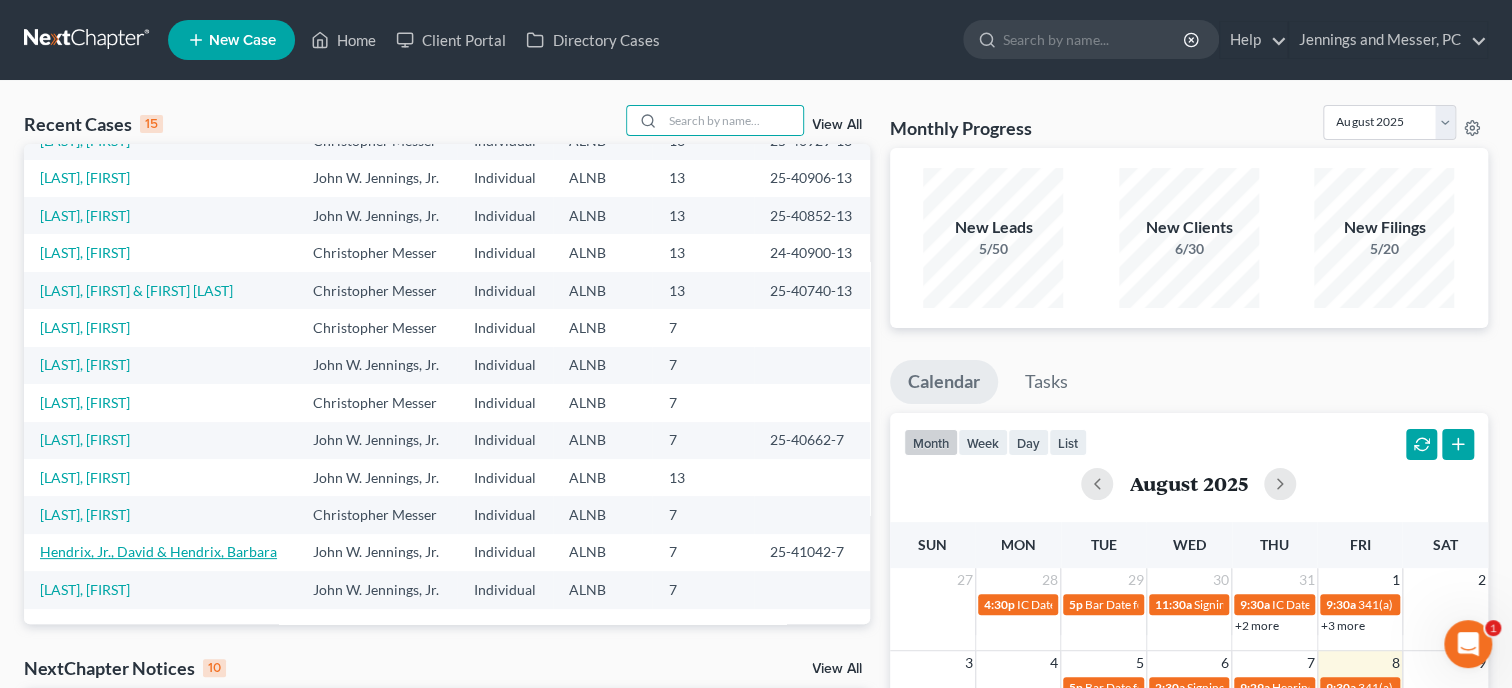 click on "Hendrix, Jr., David & Hendrix, Barbara" at bounding box center (158, 551) 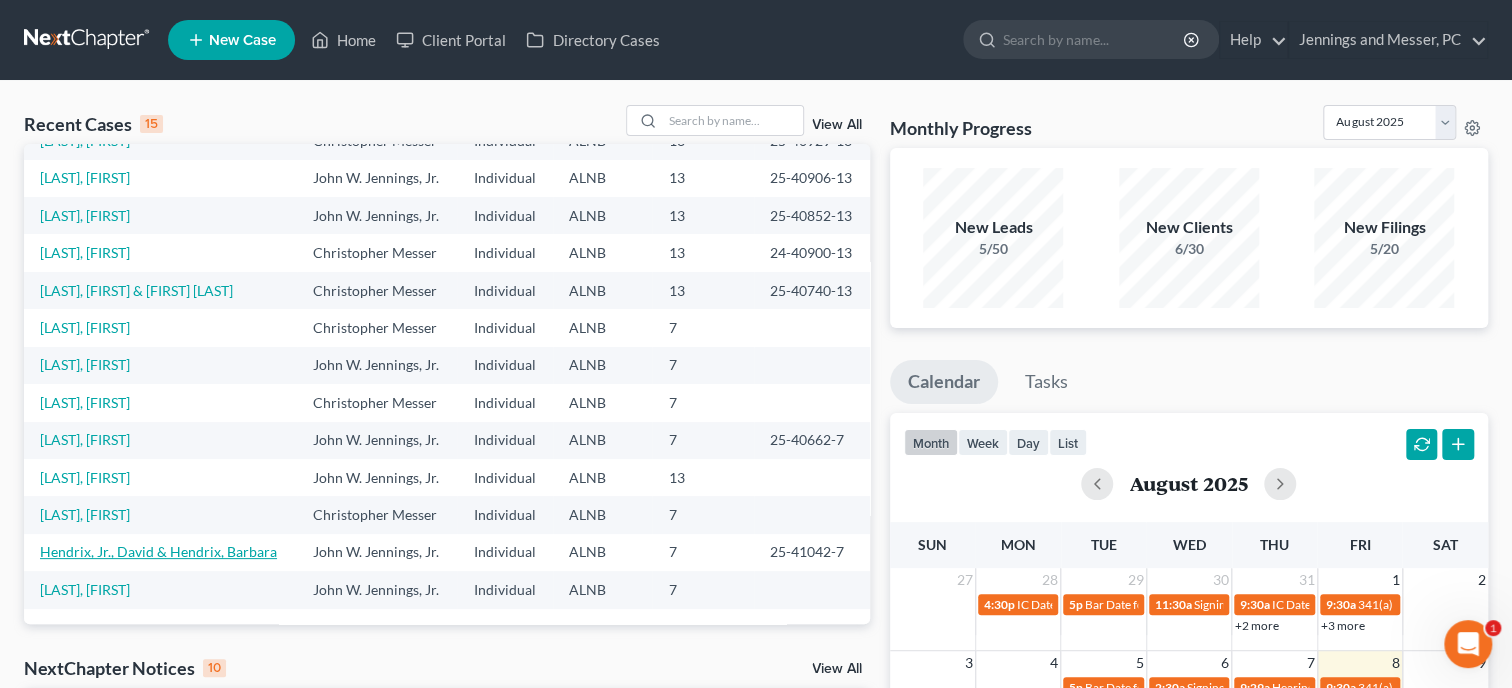 select on "6" 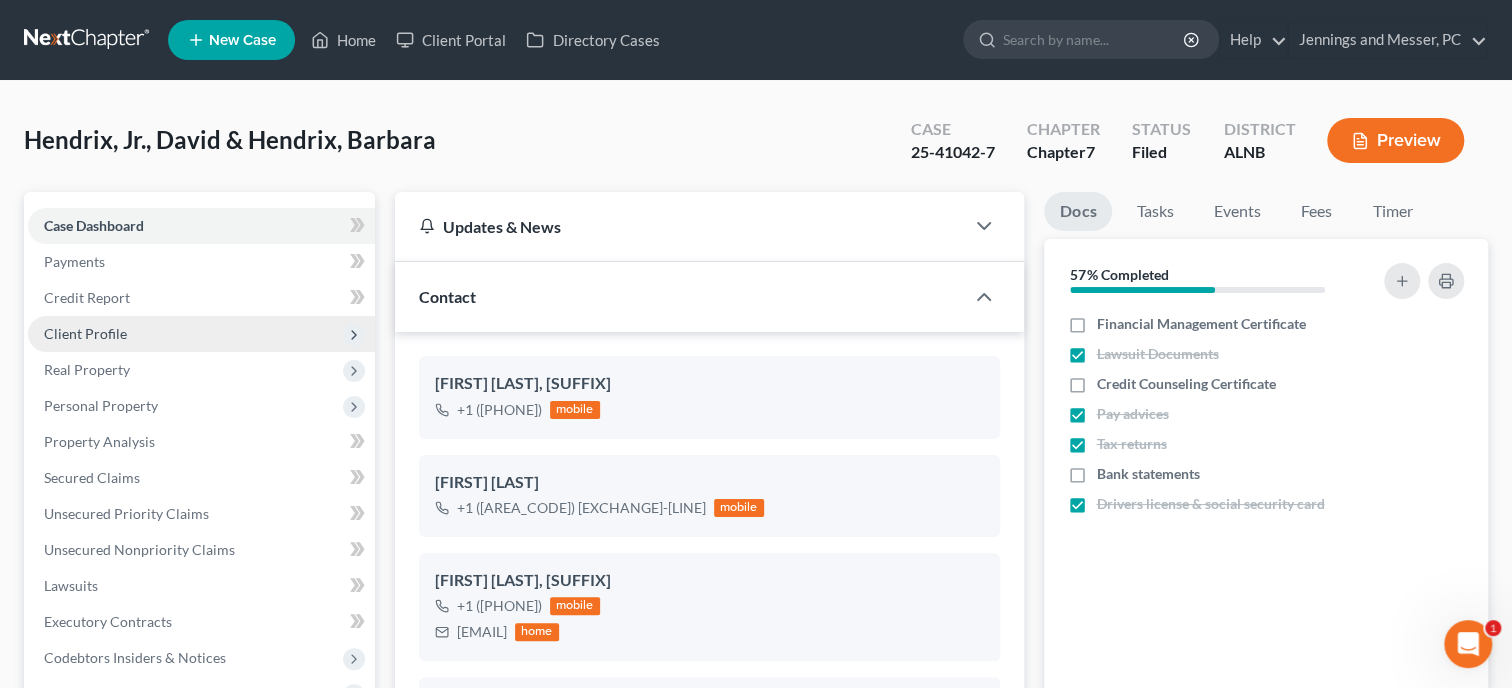 click on "Client Profile" at bounding box center [201, 334] 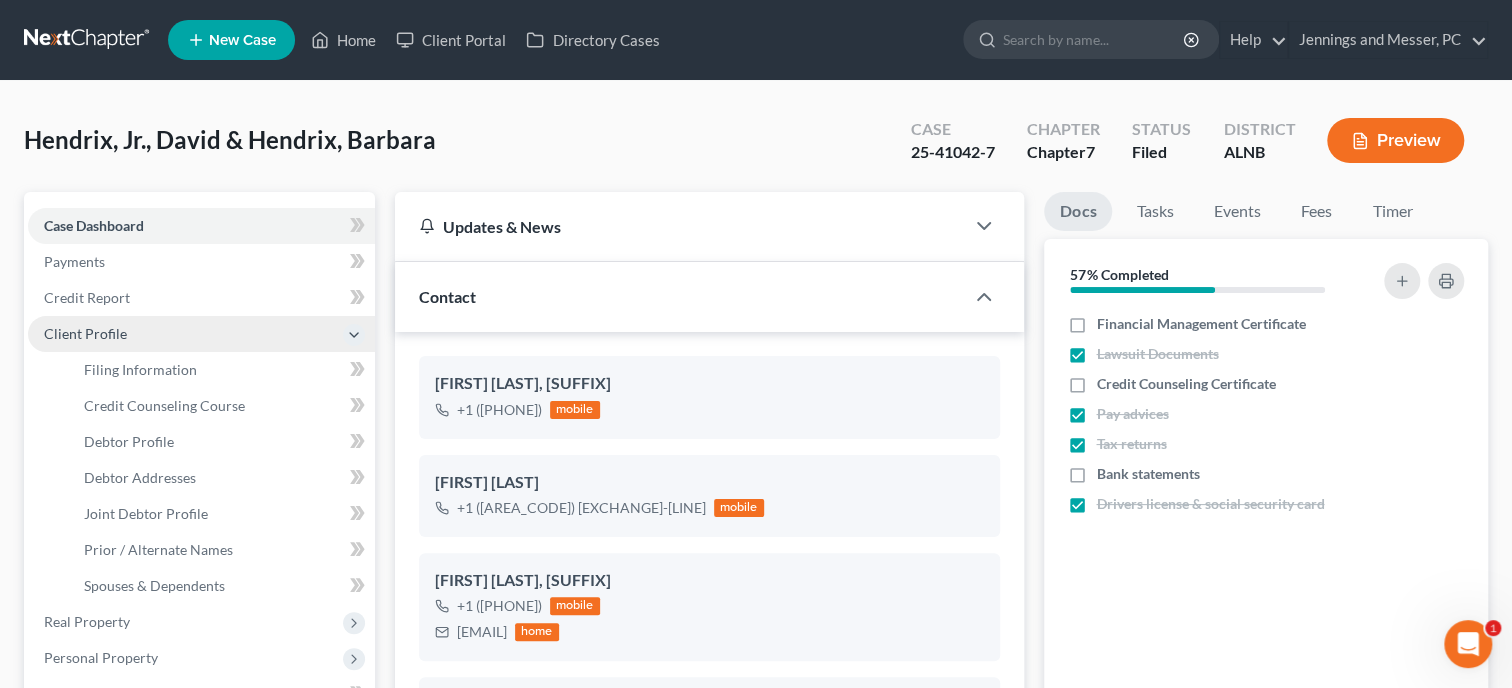 scroll, scrollTop: 229, scrollLeft: 0, axis: vertical 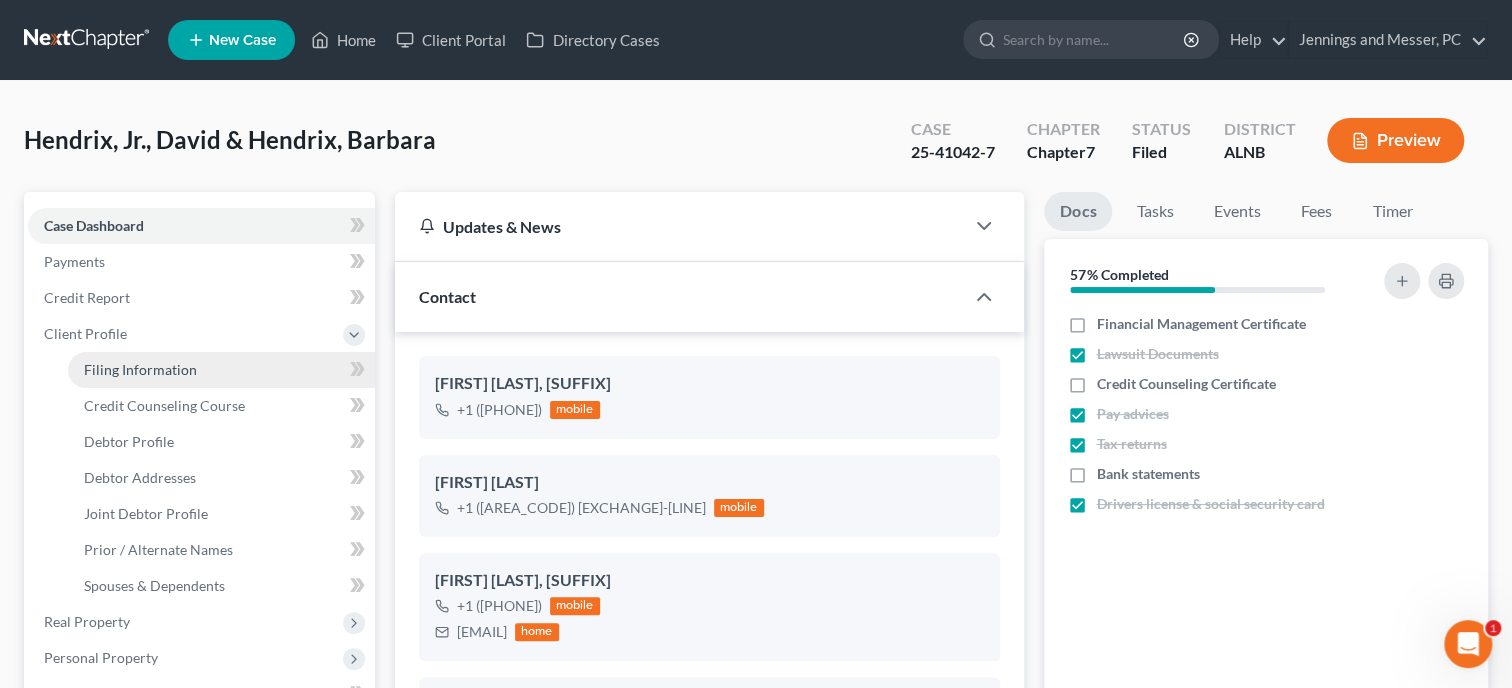 click on "Filing Information" at bounding box center [140, 369] 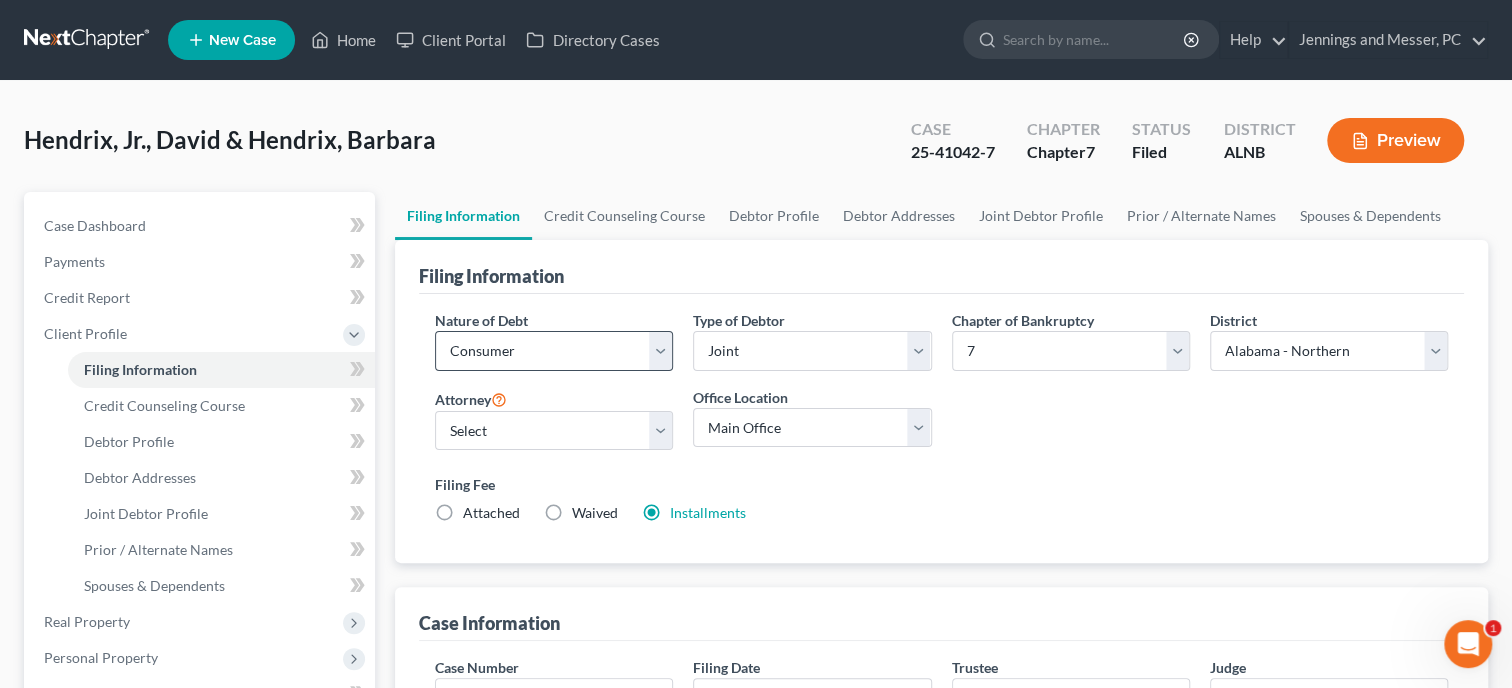 scroll, scrollTop: 411, scrollLeft: 0, axis: vertical 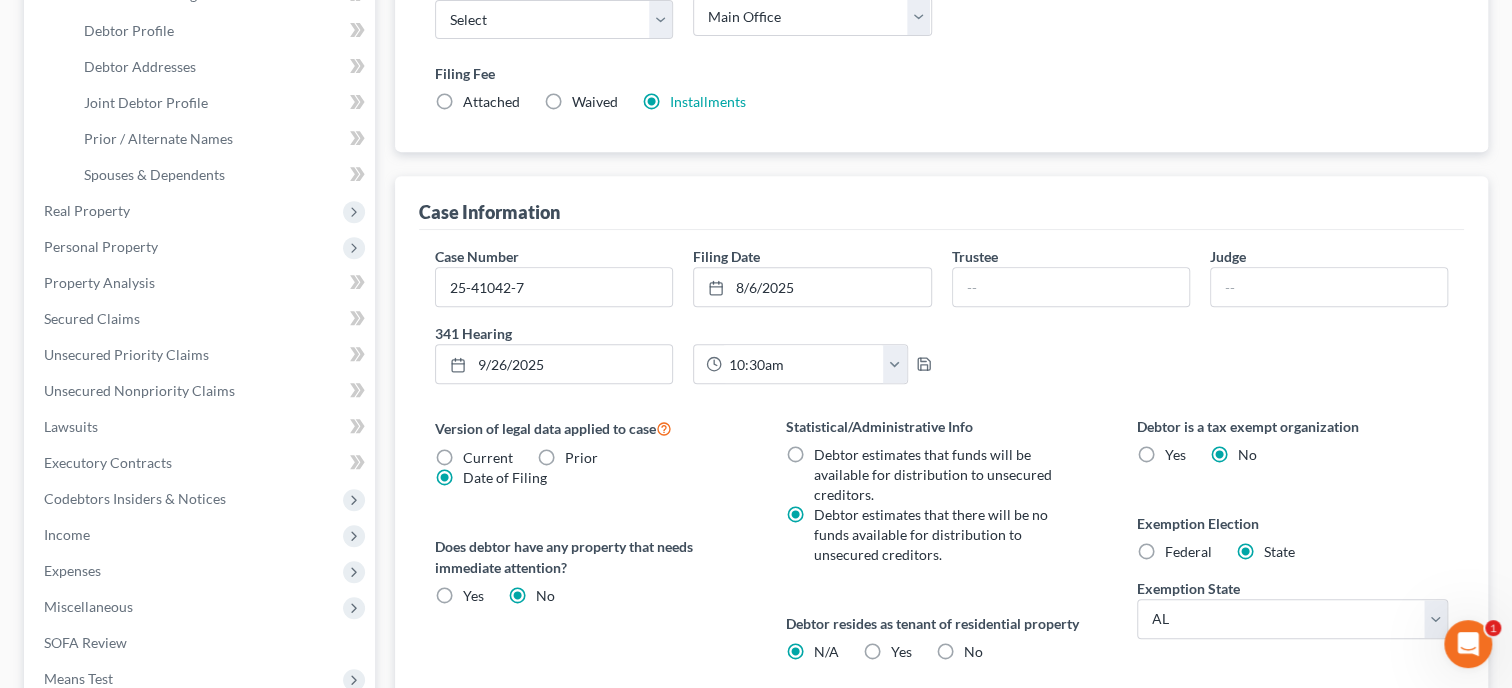 click on "Current" at bounding box center [488, 458] 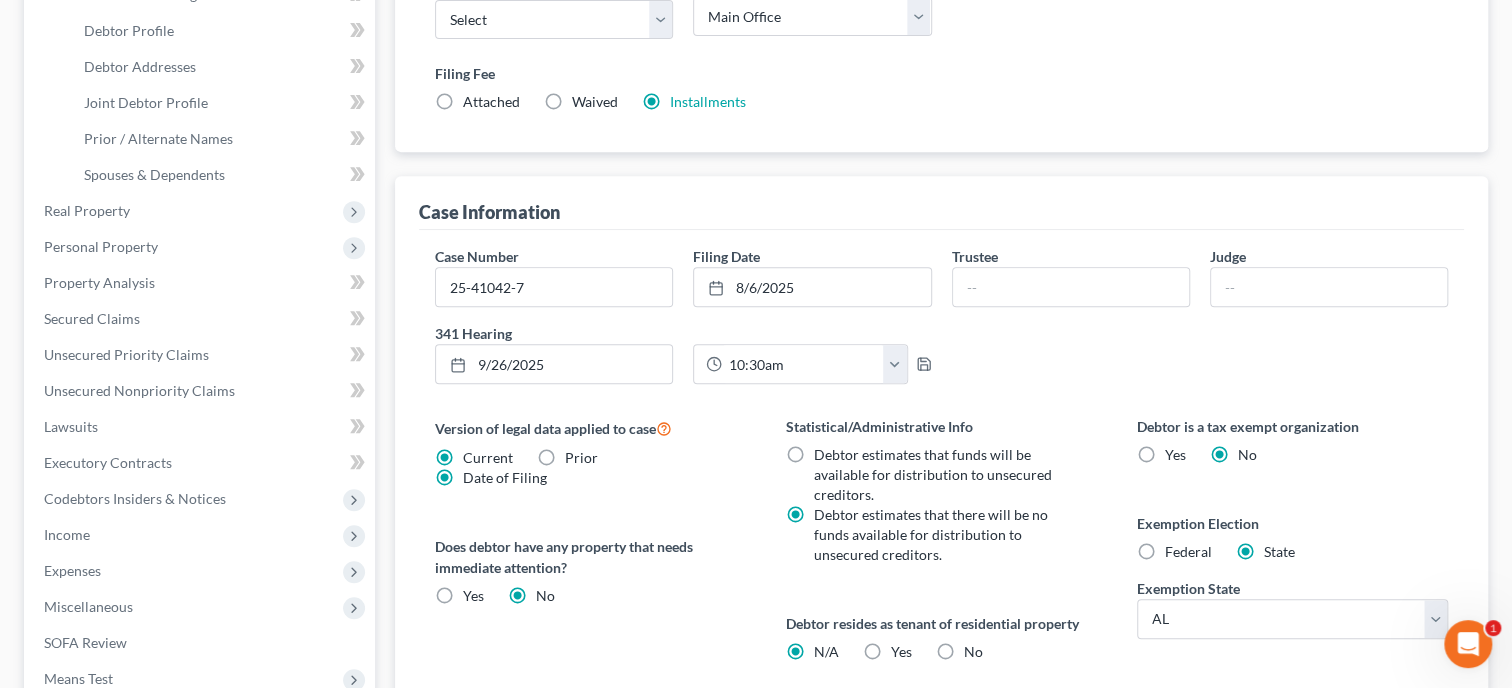 radio on "false" 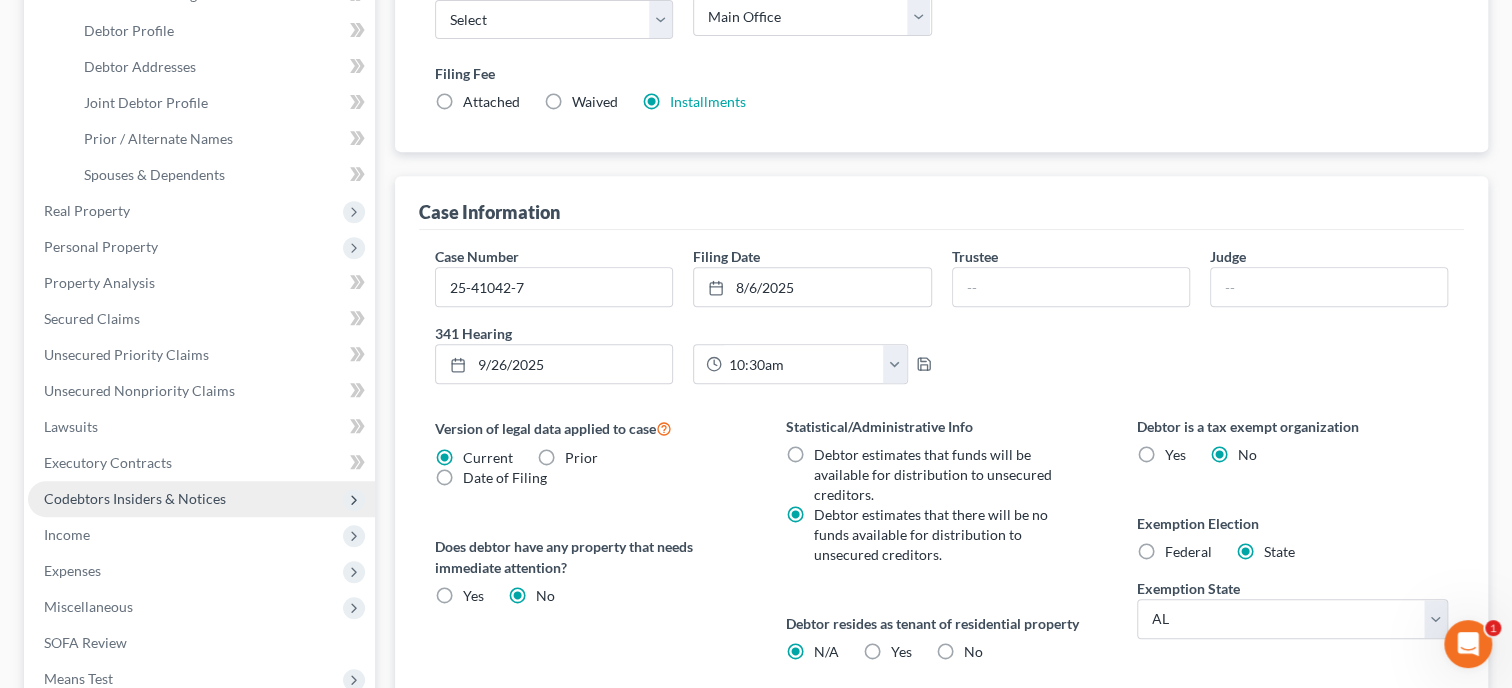 scroll, scrollTop: 687, scrollLeft: 0, axis: vertical 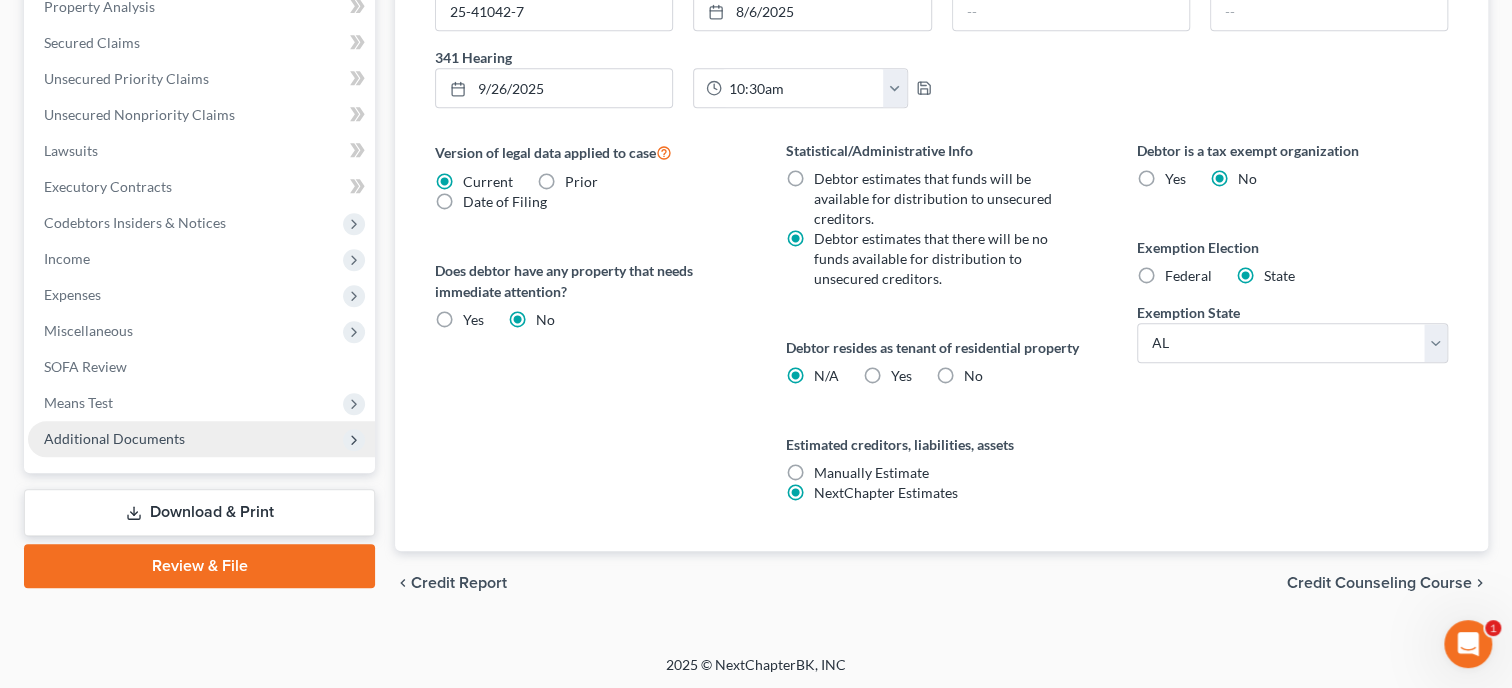 click on "Additional Documents" at bounding box center (114, 438) 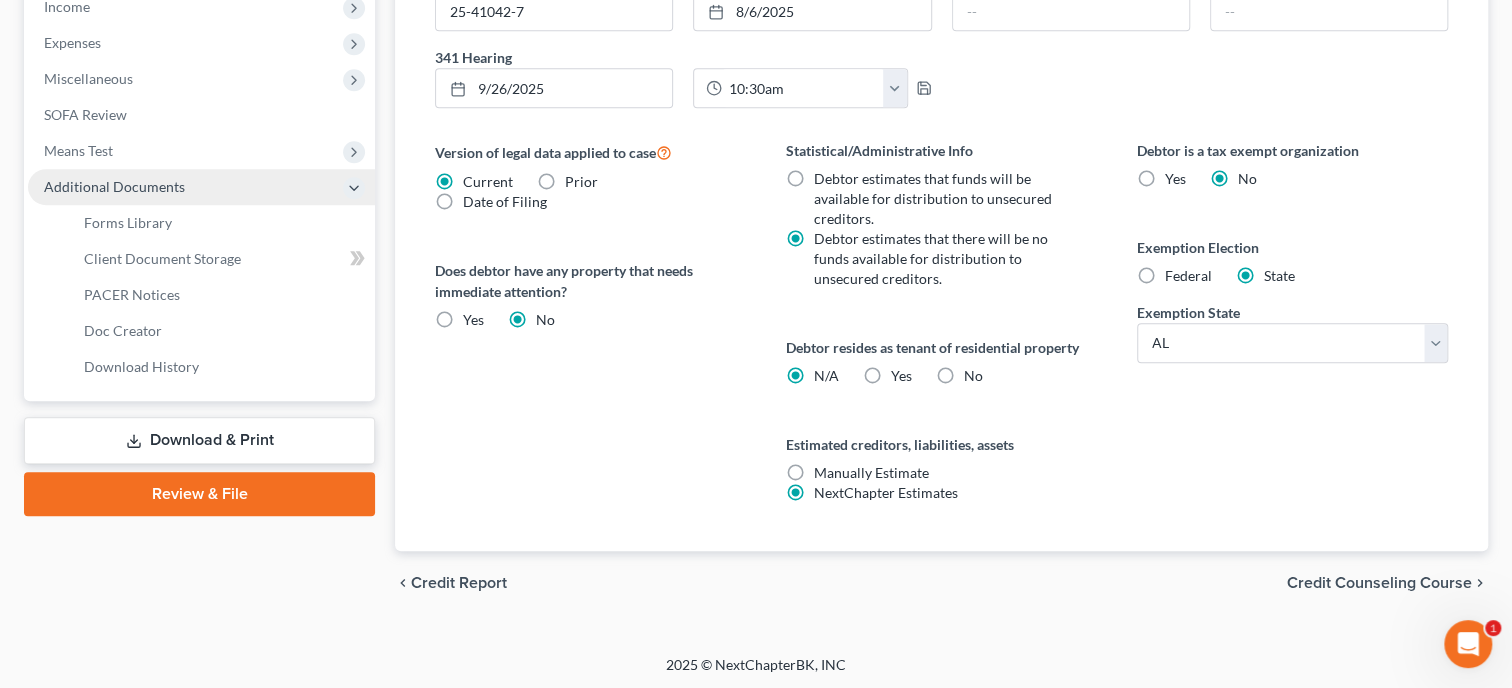 scroll, scrollTop: 435, scrollLeft: 0, axis: vertical 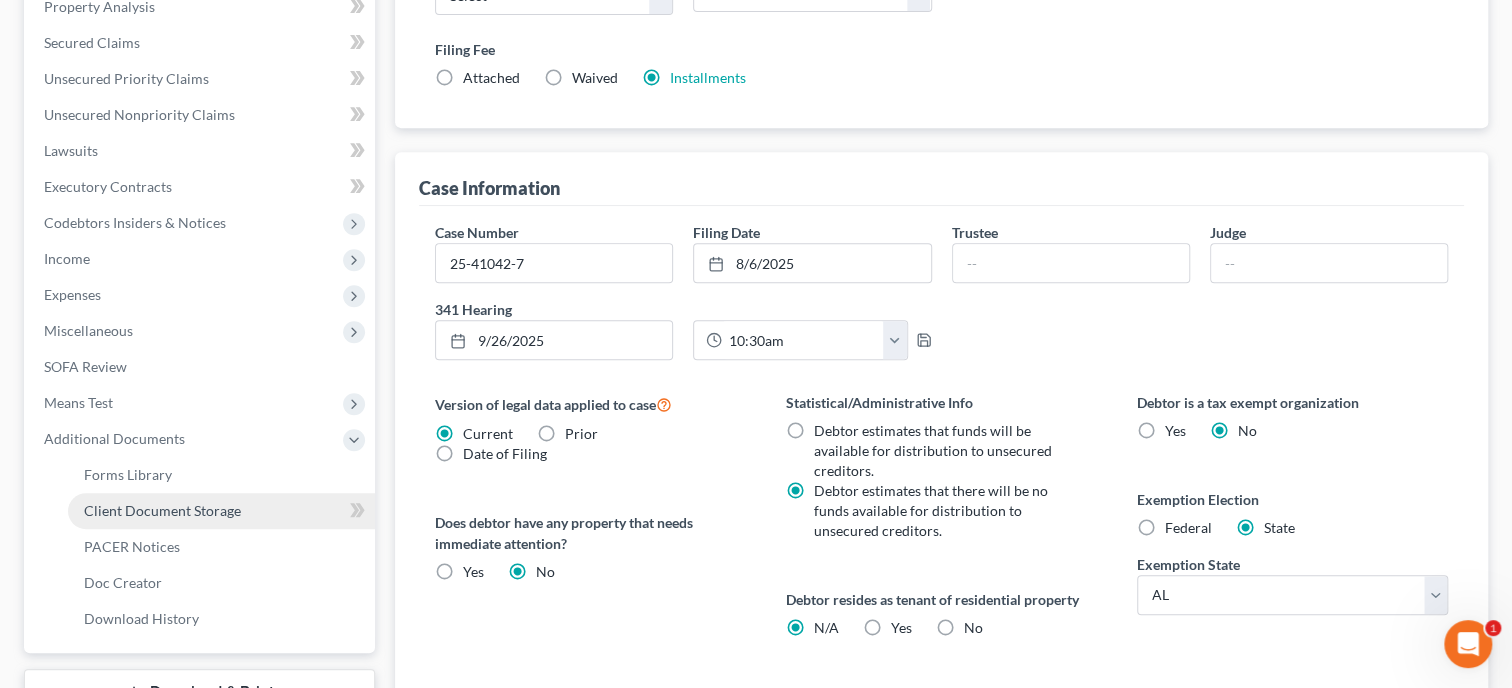 click on "Client Document Storage" at bounding box center [162, 510] 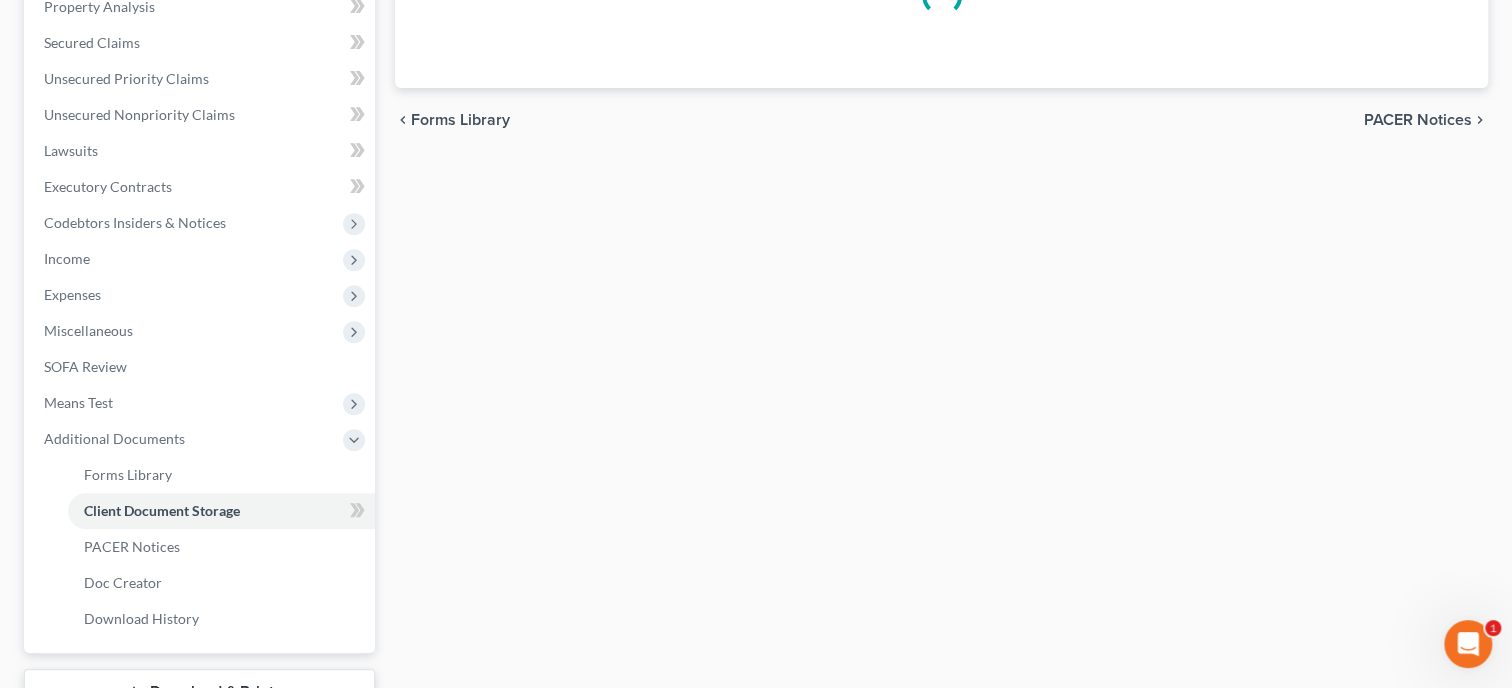 select on "23" 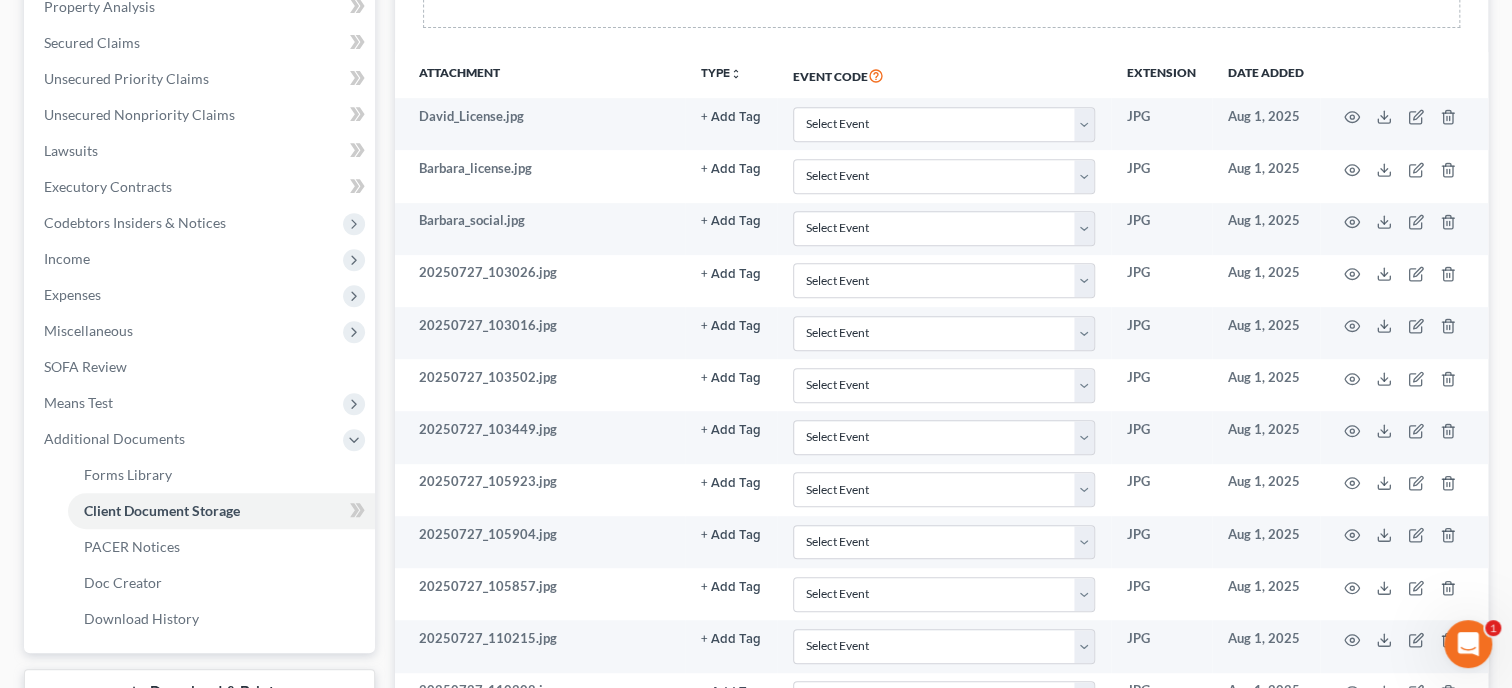 click on "Forms Library" at bounding box center (451, -219) 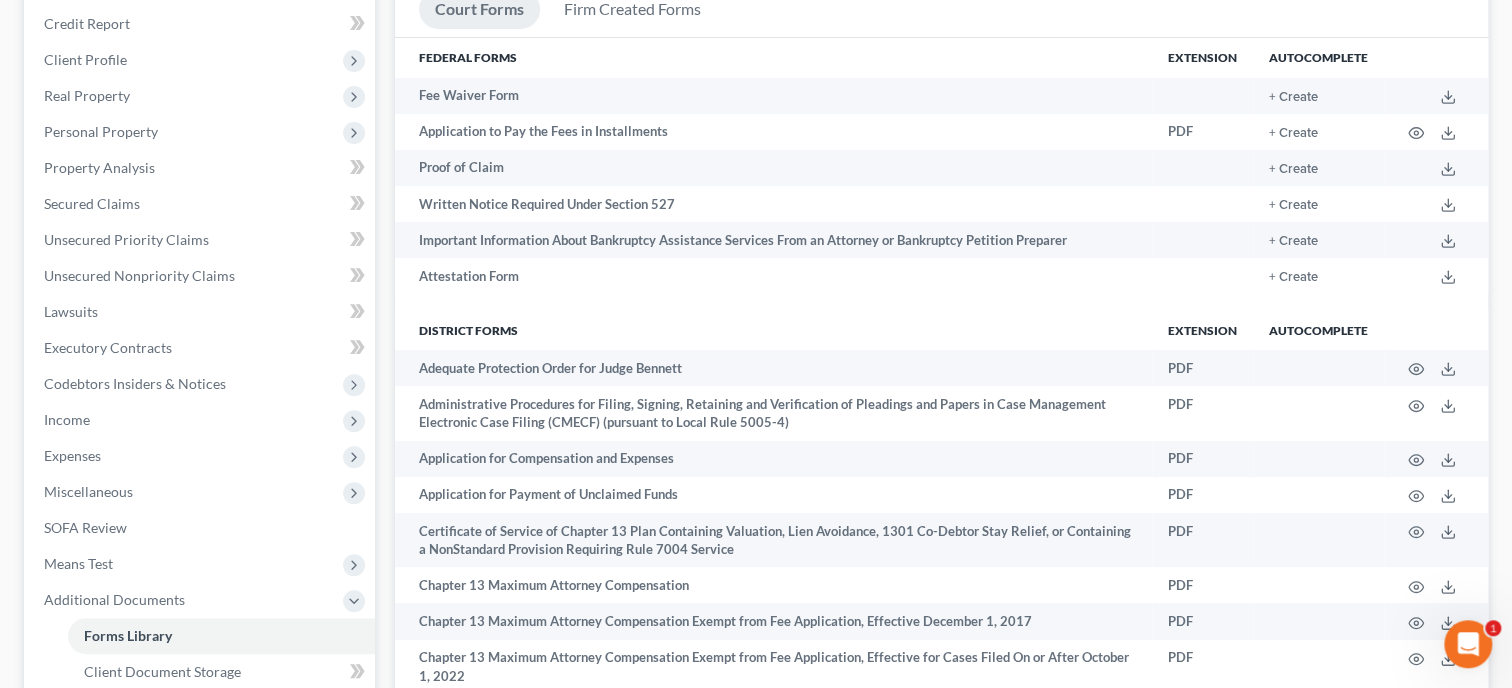 scroll, scrollTop: 254, scrollLeft: 0, axis: vertical 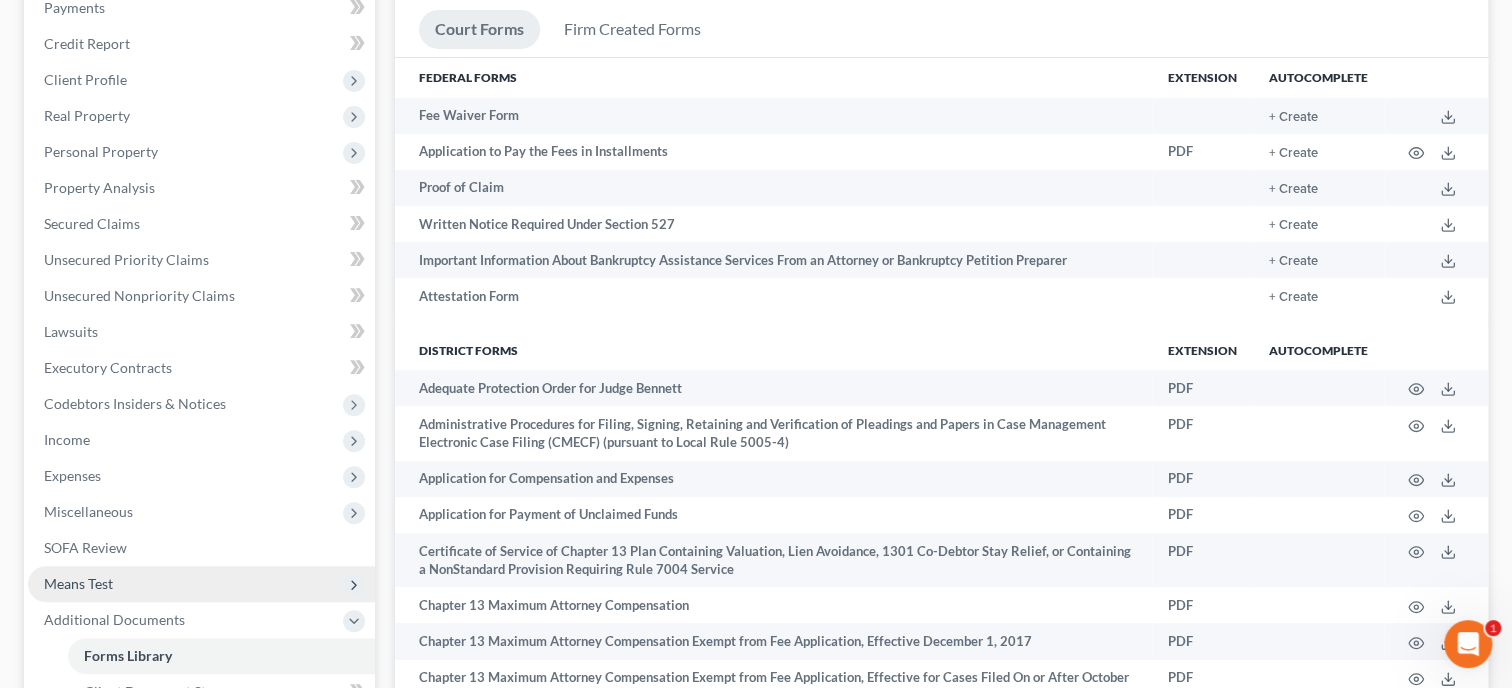 click on "Means Test" at bounding box center [201, 584] 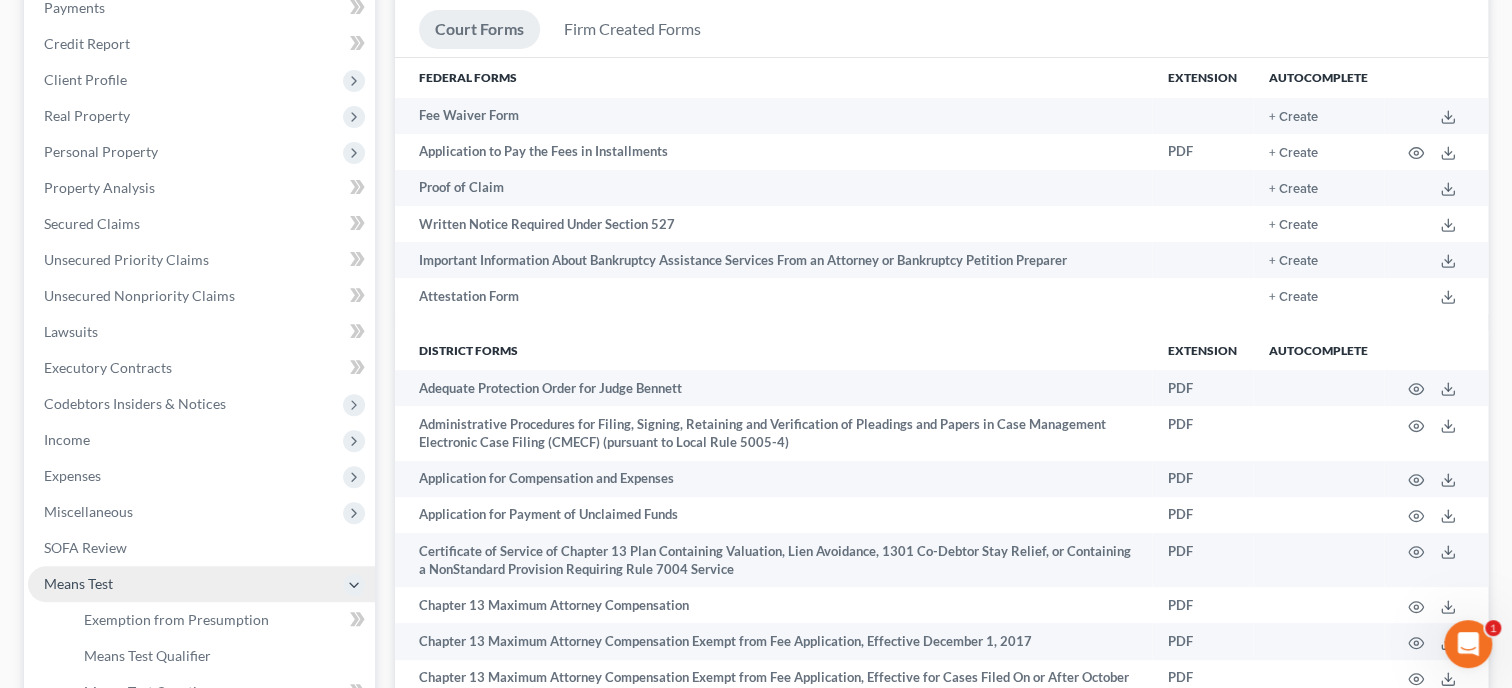 scroll, scrollTop: 460, scrollLeft: 0, axis: vertical 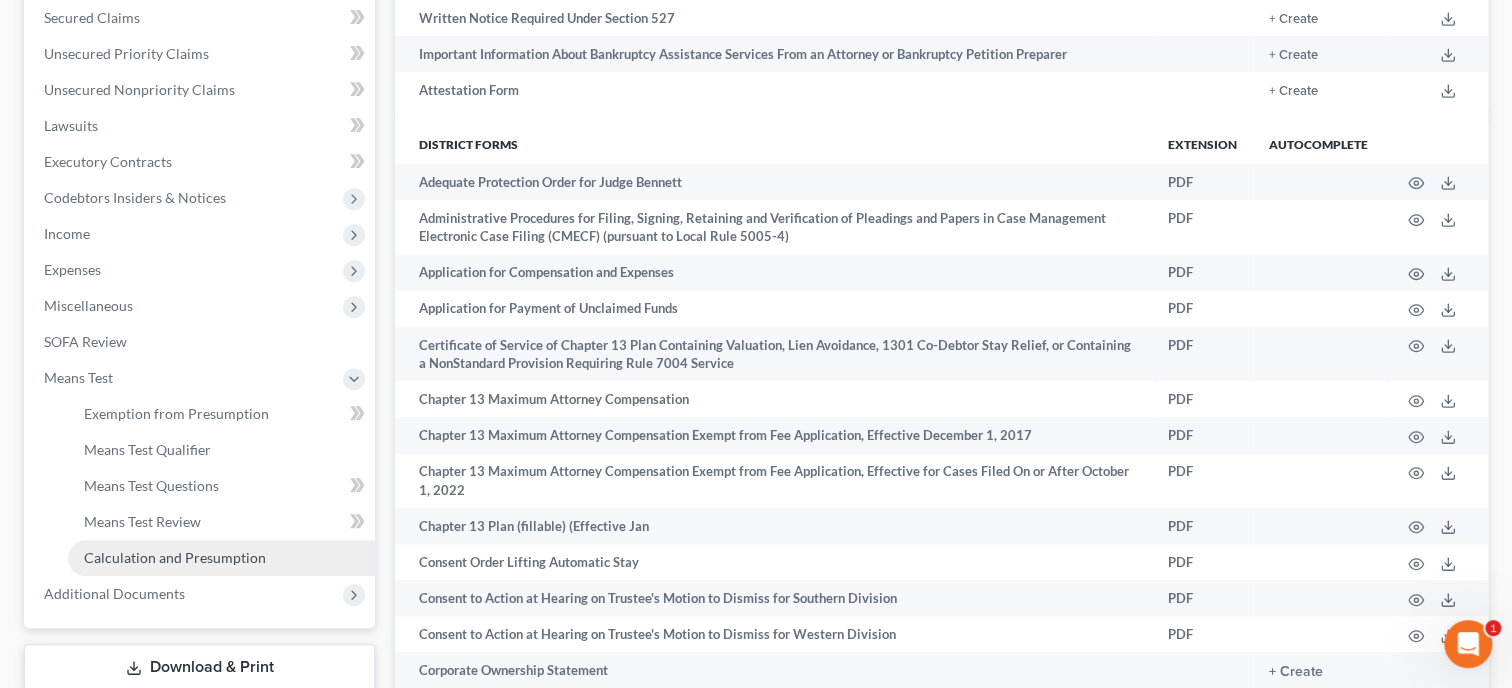 click on "Calculation and Presumption" at bounding box center (221, 558) 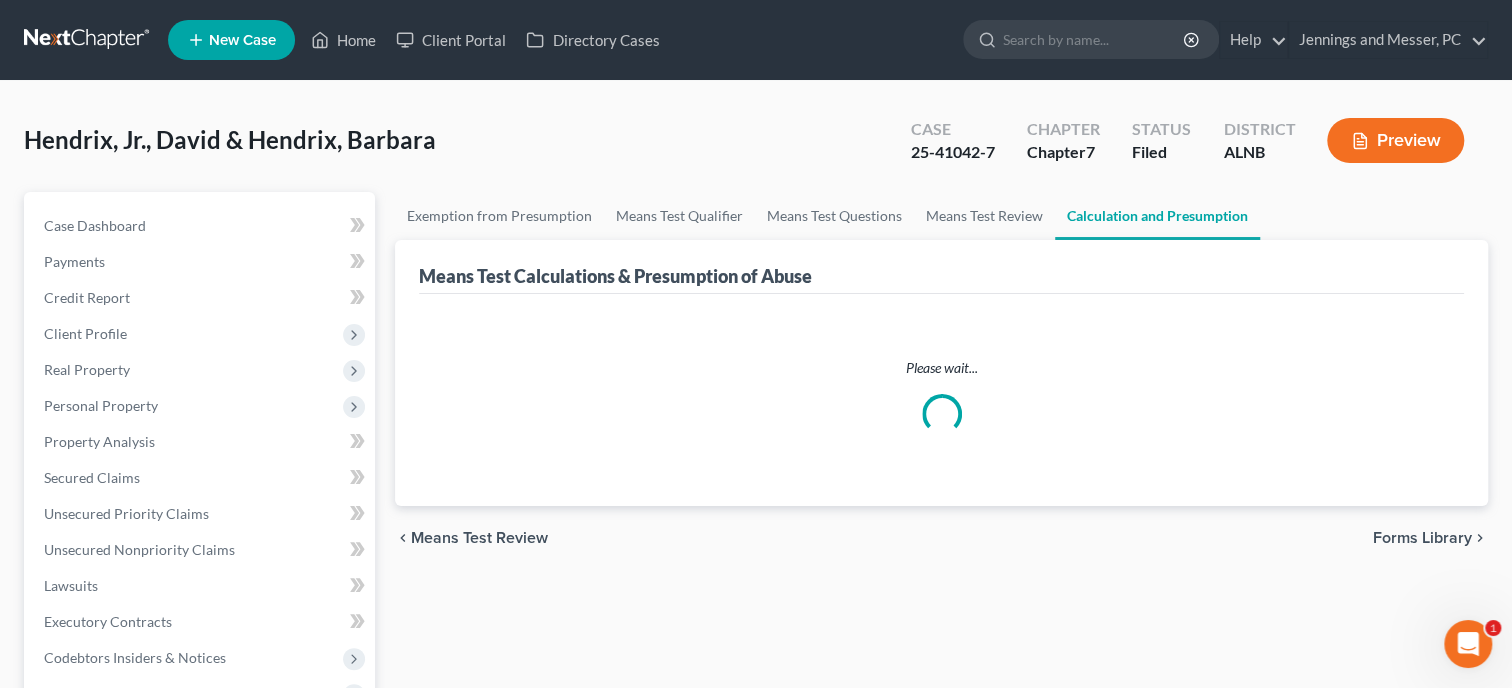 scroll, scrollTop: 0, scrollLeft: 0, axis: both 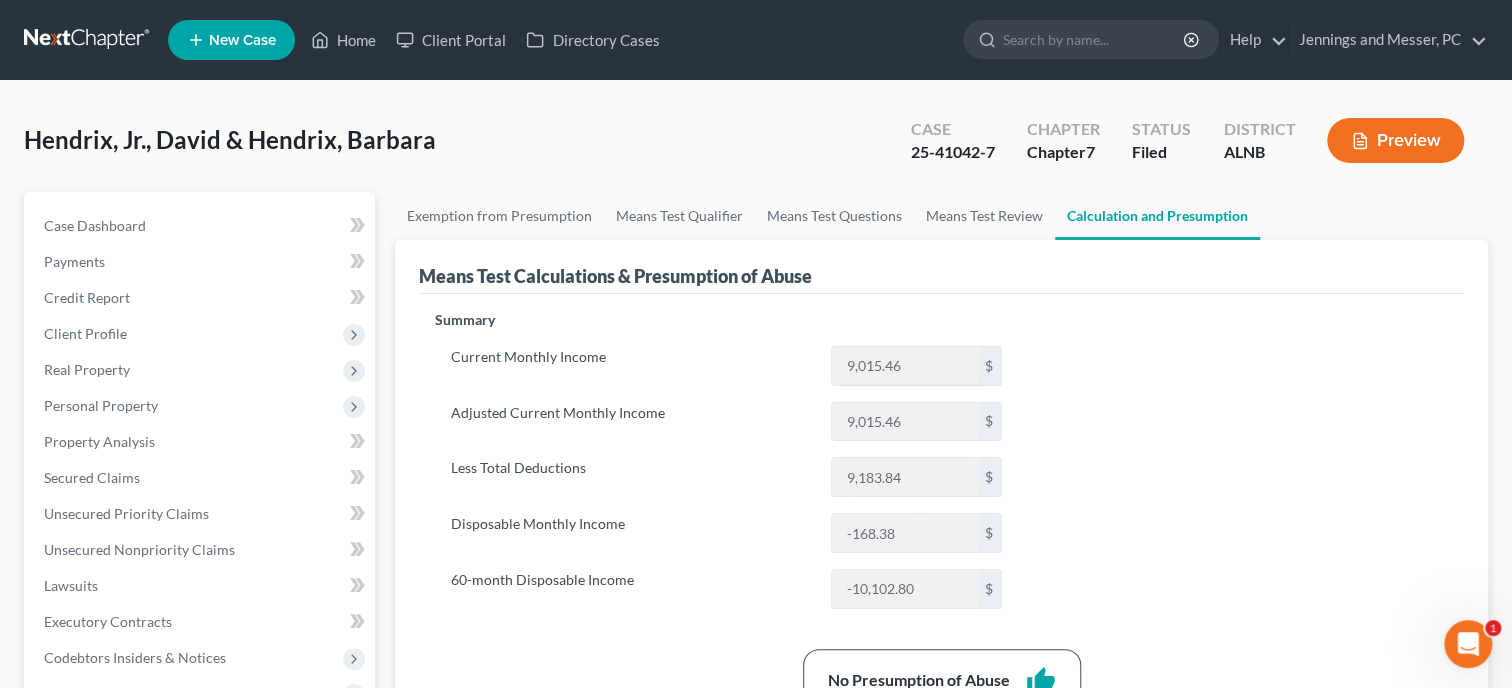 click on "Preview" at bounding box center [1395, 140] 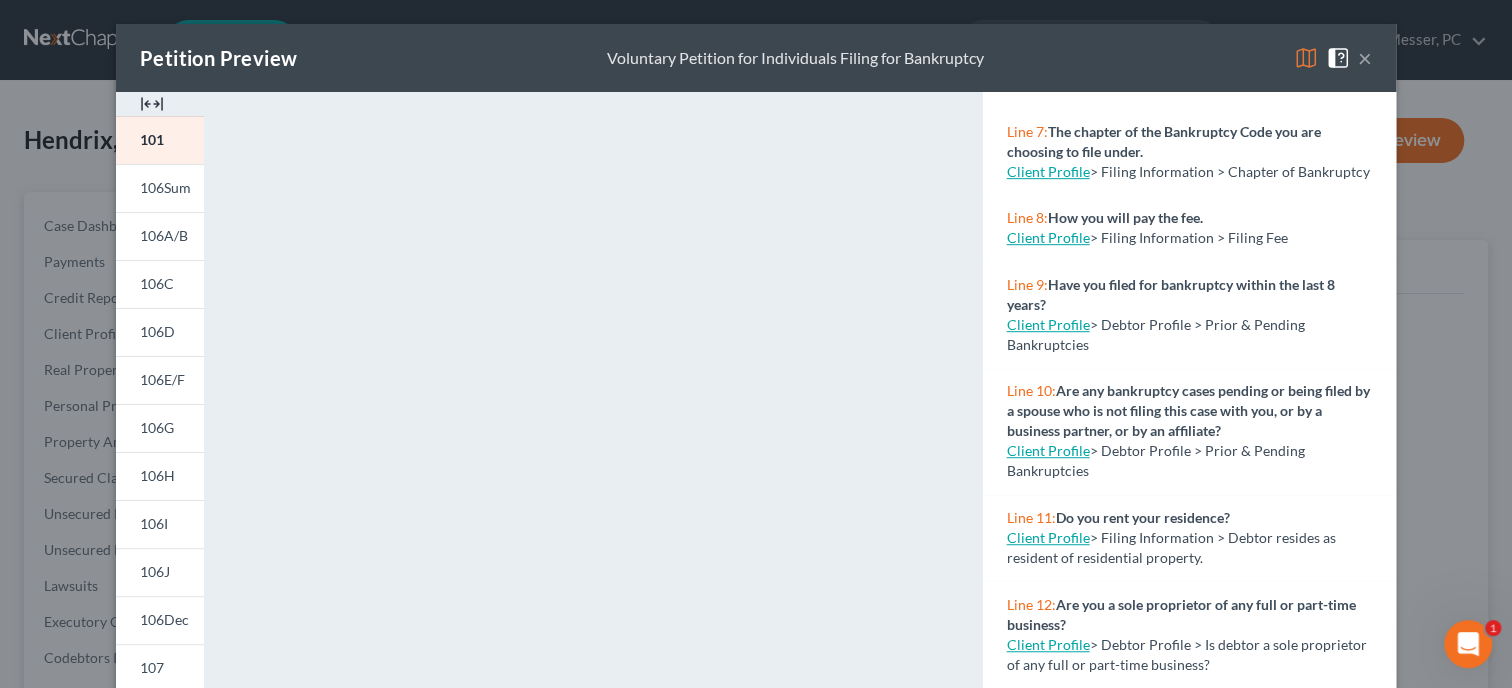 scroll, scrollTop: 1091, scrollLeft: 0, axis: vertical 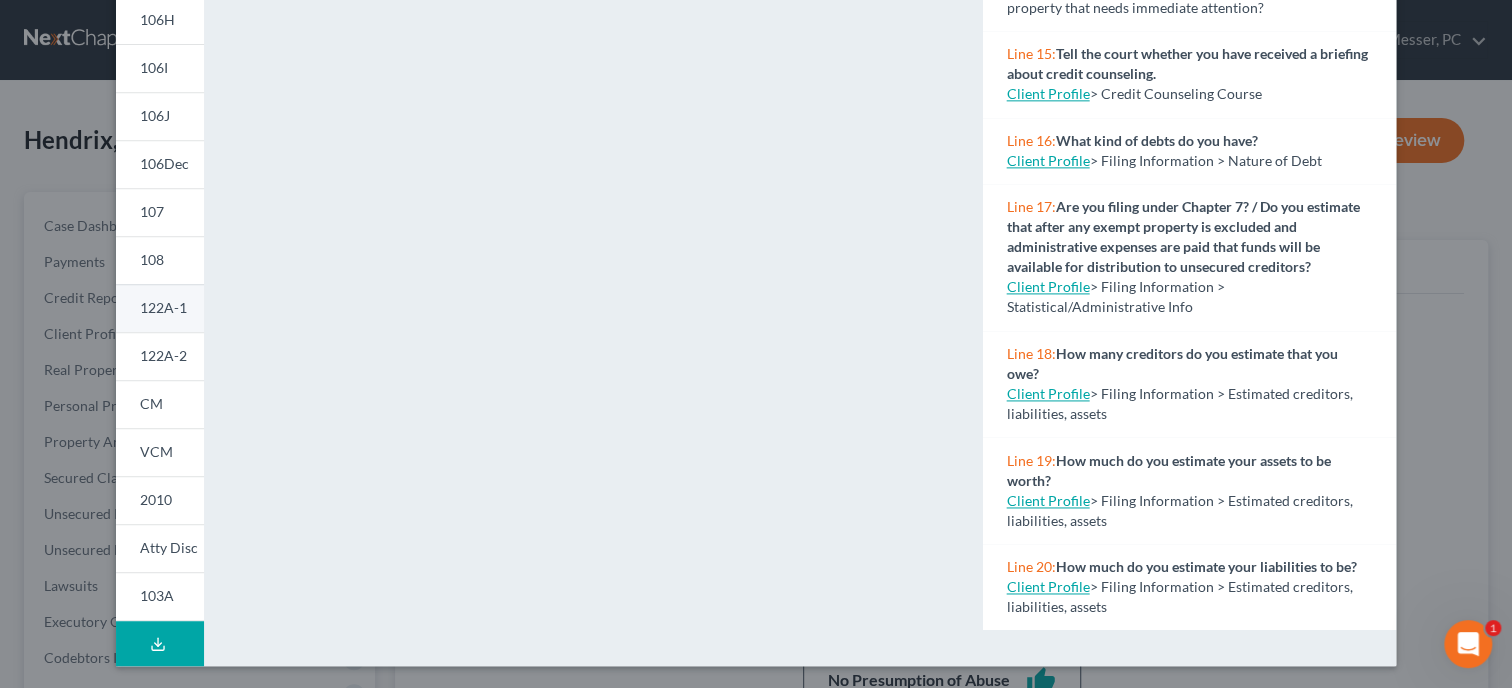 click on "122A-1" at bounding box center (163, 307) 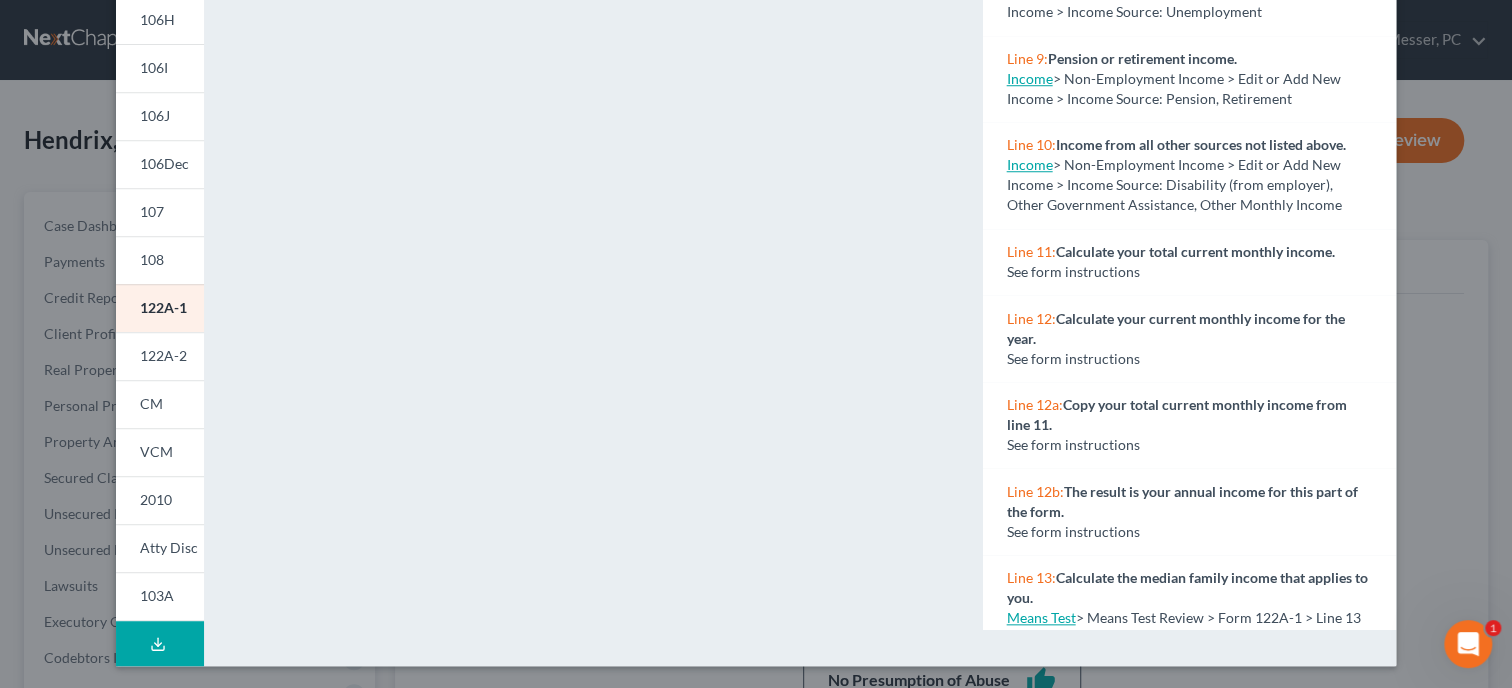 scroll, scrollTop: 493, scrollLeft: 0, axis: vertical 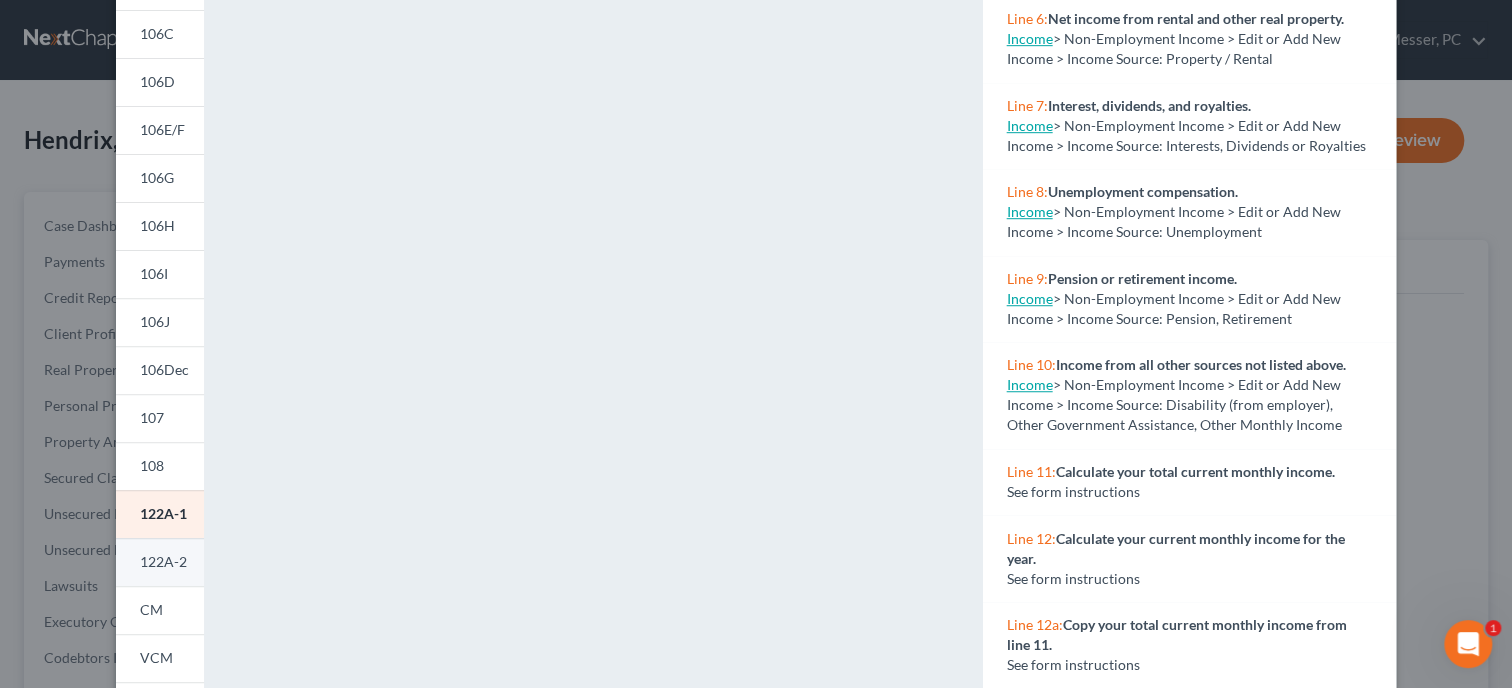 click on "122A-2" at bounding box center (163, 561) 